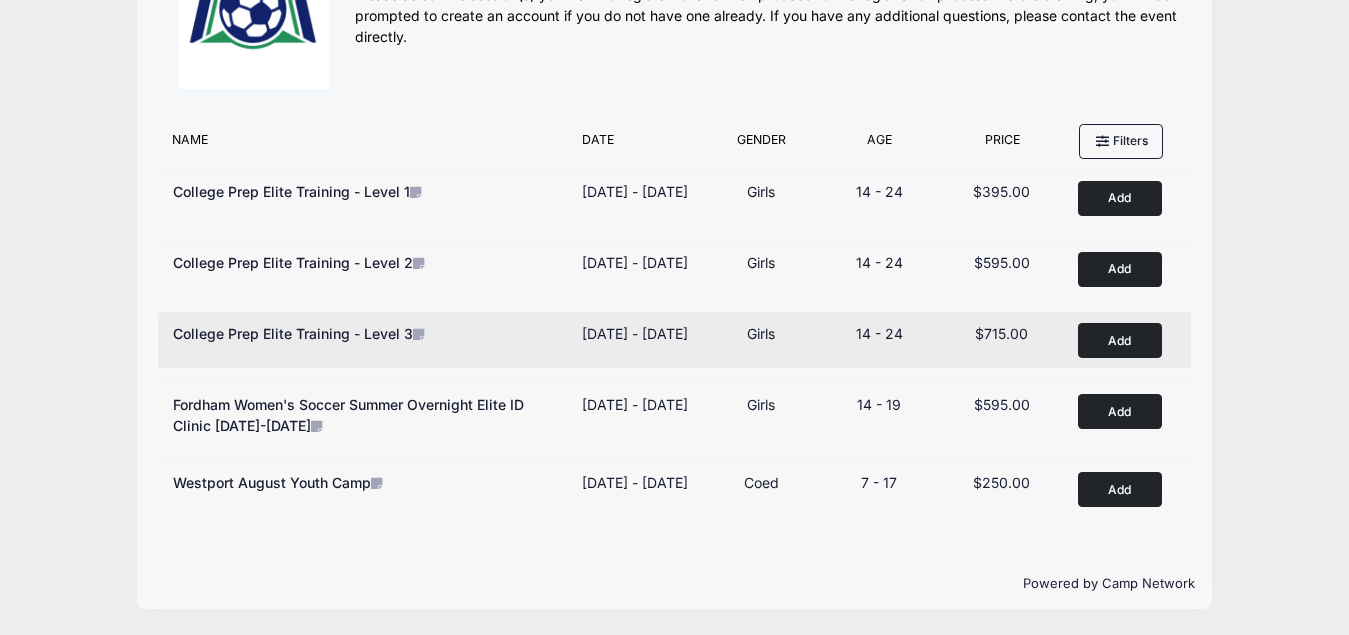 scroll, scrollTop: 0, scrollLeft: 0, axis: both 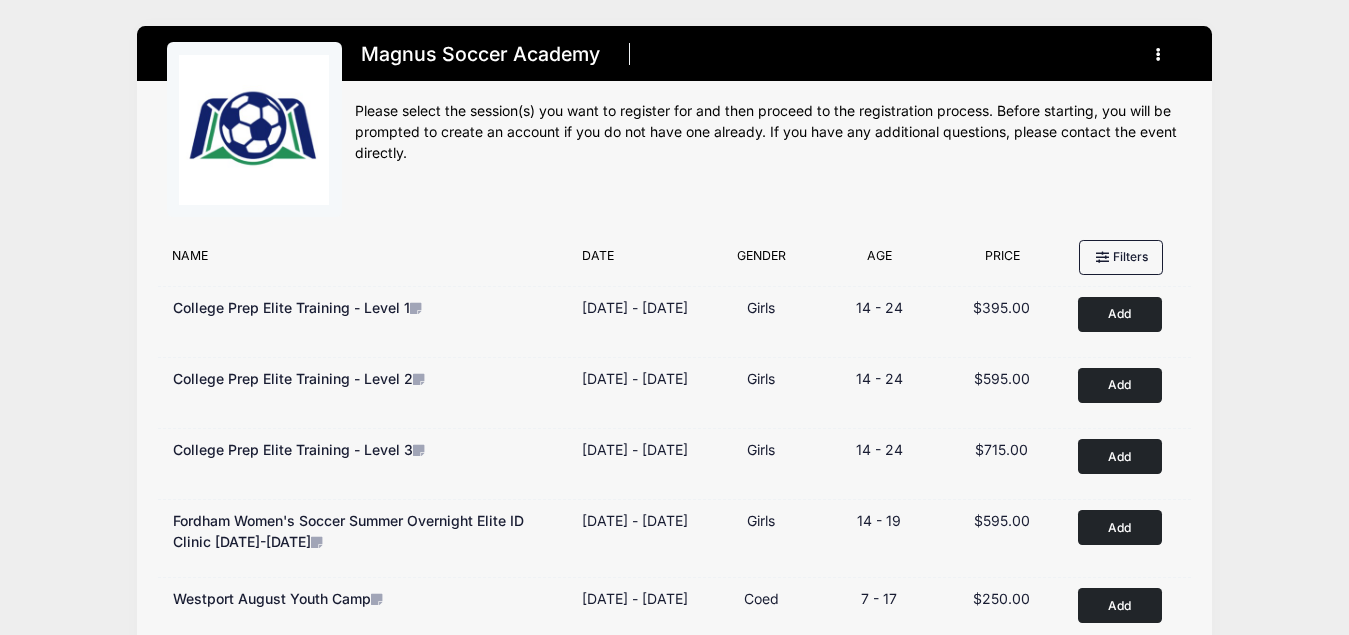 drag, startPoint x: 1146, startPoint y: 50, endPoint x: 1157, endPoint y: 57, distance: 13.038404 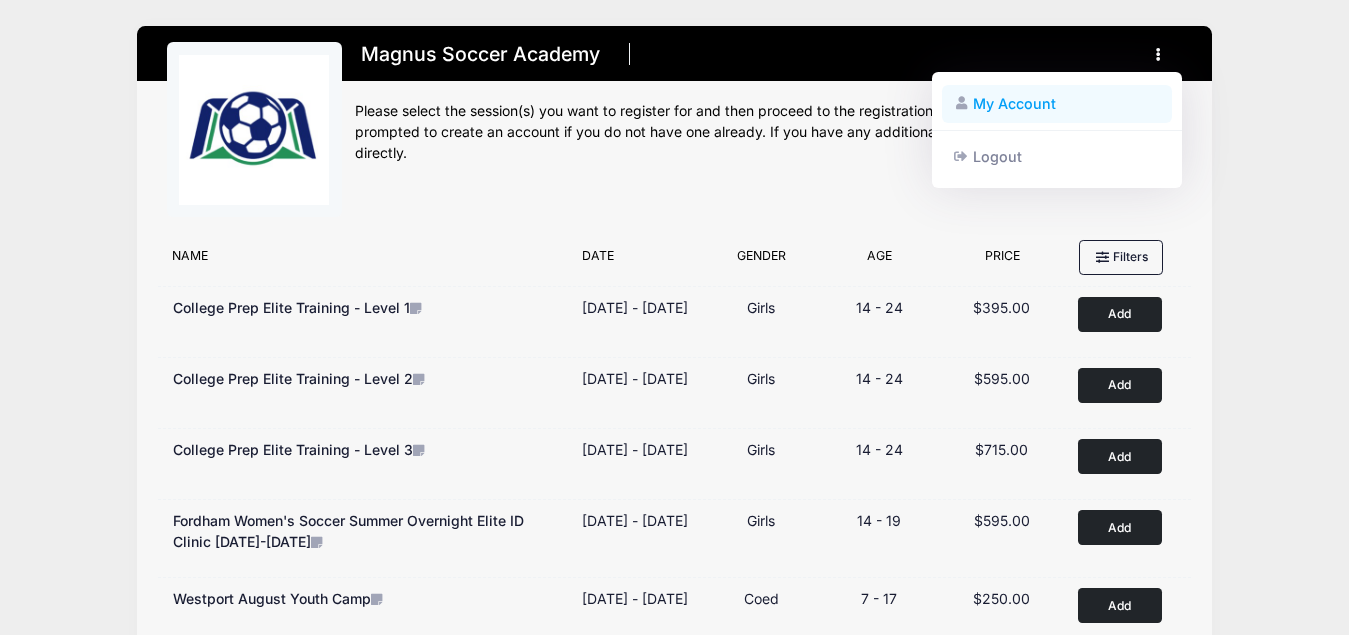 click on "My Account" at bounding box center (1057, 104) 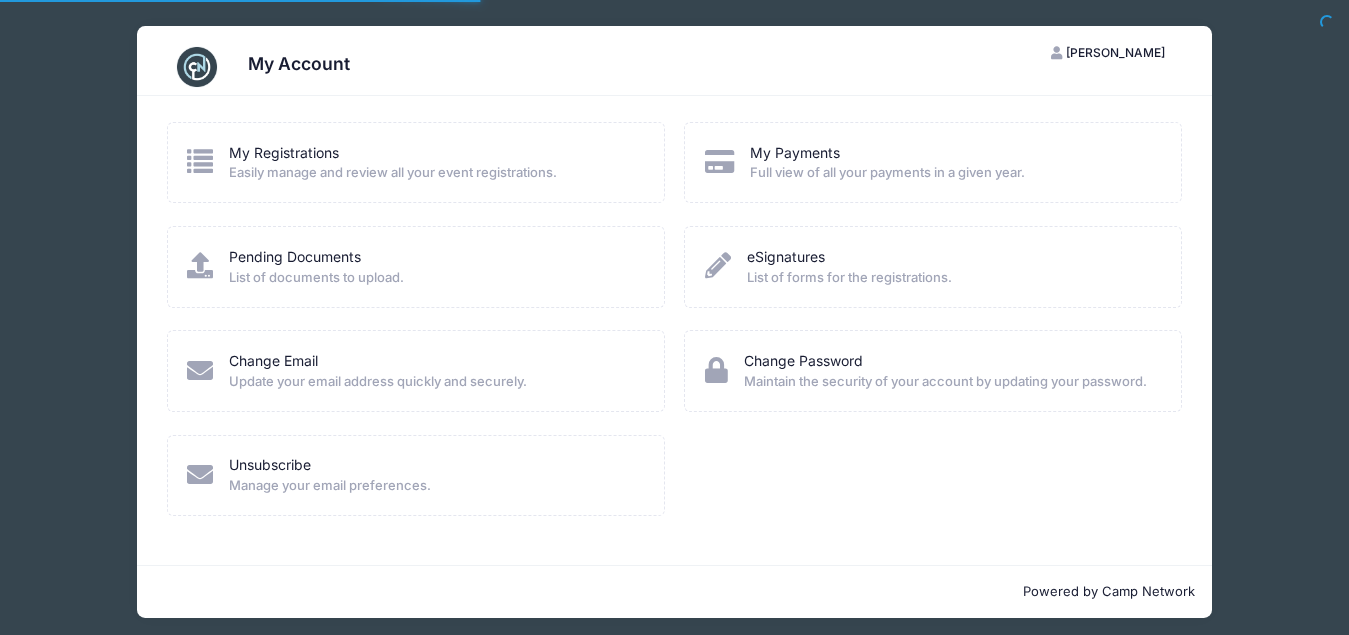 scroll, scrollTop: 0, scrollLeft: 0, axis: both 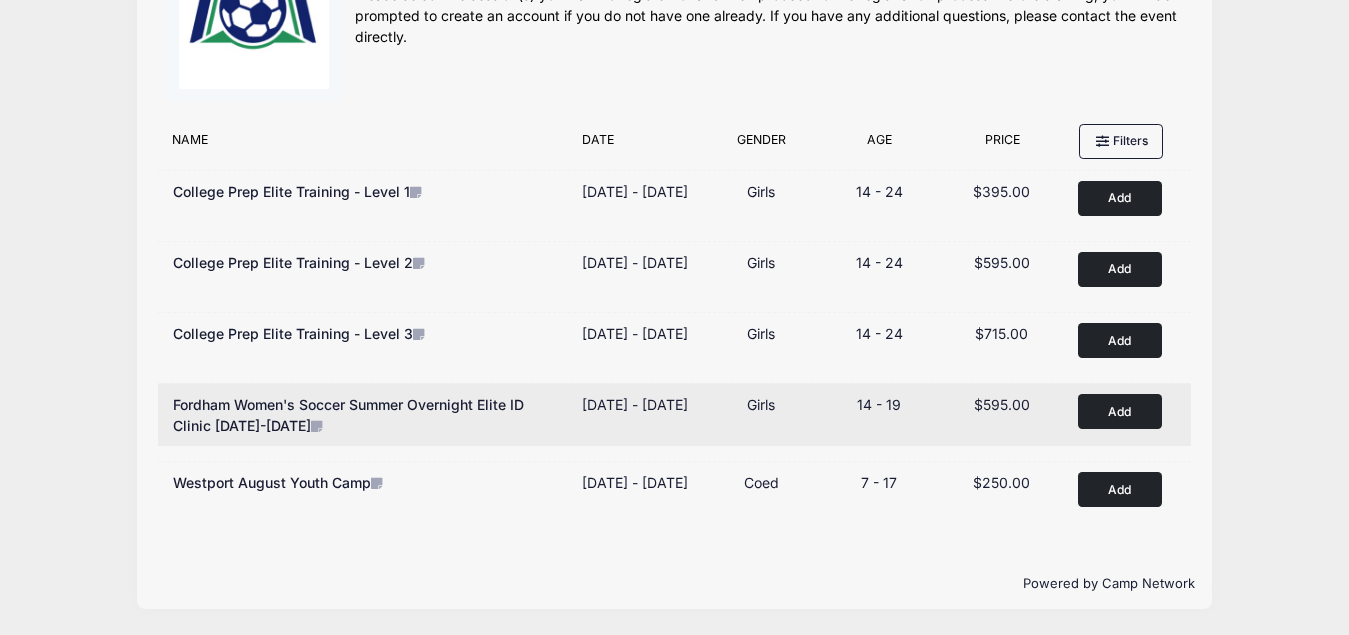 click on "Add" at bounding box center [1120, 411] 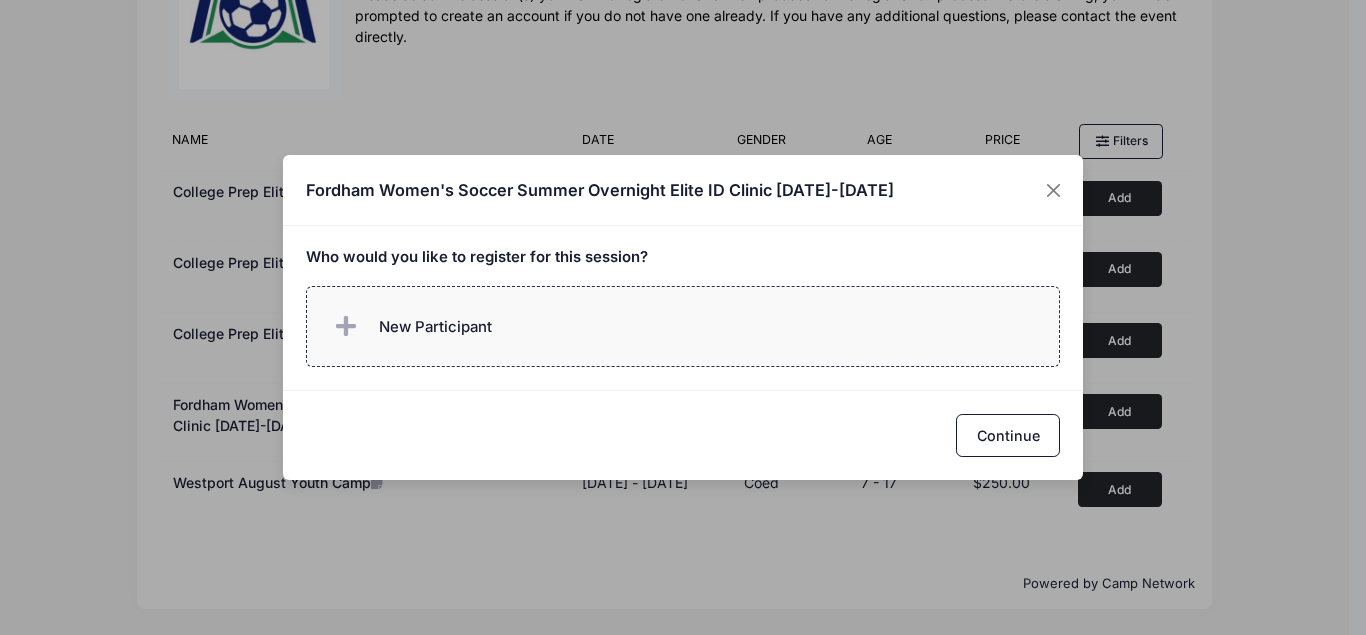 click on "New Participant" at bounding box center [435, 327] 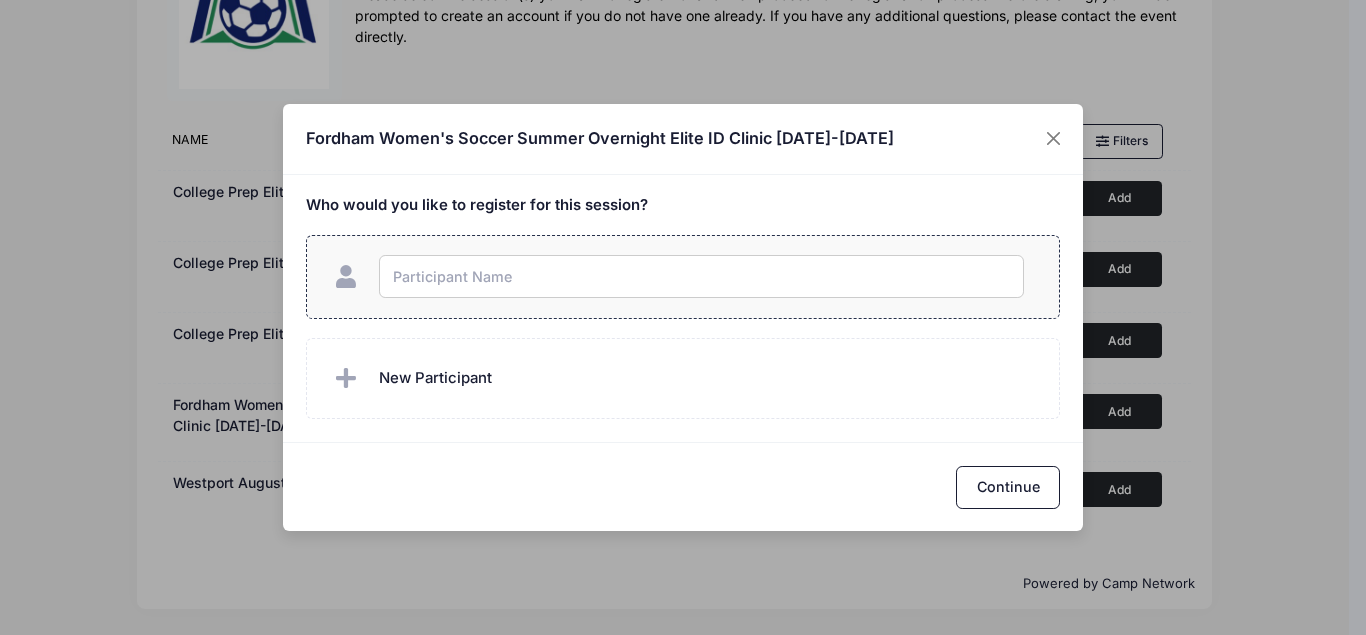 click at bounding box center (701, 276) 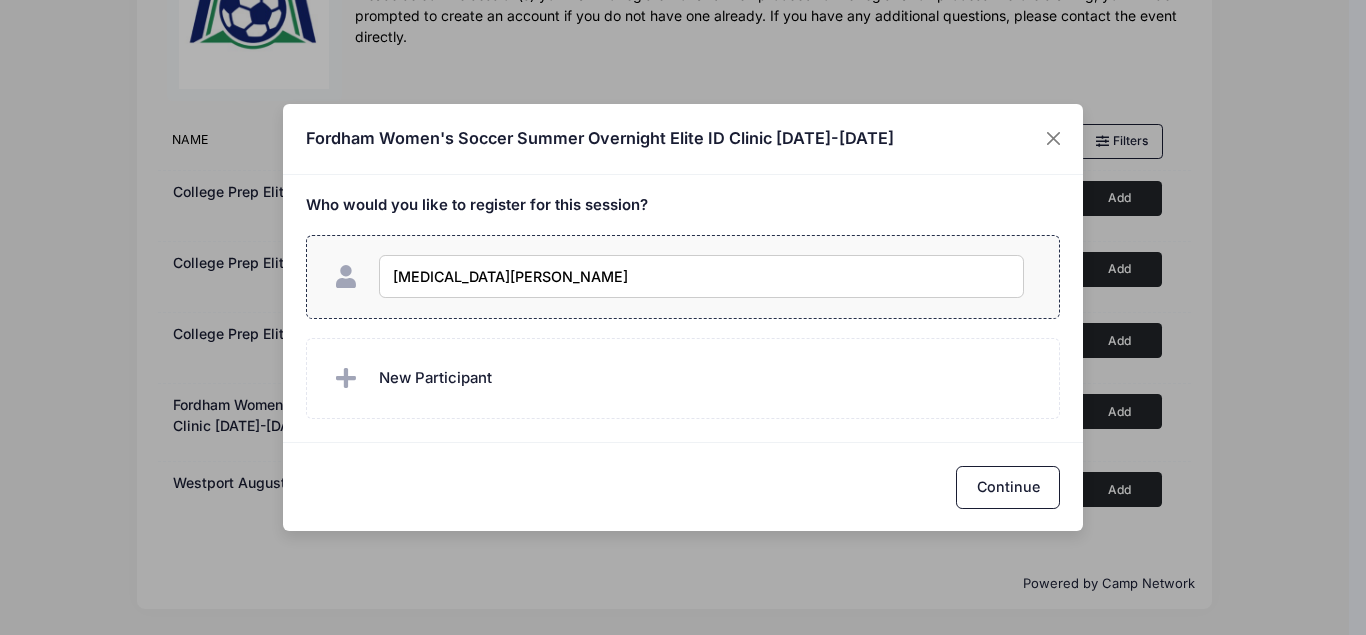 type on "Kyra Baun" 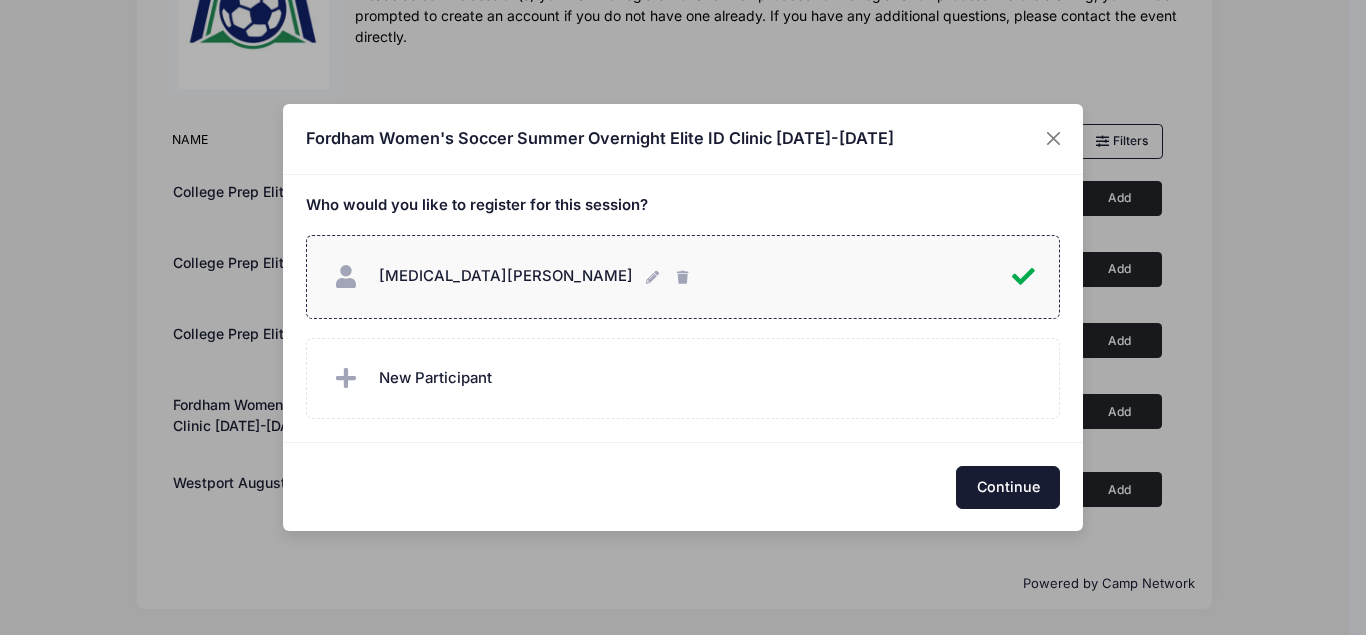 click on "Continue" at bounding box center [1008, 487] 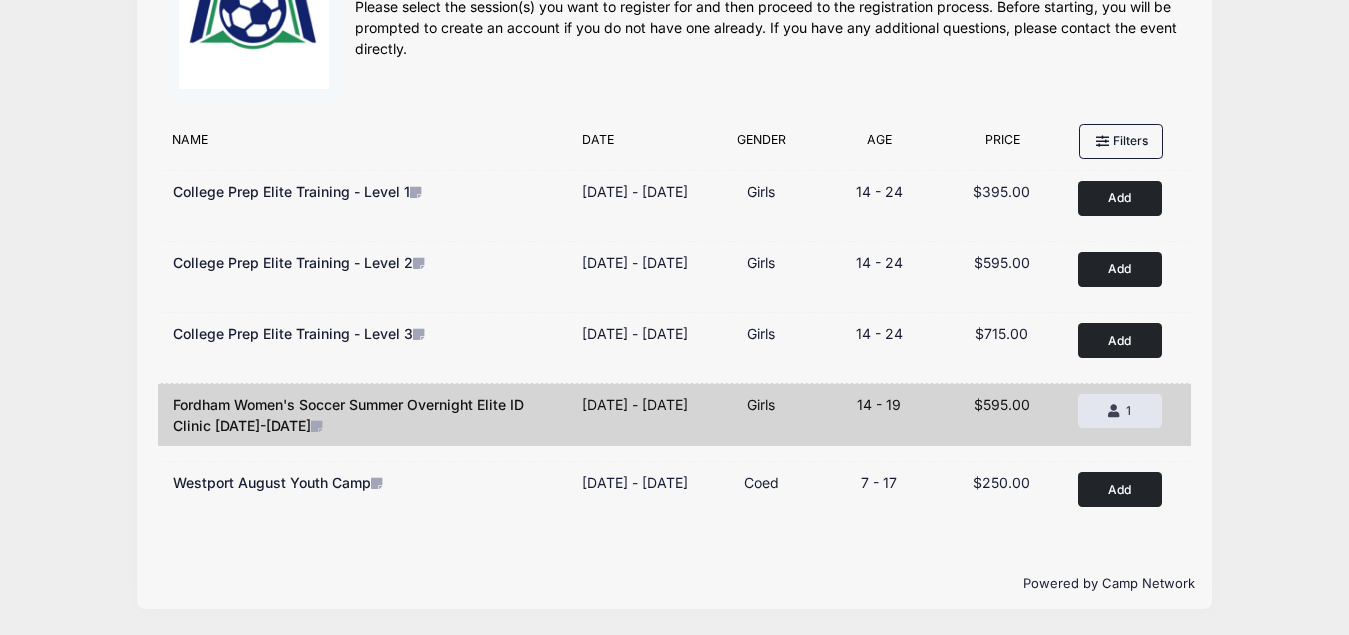 scroll, scrollTop: 0, scrollLeft: 0, axis: both 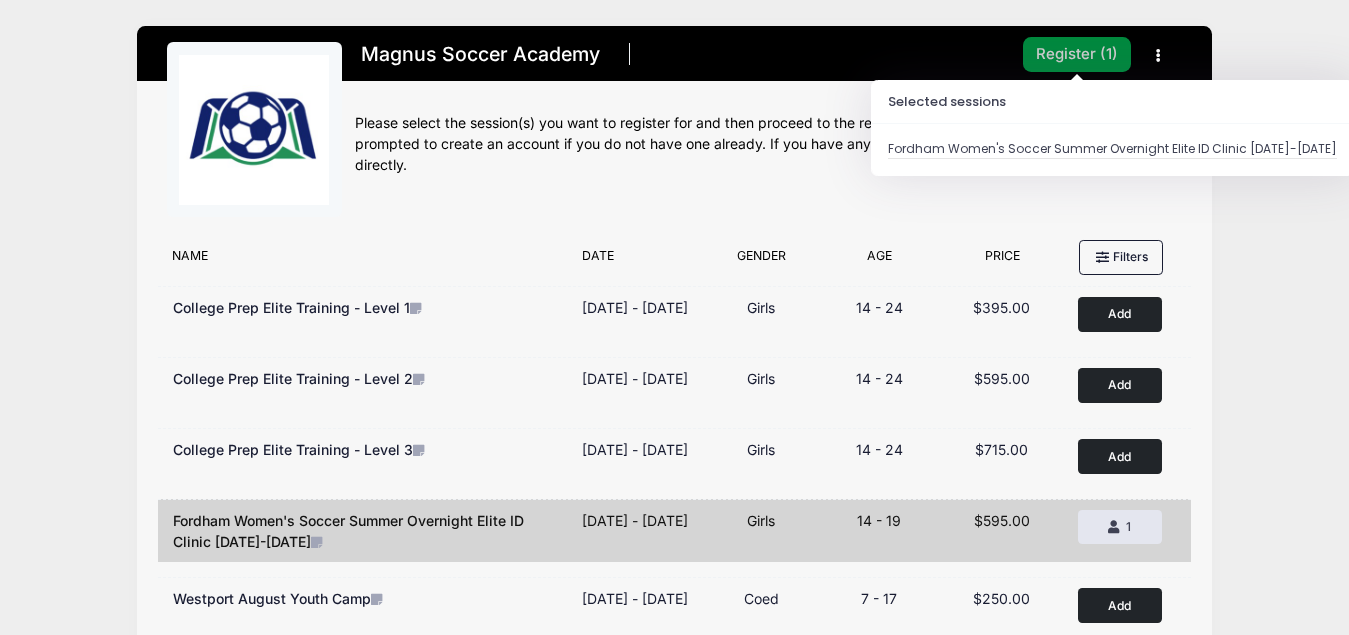 click on "Register ( 1 )" at bounding box center [1077, 54] 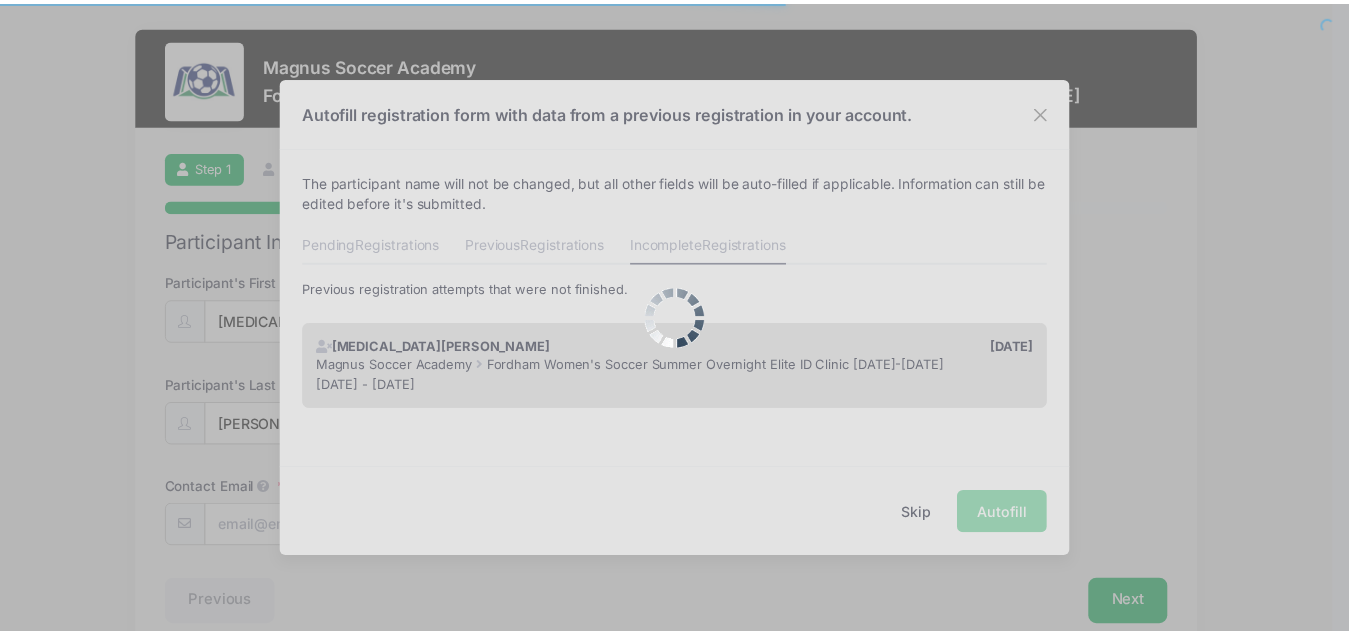 scroll, scrollTop: 0, scrollLeft: 0, axis: both 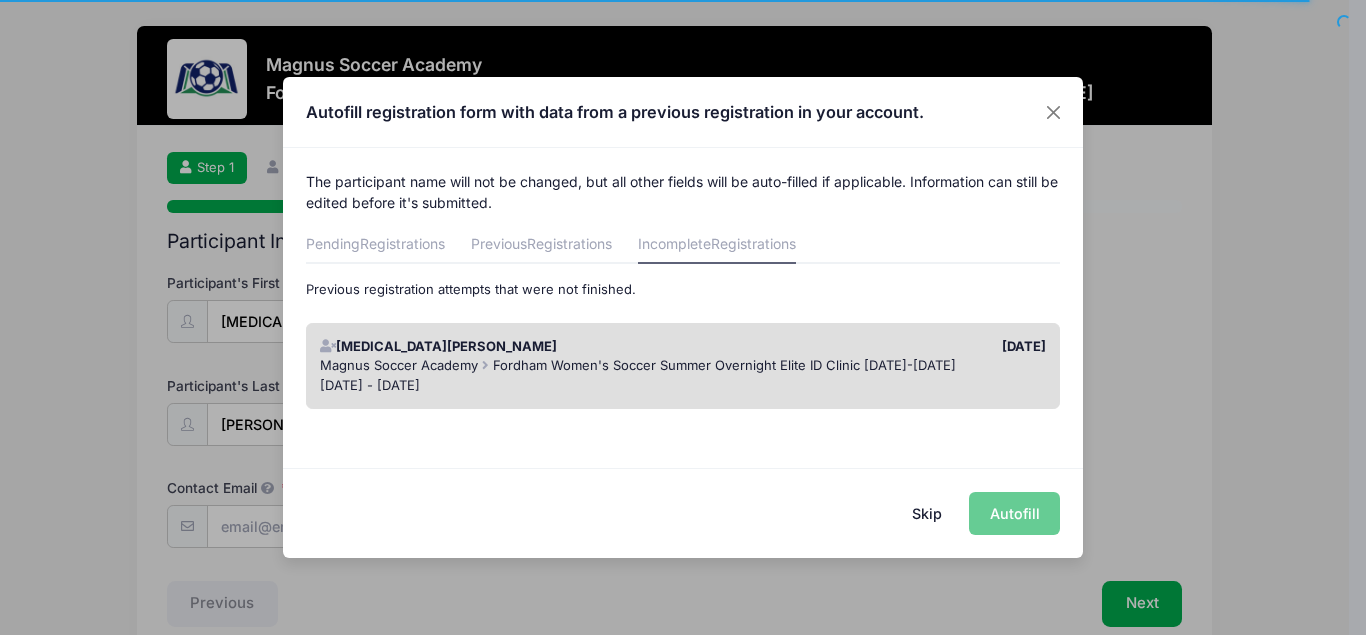 click on "Kyra Baun" at bounding box center (496, 347) 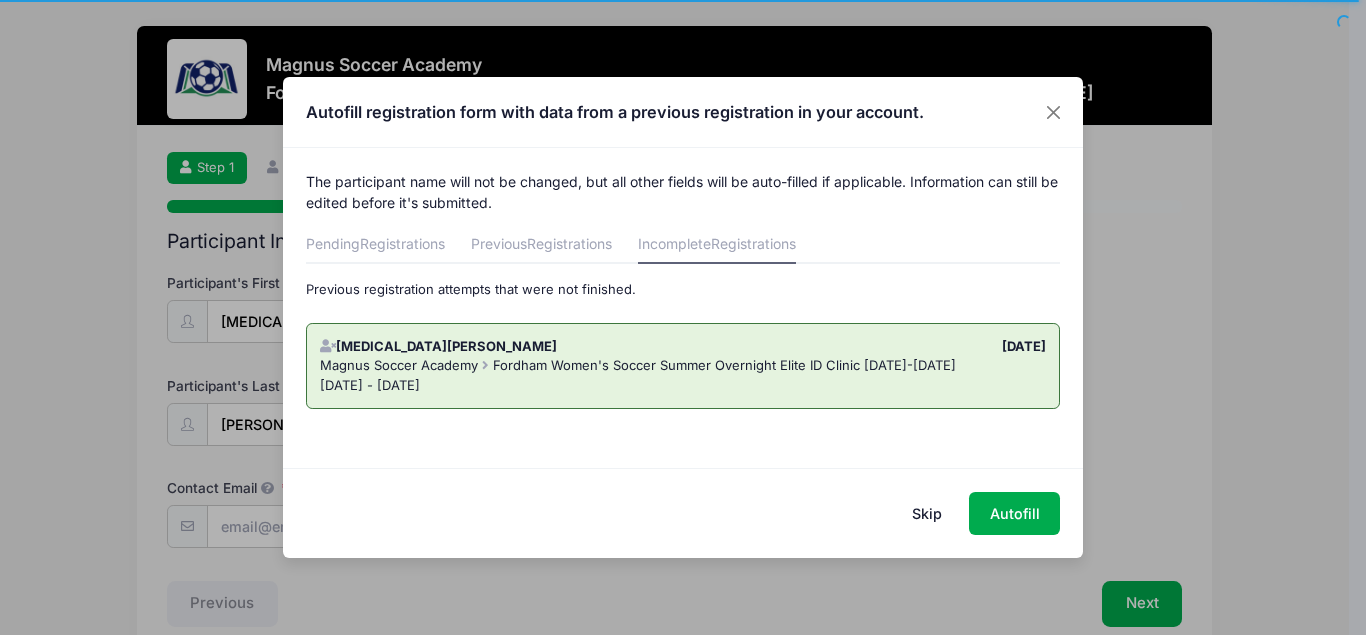 click on "Skip" at bounding box center [927, 513] 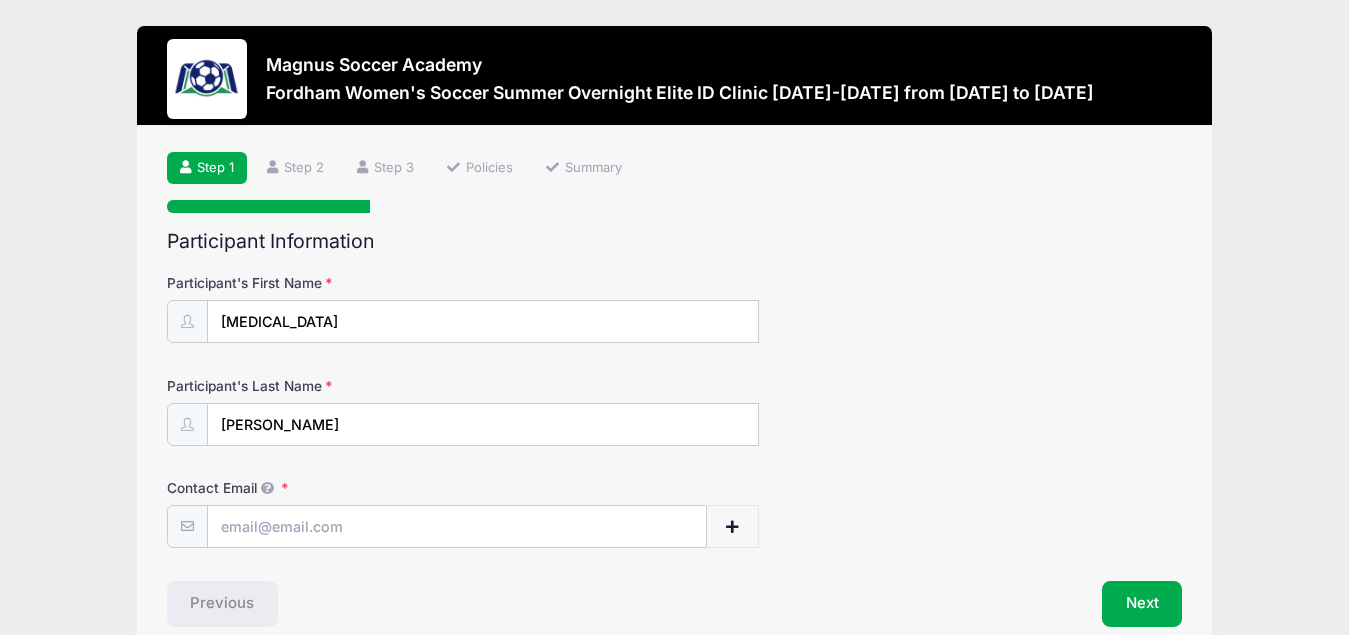 scroll, scrollTop: 96, scrollLeft: 0, axis: vertical 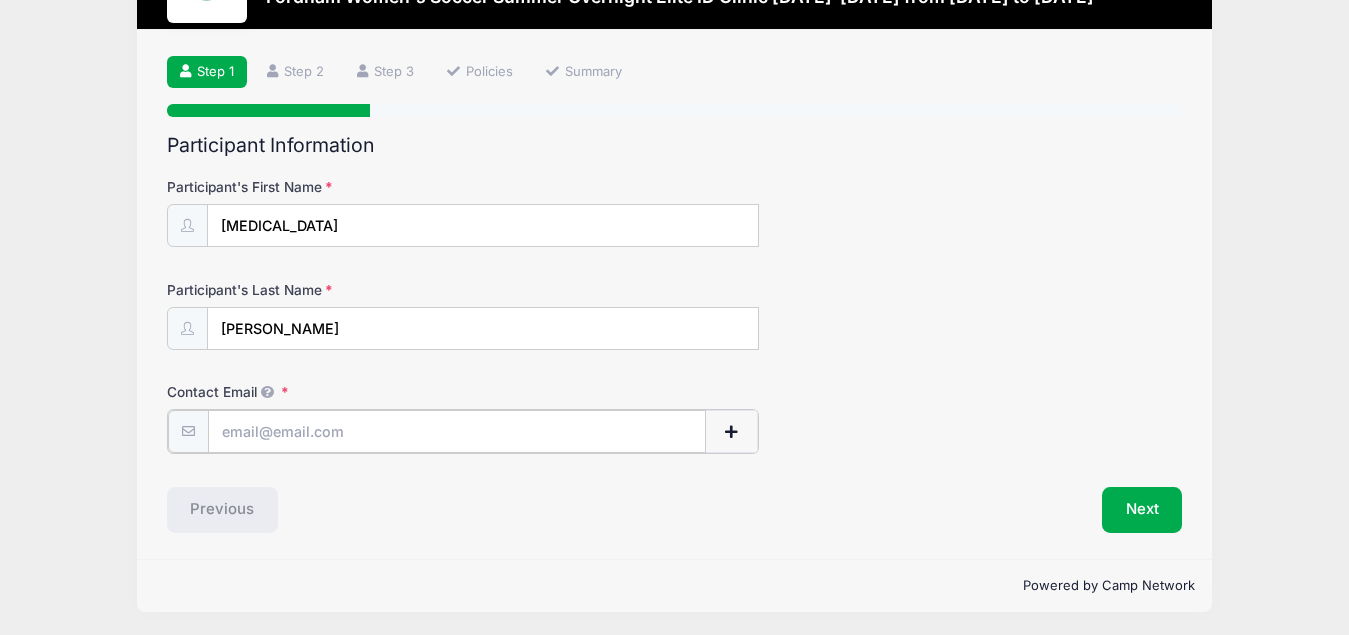 click on "Contact Email" at bounding box center [457, 431] 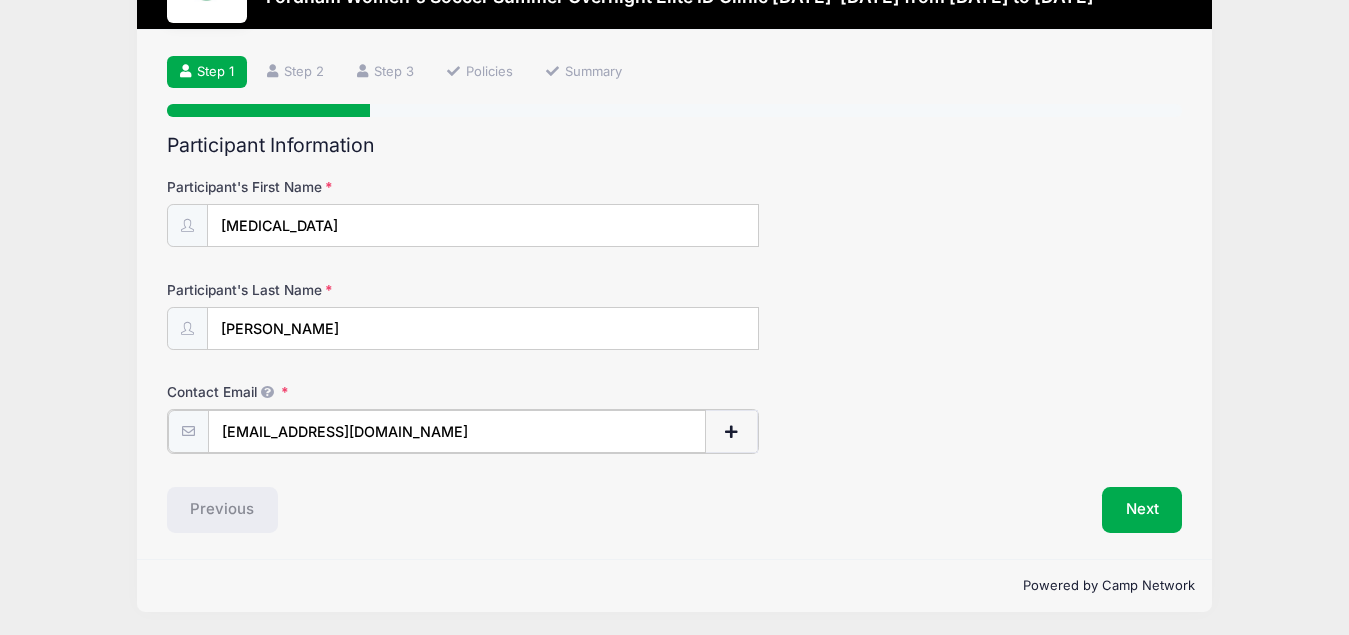 type on "[EMAIL_ADDRESS][DOMAIN_NAME]" 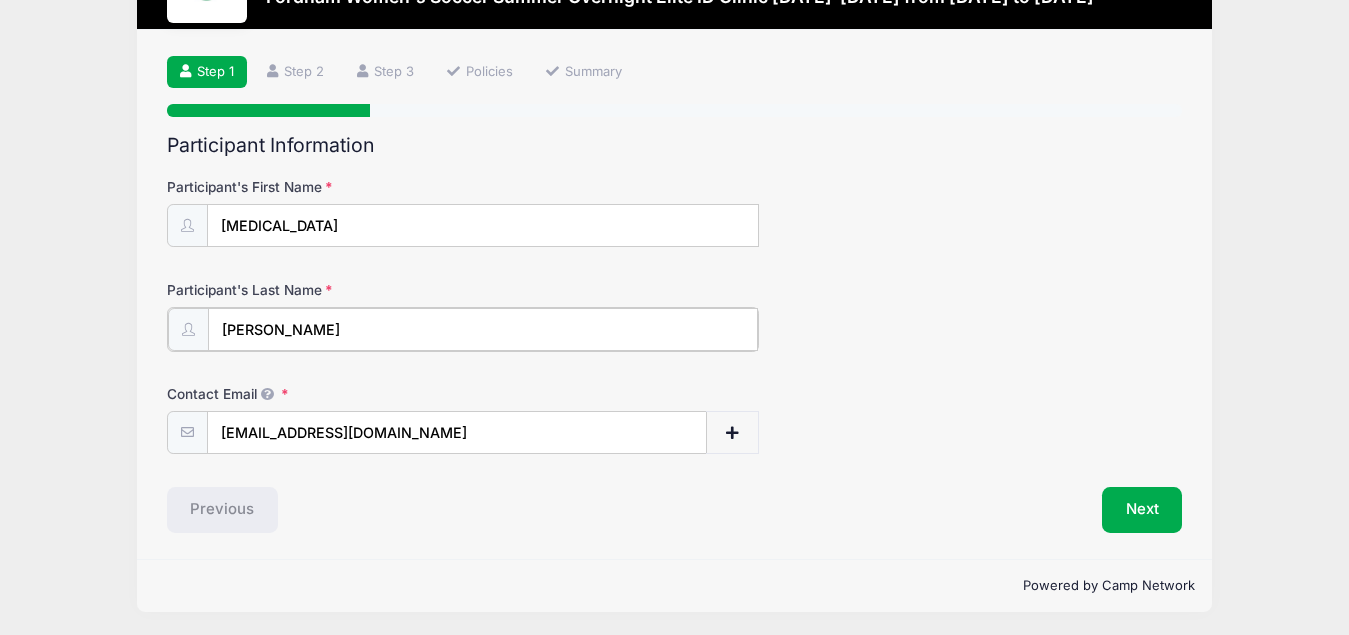 click on "[PERSON_NAME]" at bounding box center (483, 329) 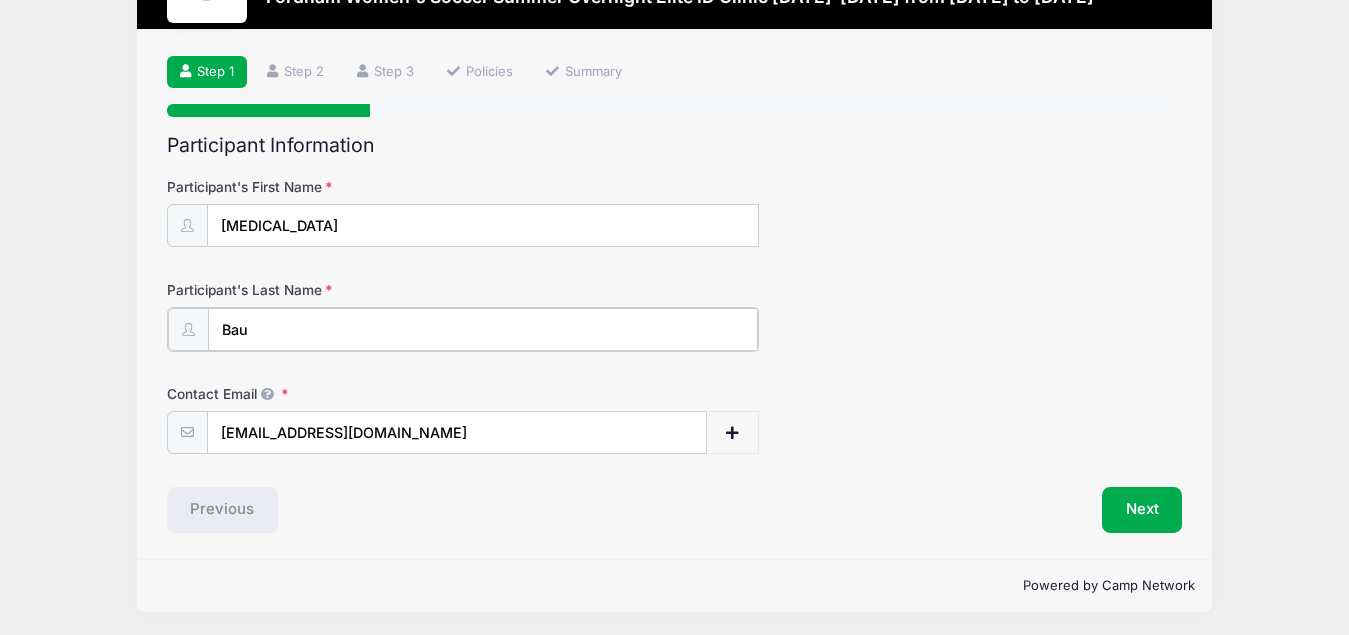 type on "[PERSON_NAME]" 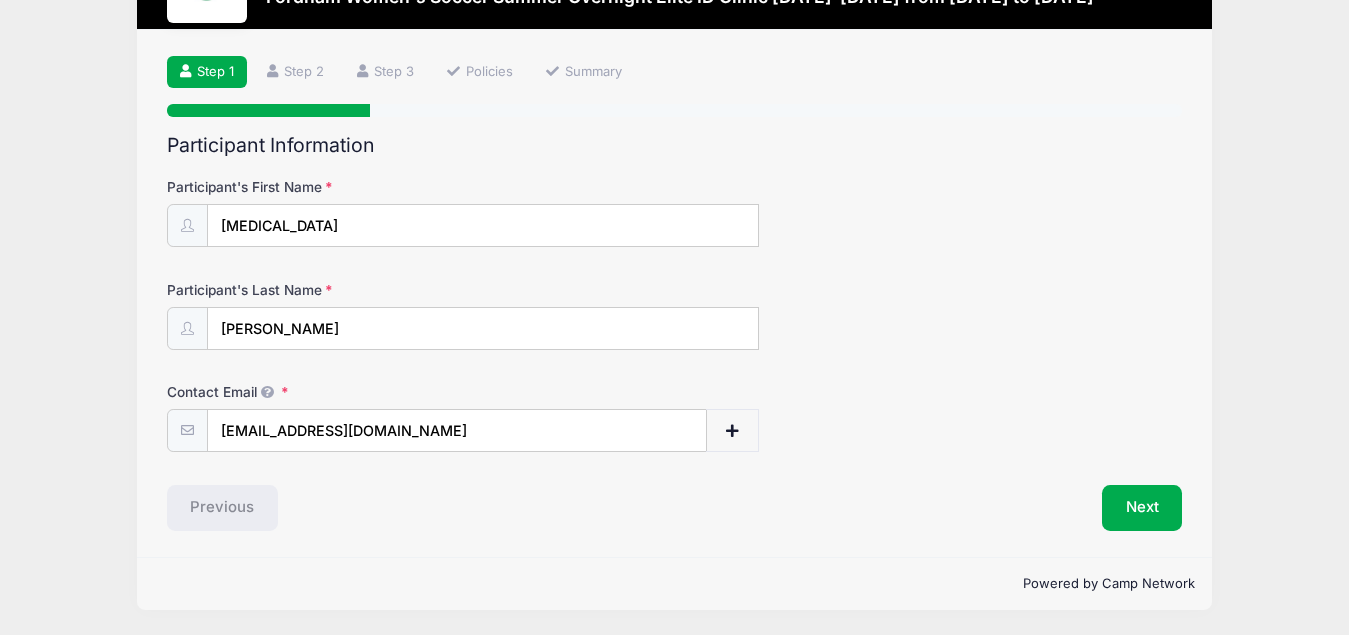 drag, startPoint x: 129, startPoint y: 360, endPoint x: 151, endPoint y: 365, distance: 22.561028 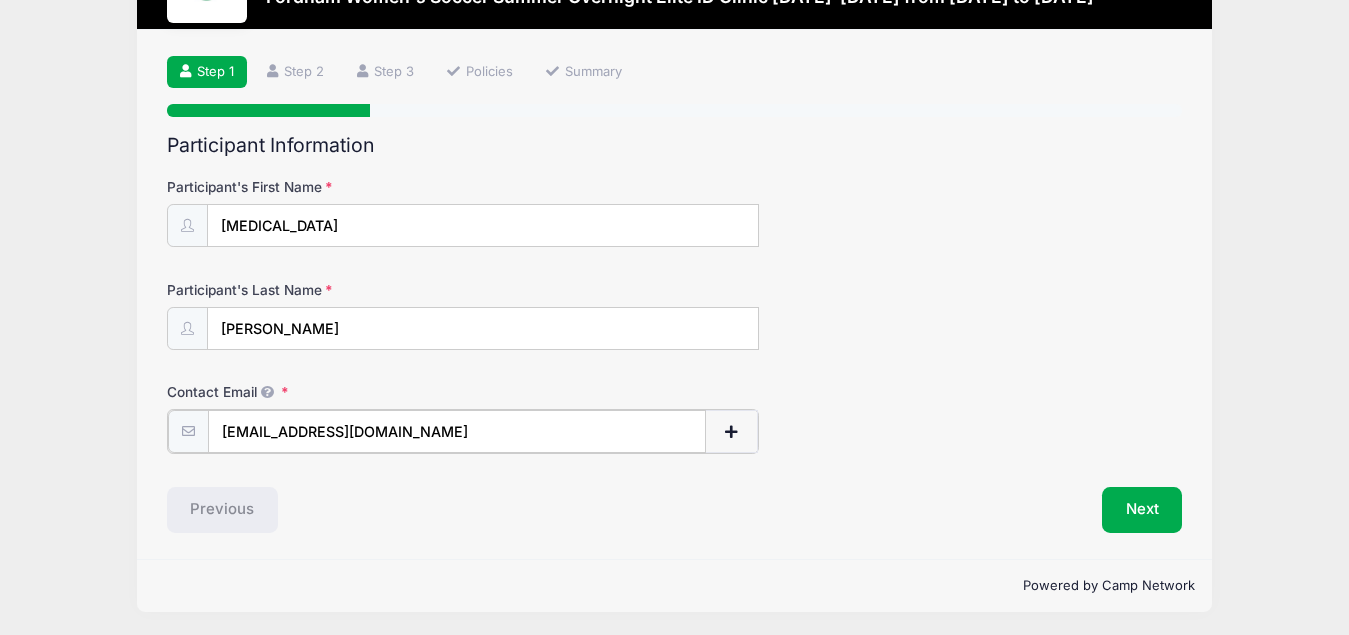 click on "[EMAIL_ADDRESS][DOMAIN_NAME]" at bounding box center (457, 431) 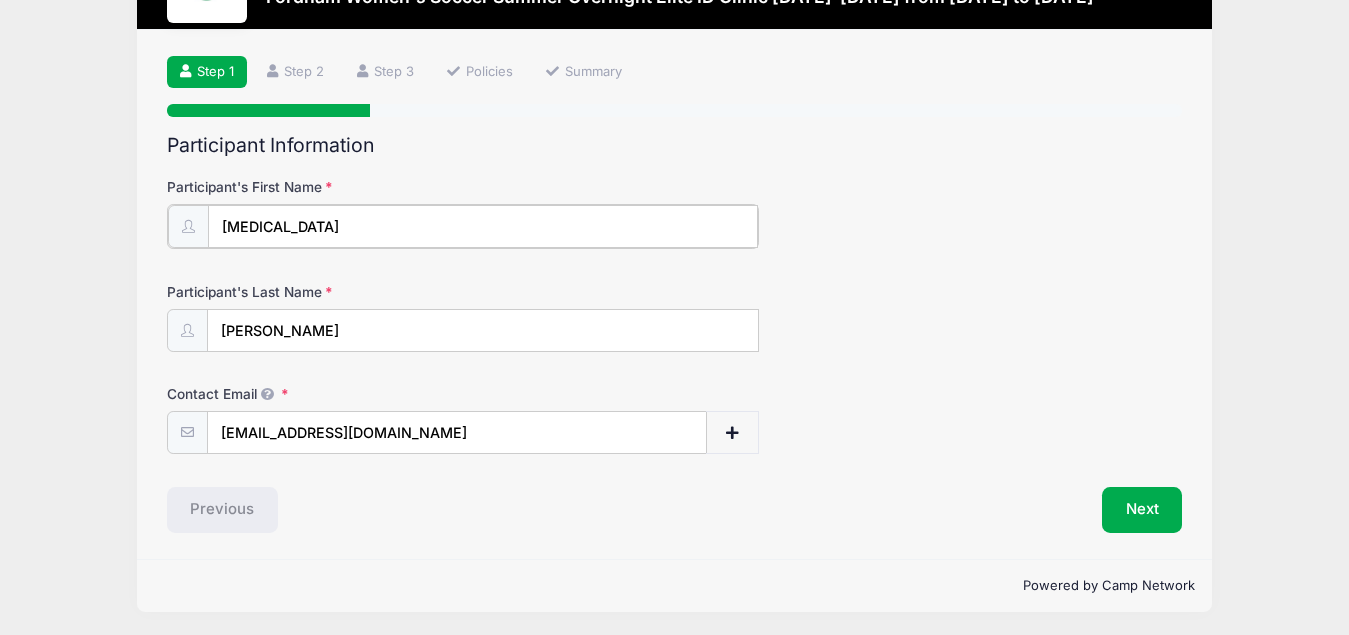 click on "[MEDICAL_DATA]" at bounding box center (483, 226) 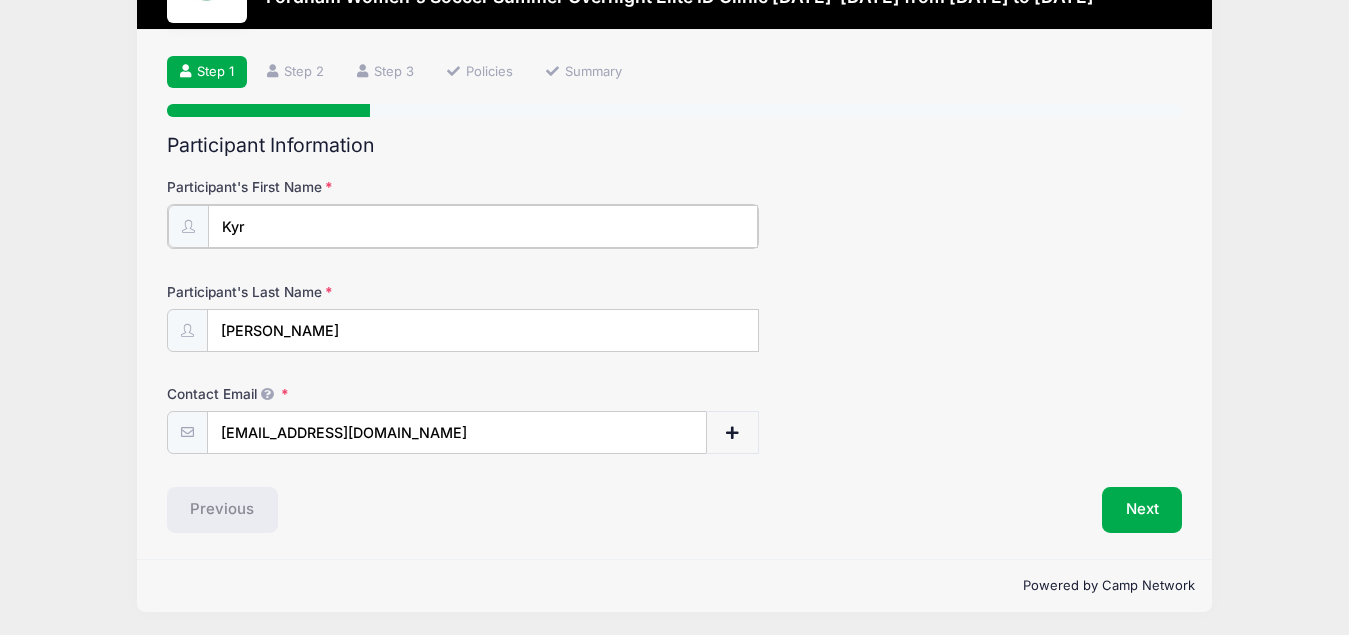 type on "[MEDICAL_DATA]" 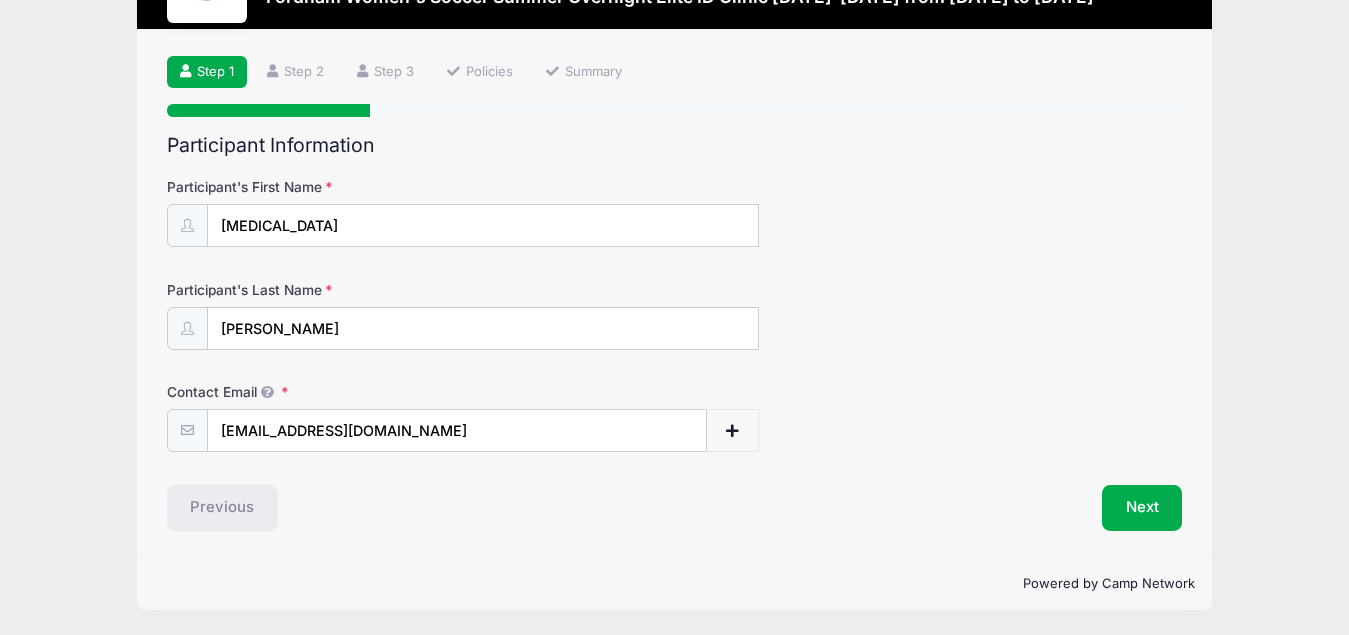 click on "Participant's First Name
Kyra" at bounding box center [675, 212] 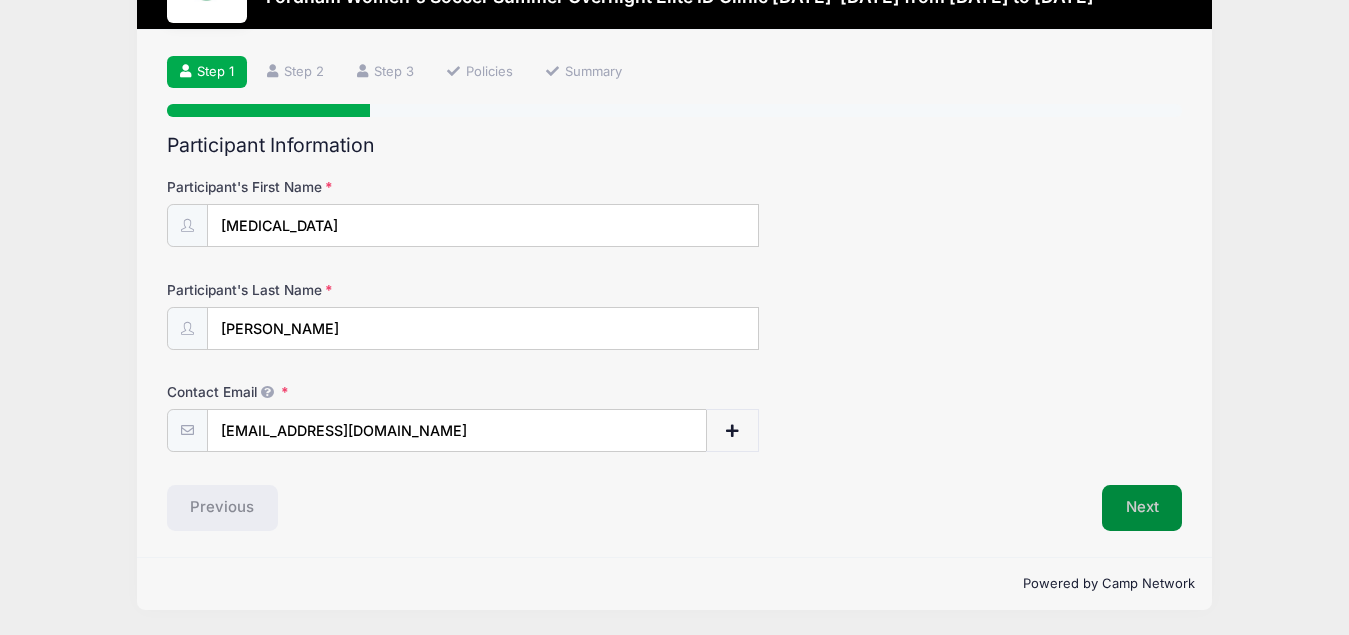 click on "Next" at bounding box center (1142, 508) 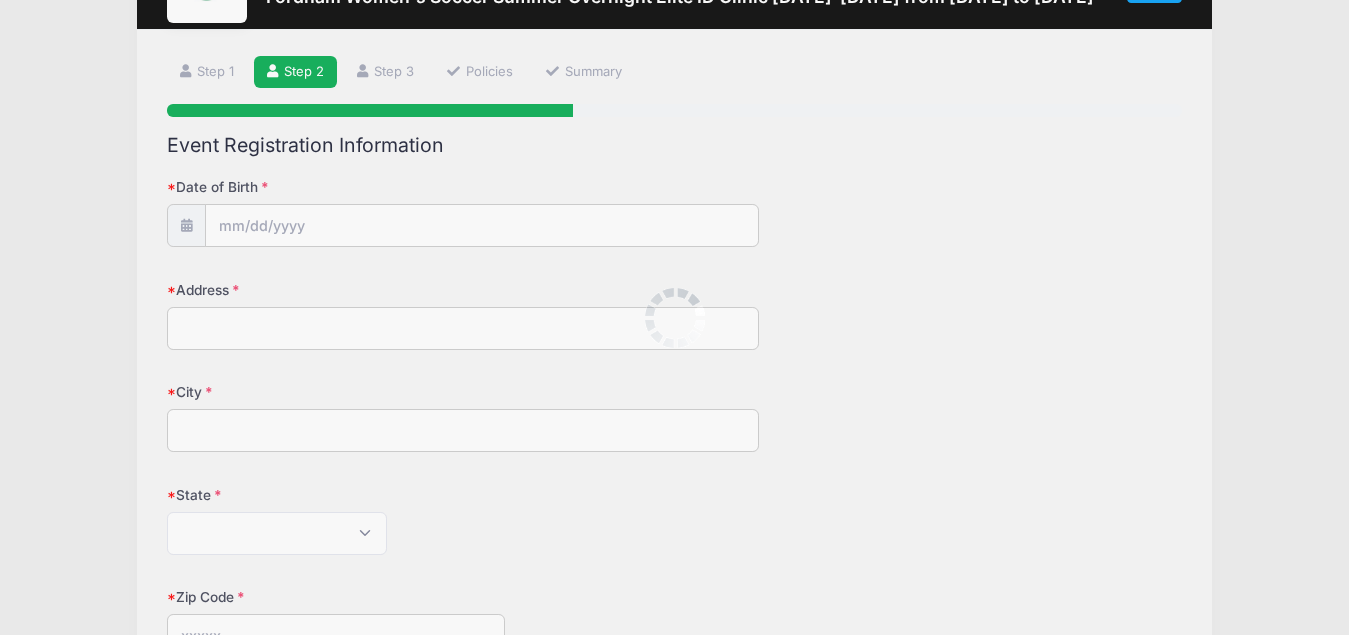 scroll, scrollTop: 0, scrollLeft: 0, axis: both 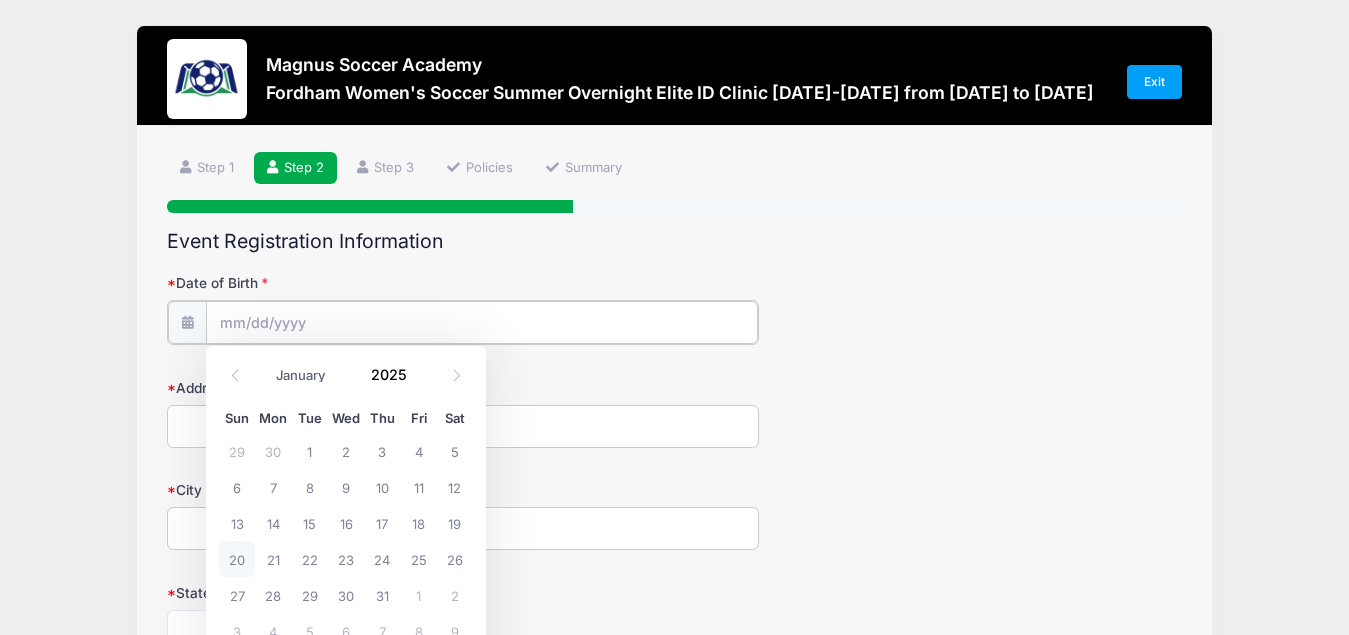 click on "Date of Birth" at bounding box center (482, 322) 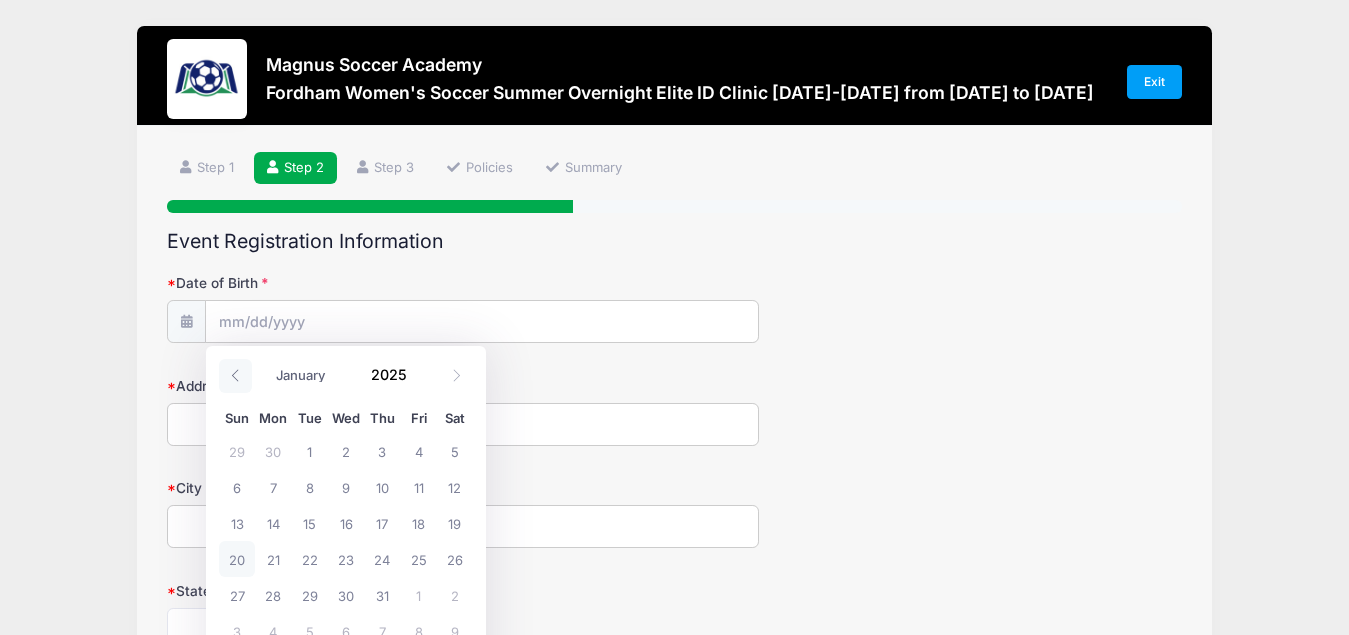click 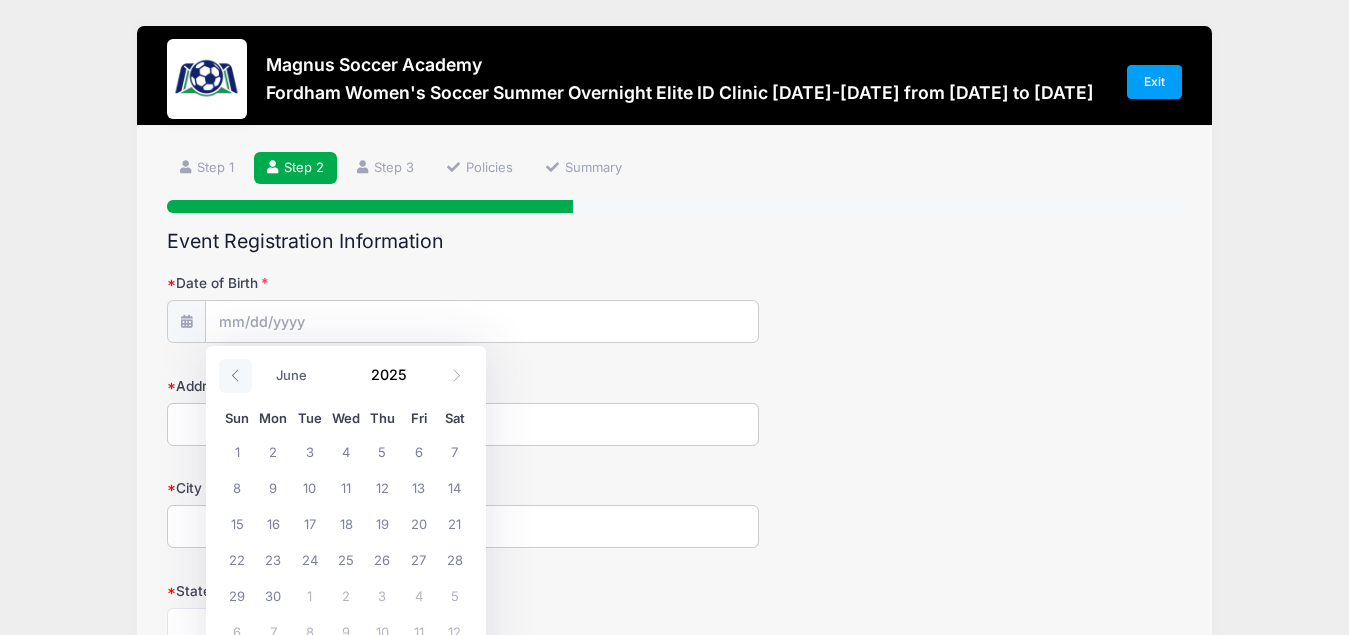 click 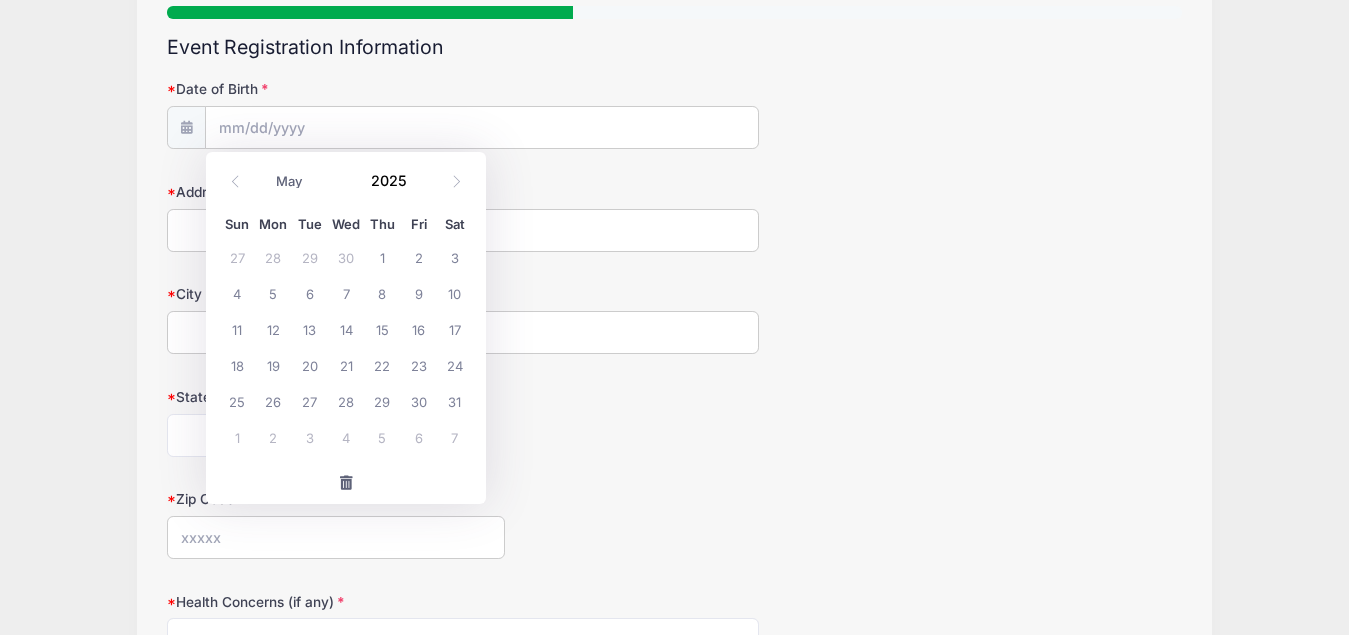 scroll, scrollTop: 204, scrollLeft: 0, axis: vertical 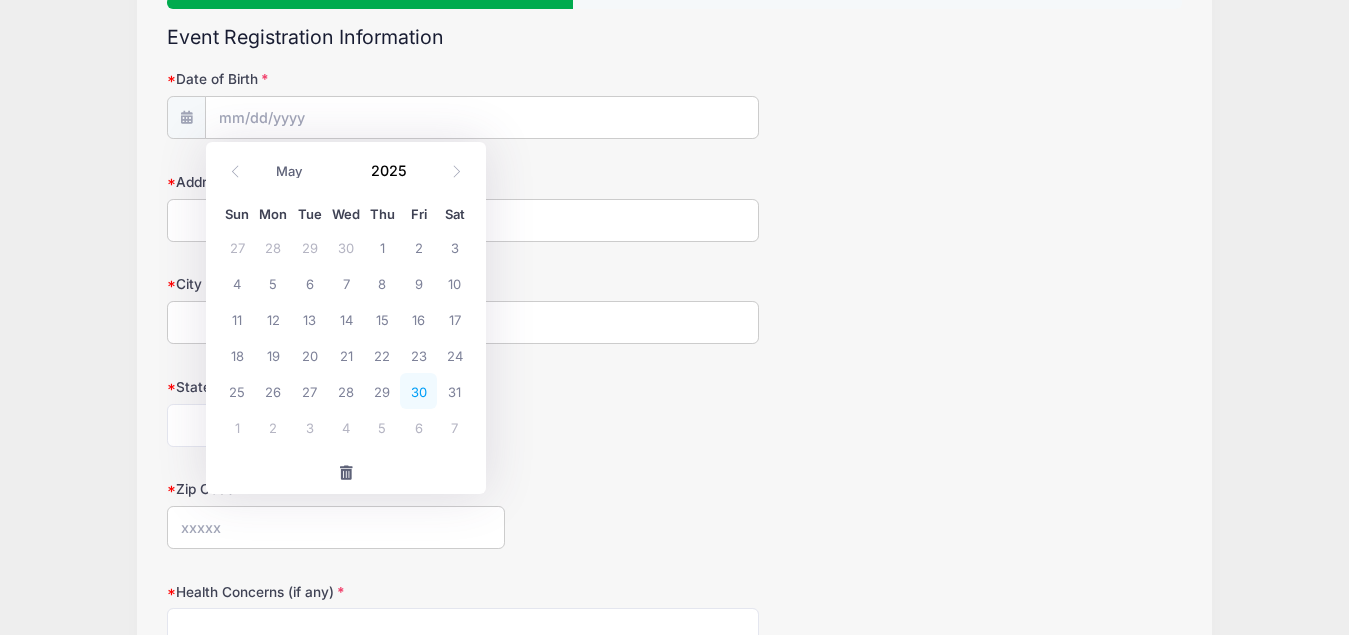 click on "30" at bounding box center [418, 391] 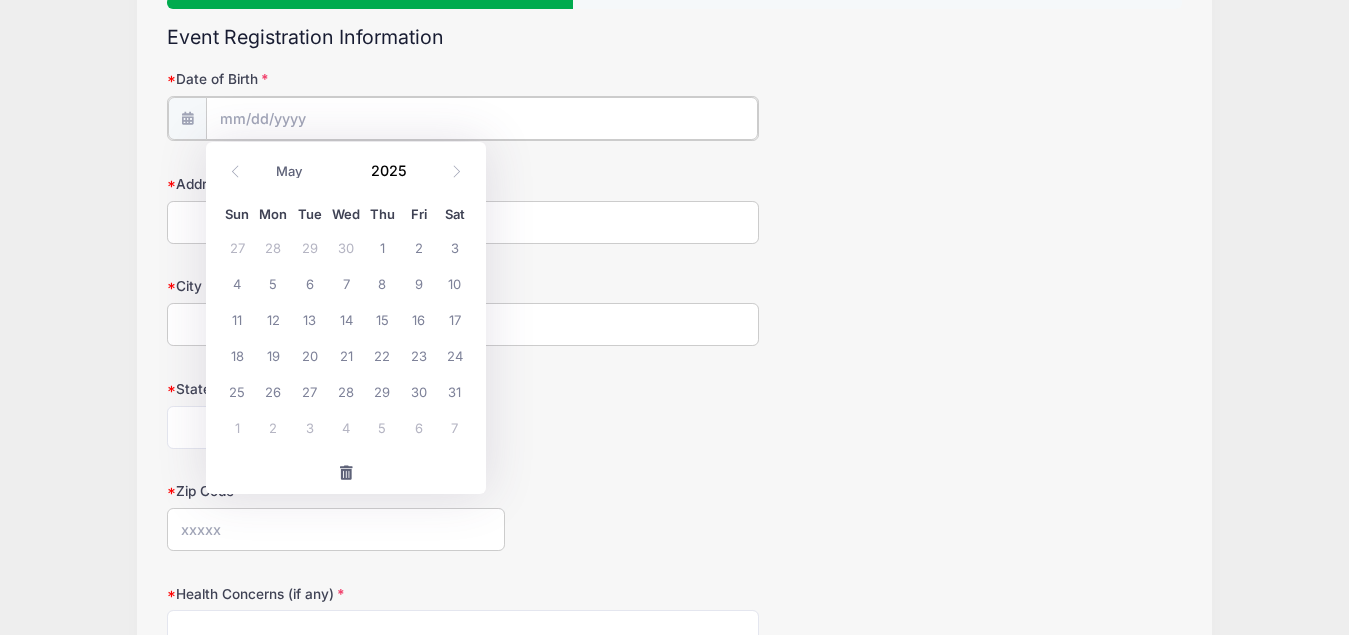 type on "05/30/2025" 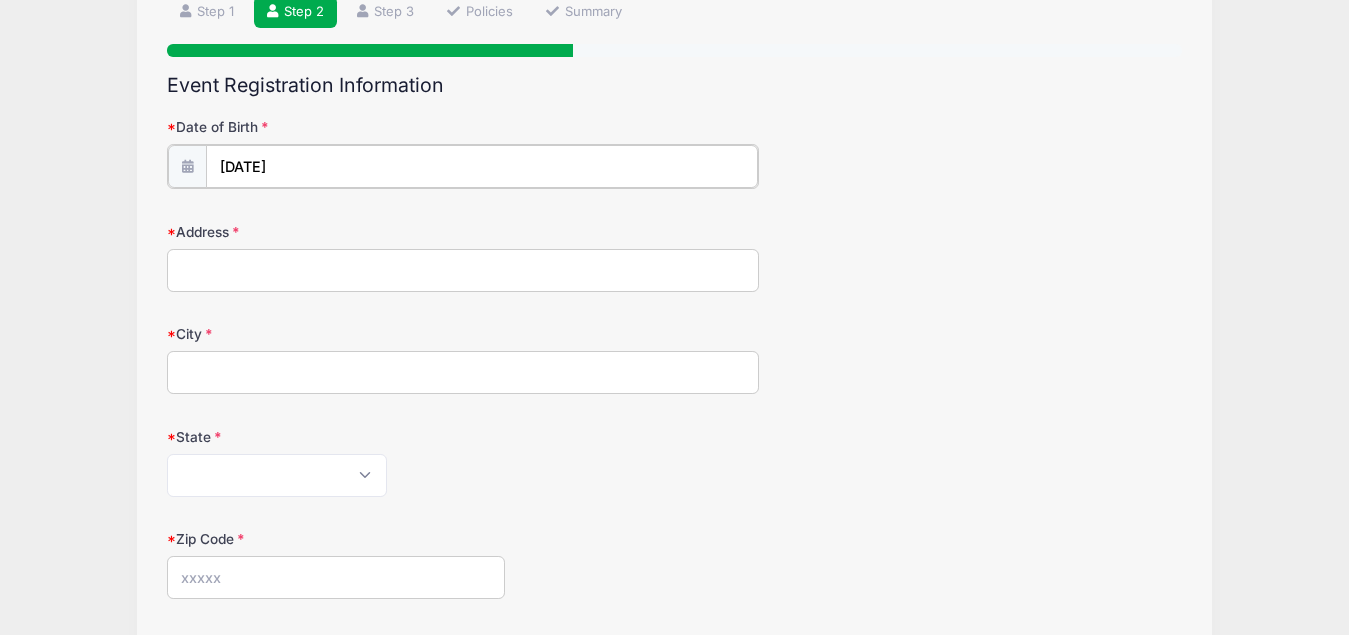 scroll, scrollTop: 102, scrollLeft: 0, axis: vertical 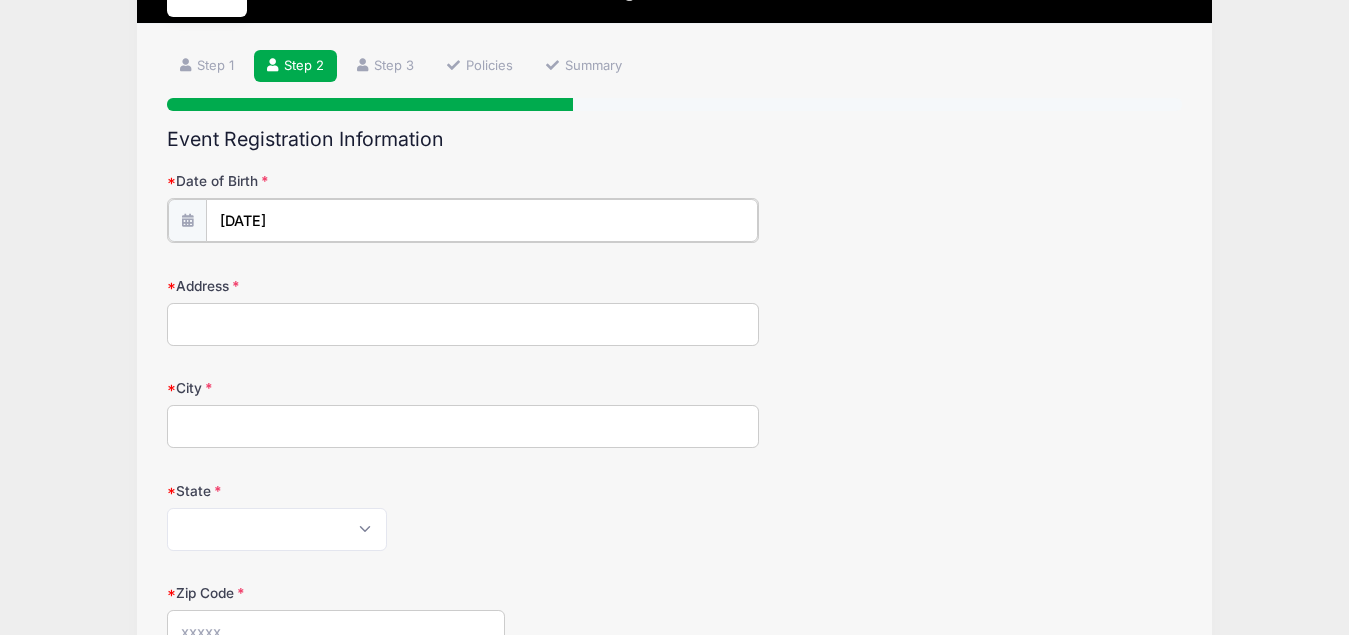 click on "05/30/2025" at bounding box center (482, 220) 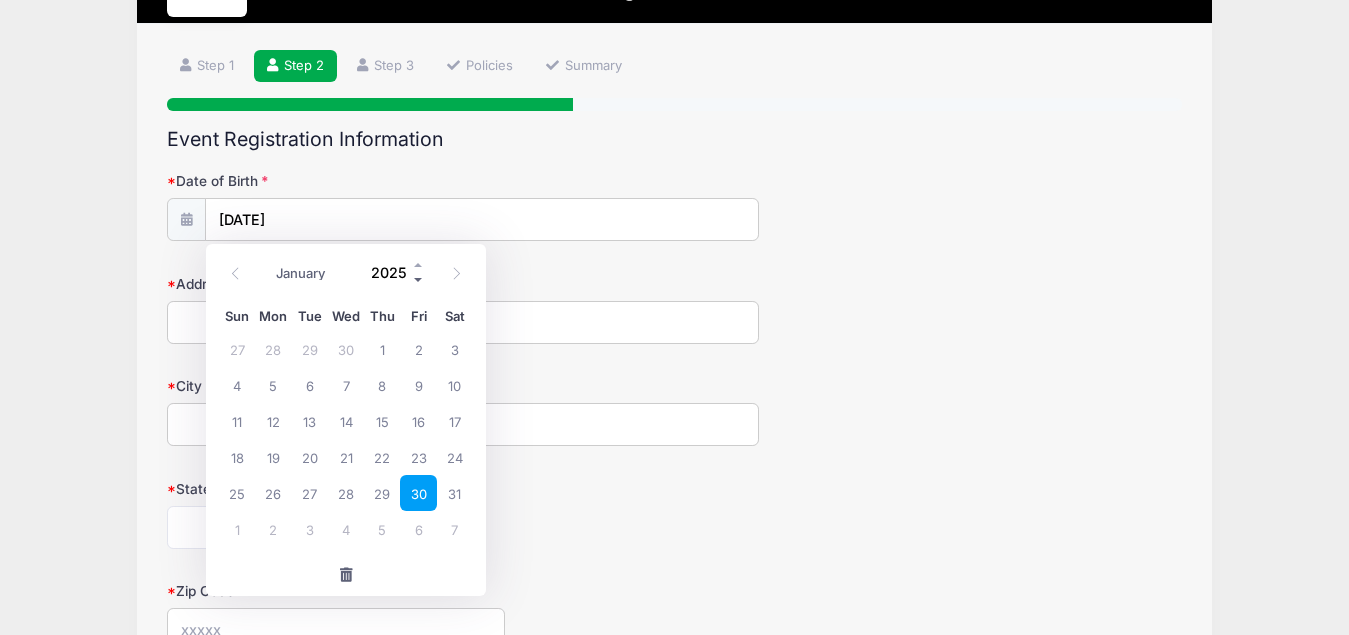 click at bounding box center (419, 280) 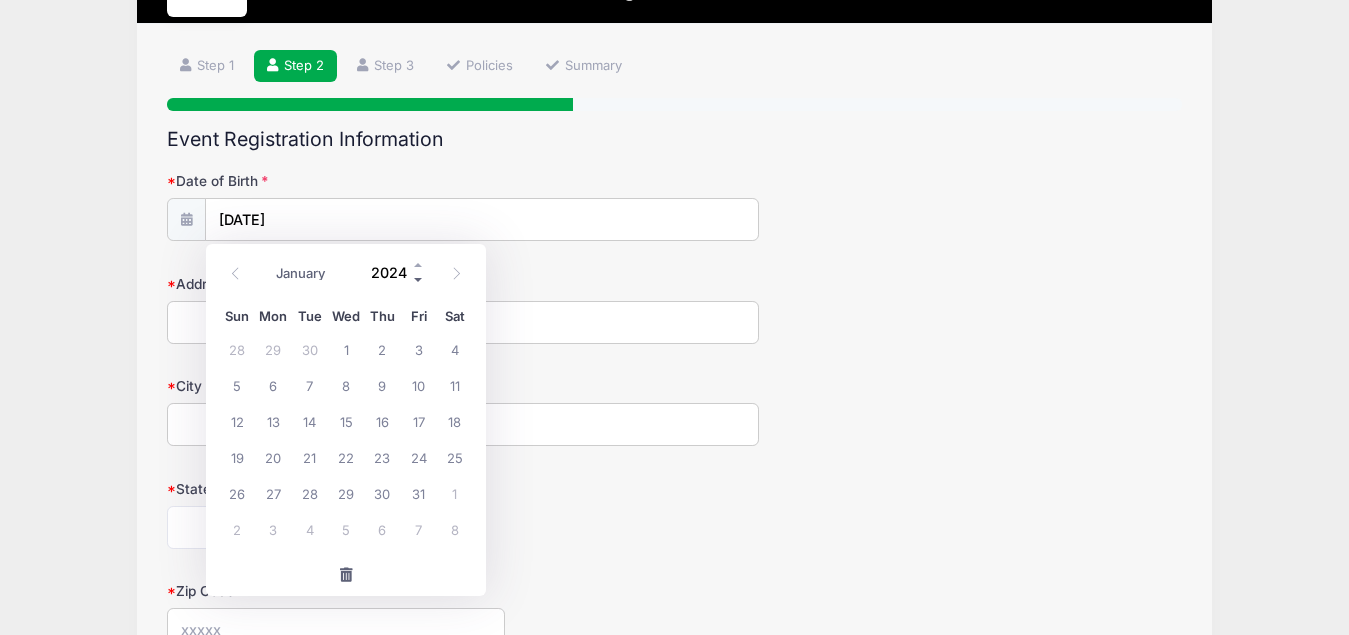 click at bounding box center [419, 280] 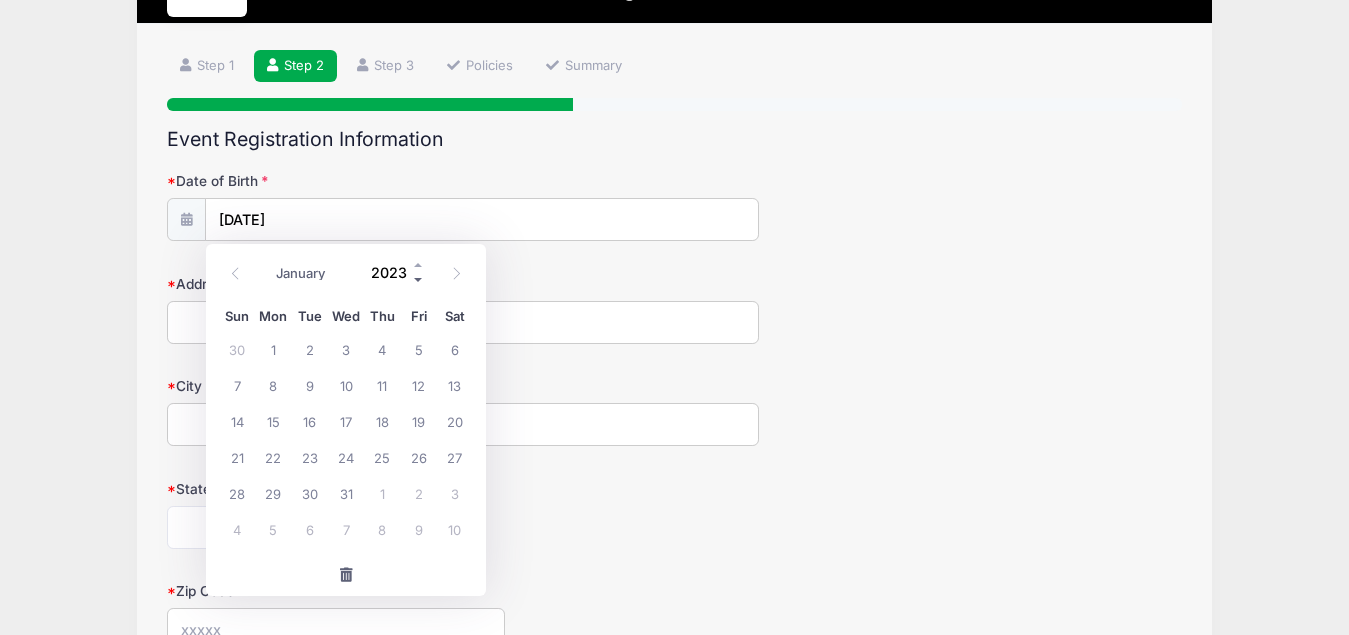 click at bounding box center (419, 280) 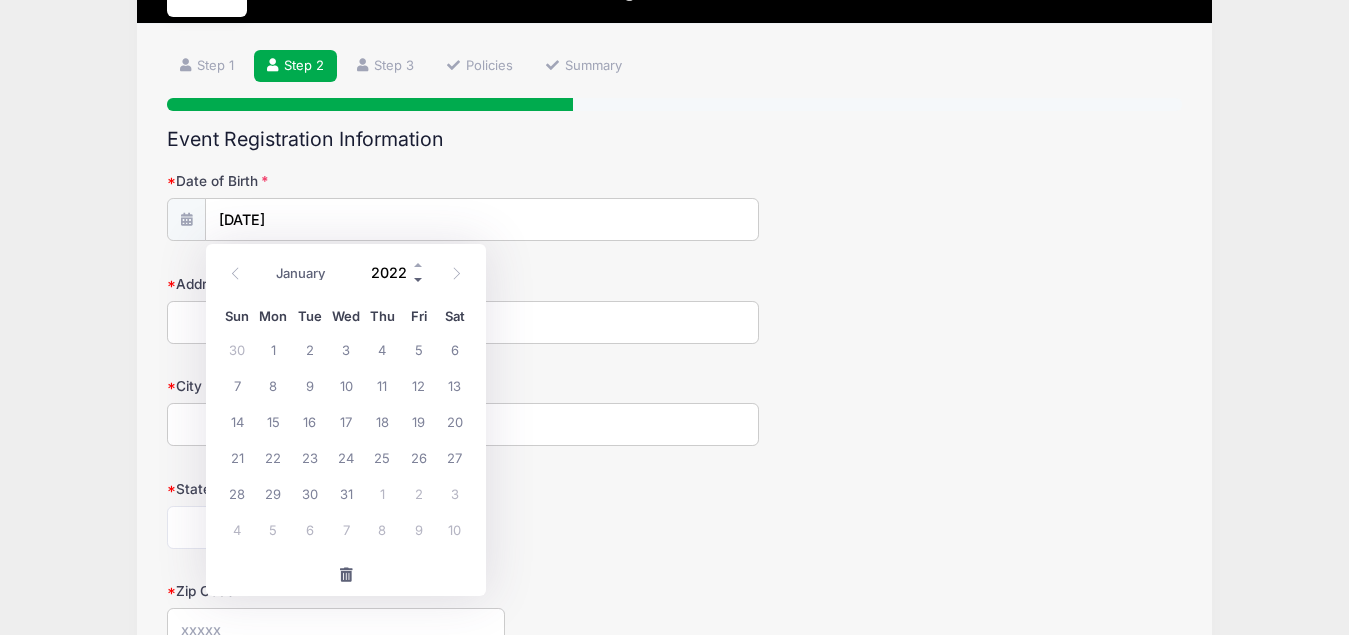 click at bounding box center (419, 280) 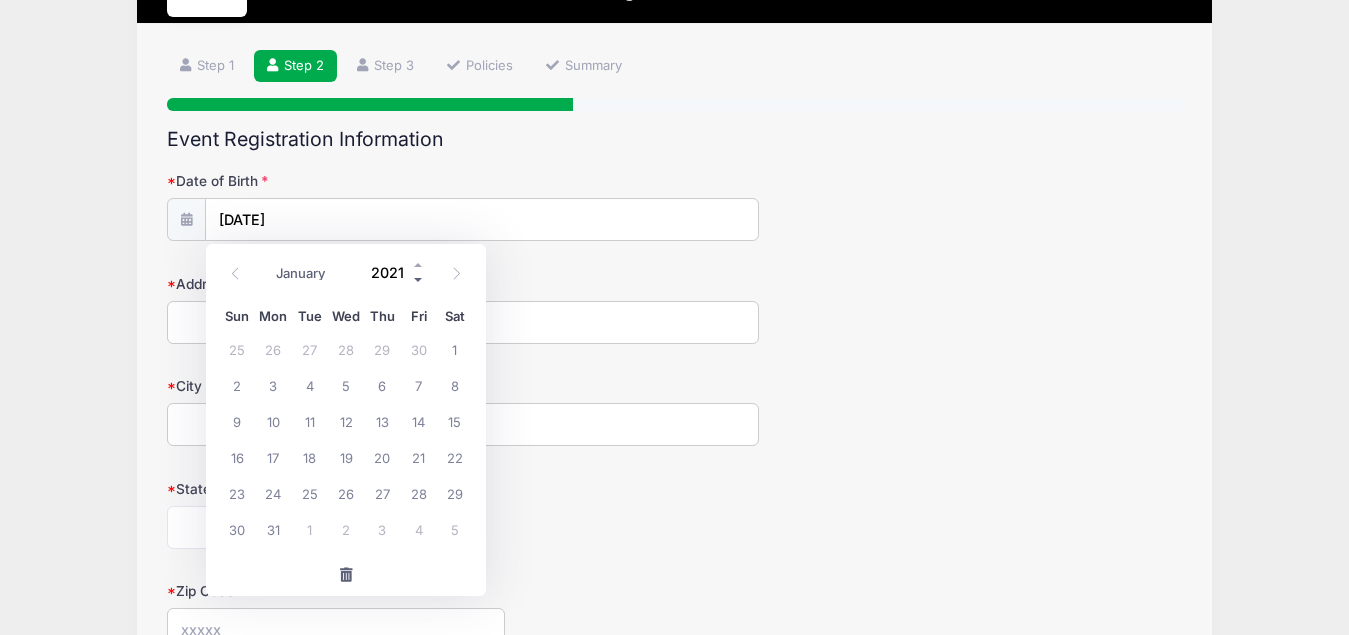 click at bounding box center (419, 280) 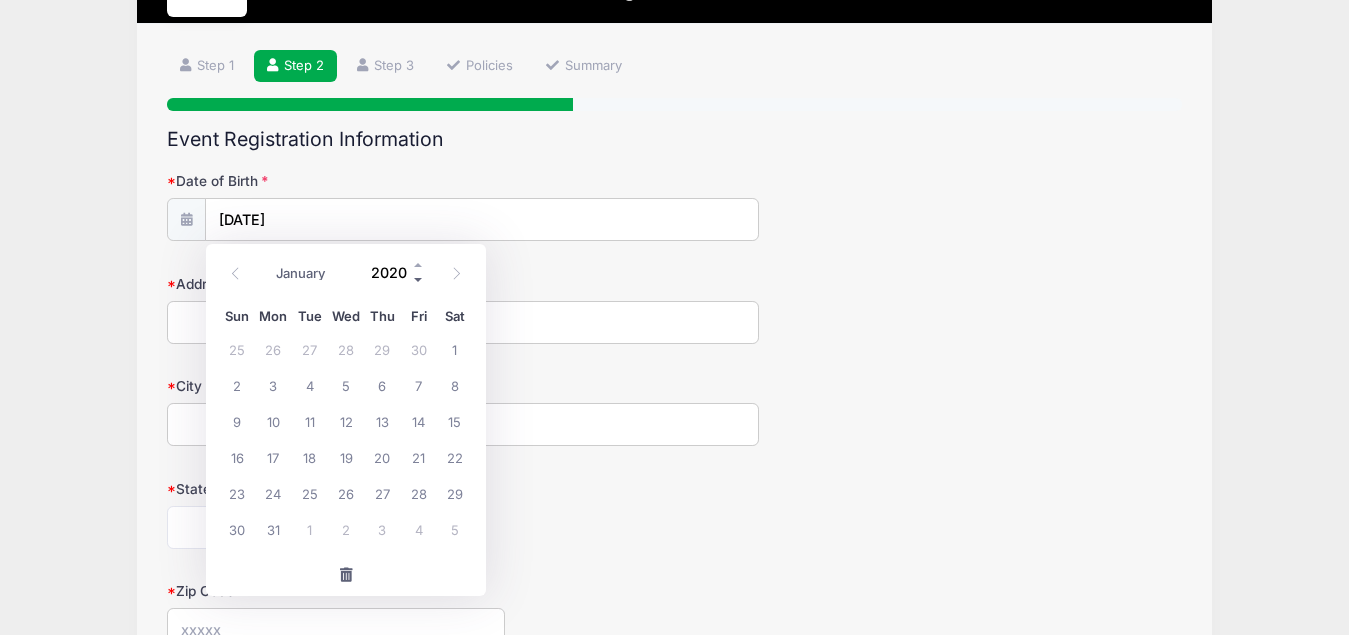 click at bounding box center [419, 280] 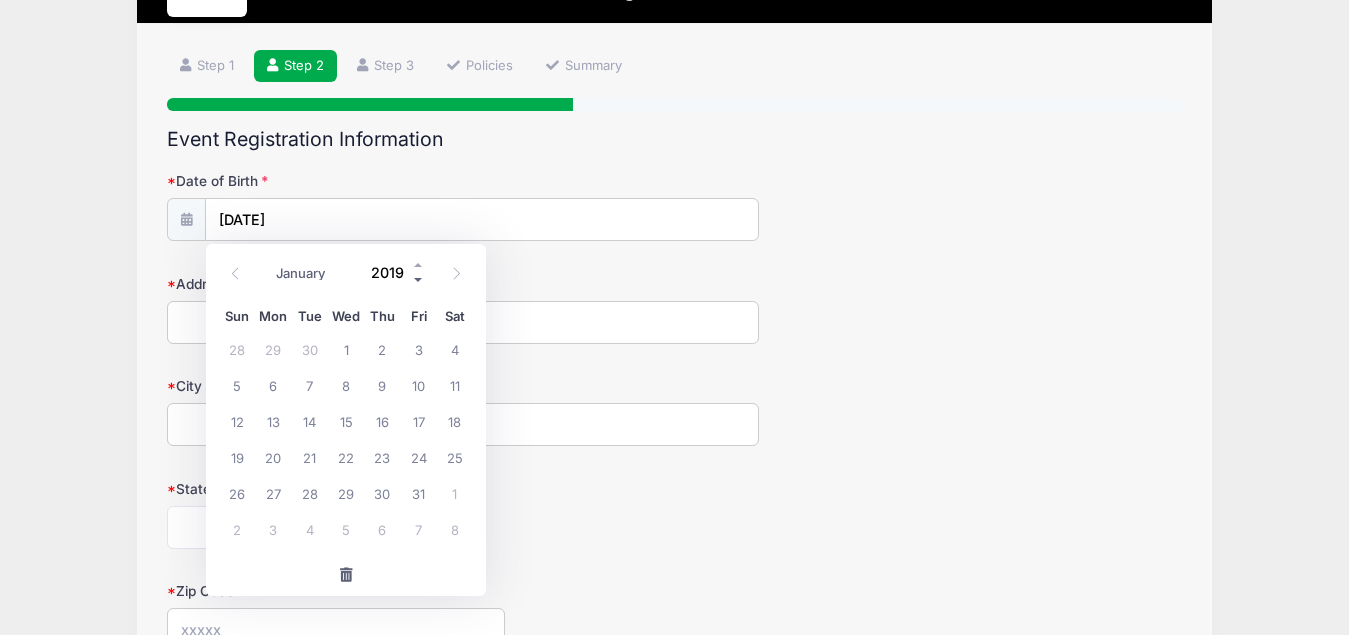 click at bounding box center [419, 280] 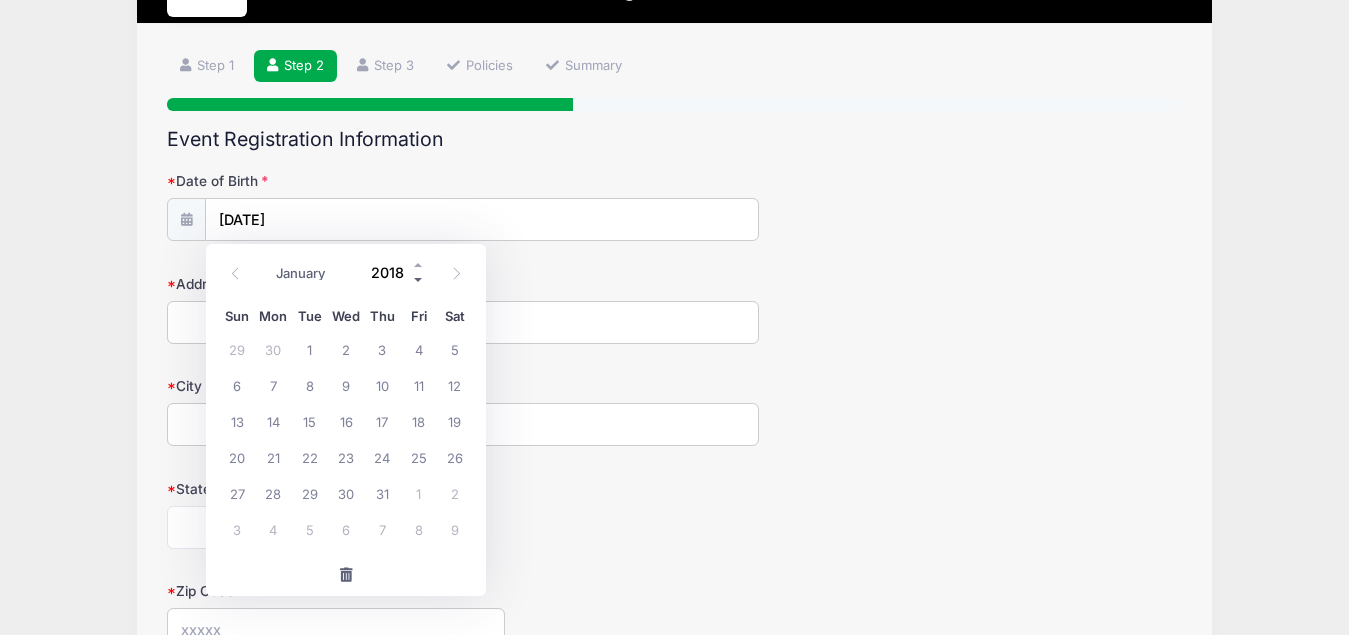 click at bounding box center [419, 280] 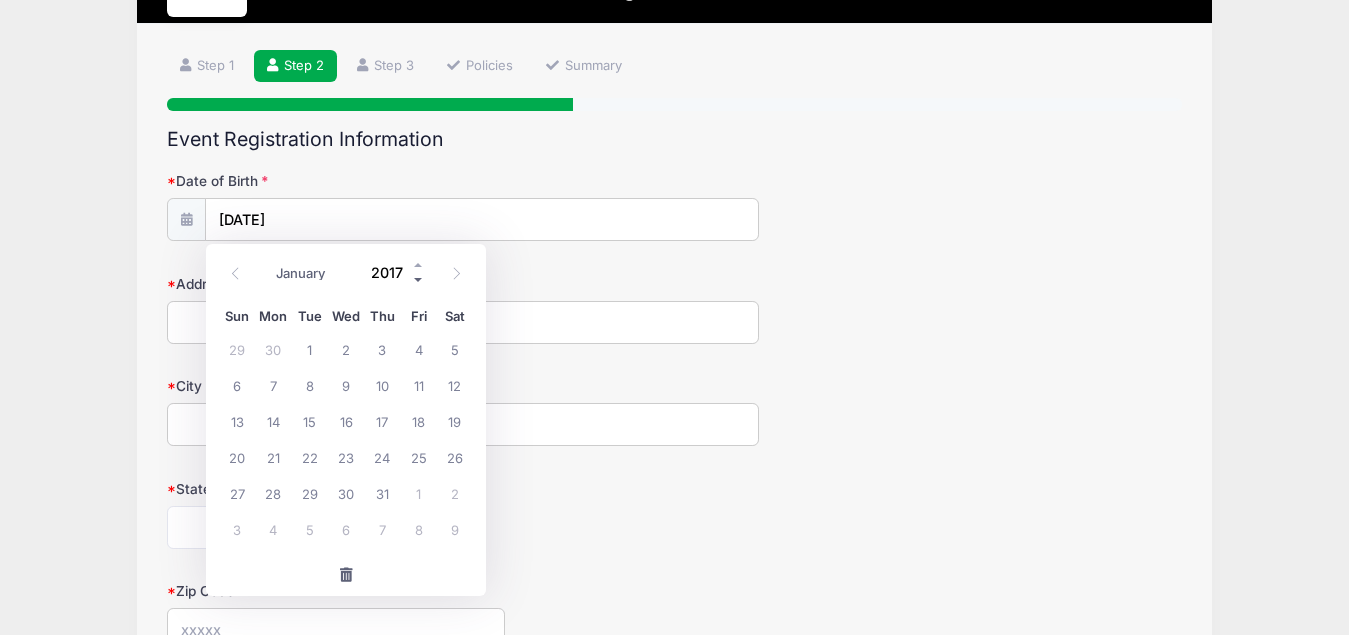 click at bounding box center [419, 280] 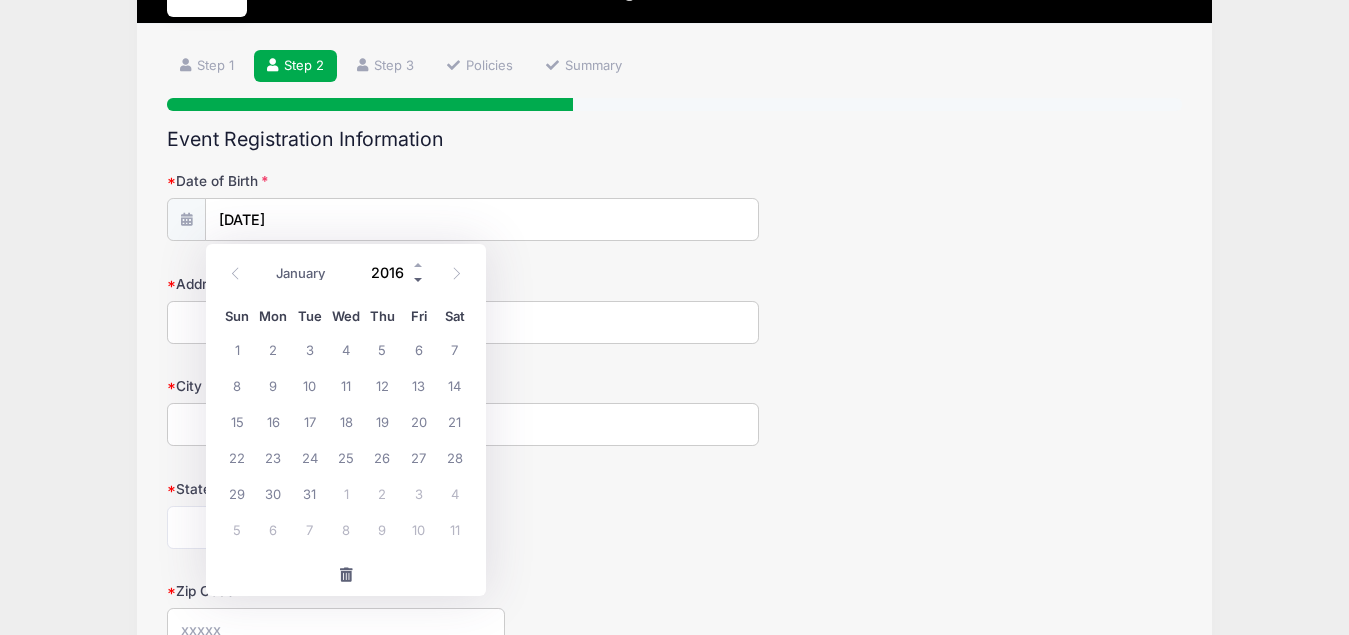 click at bounding box center [419, 280] 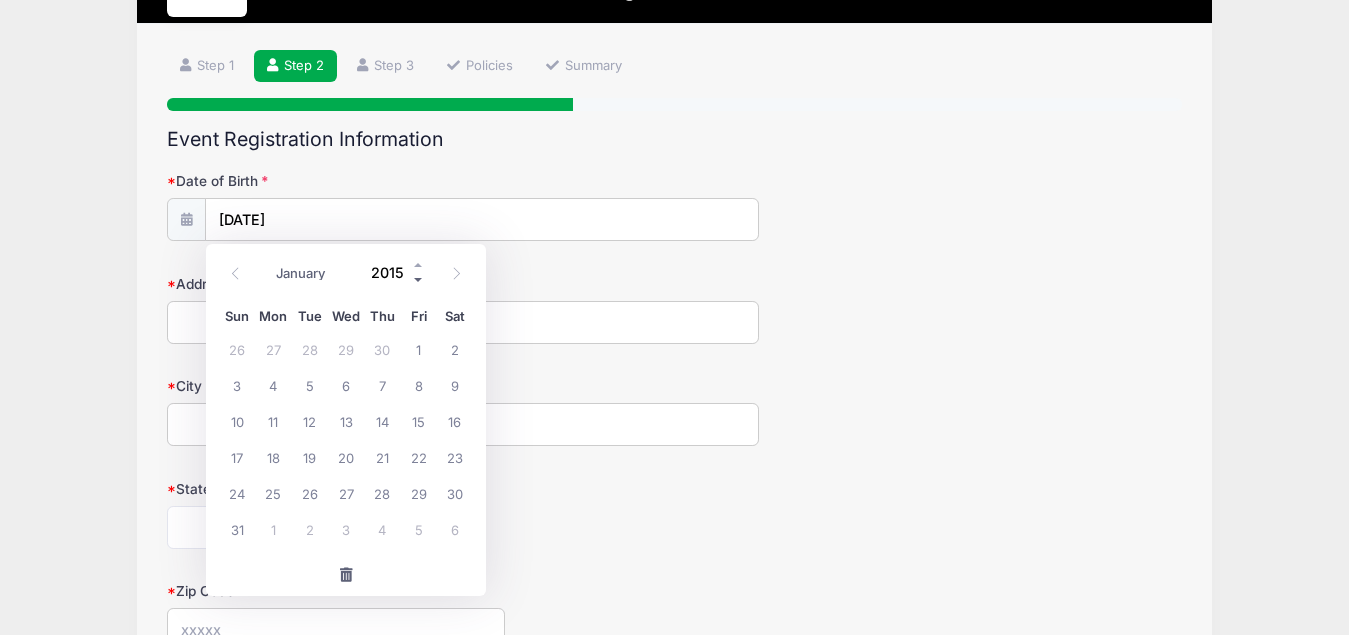 click at bounding box center (419, 280) 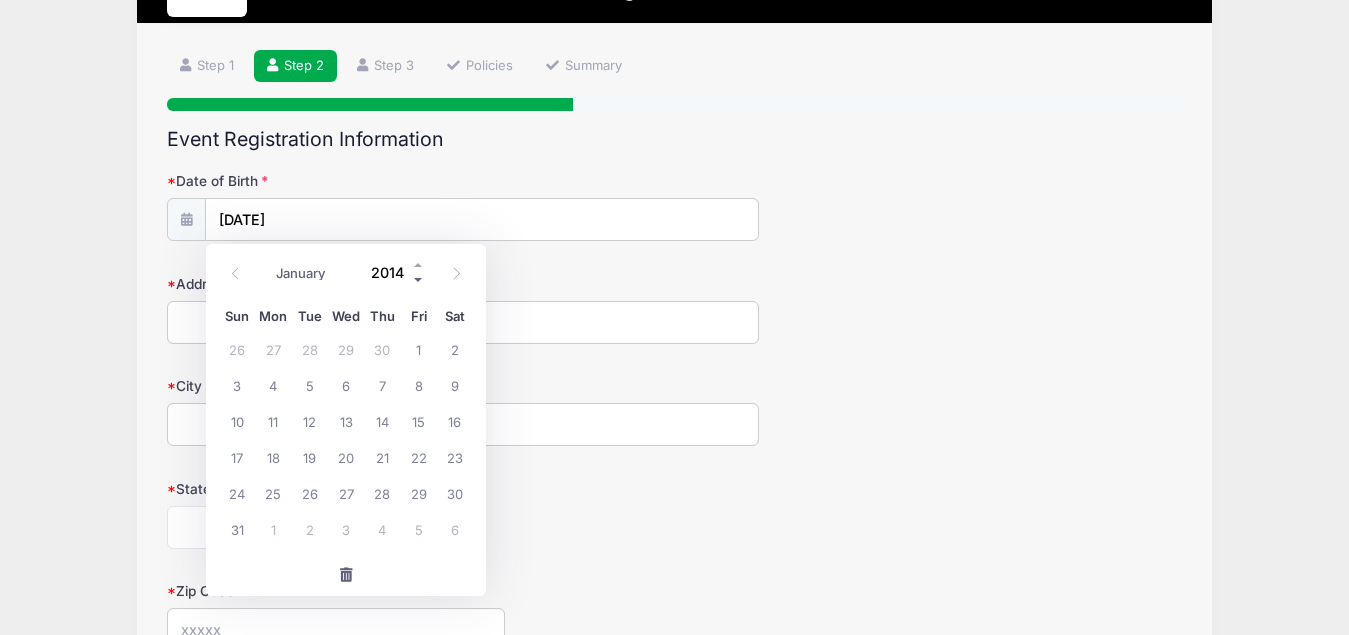 click at bounding box center (419, 280) 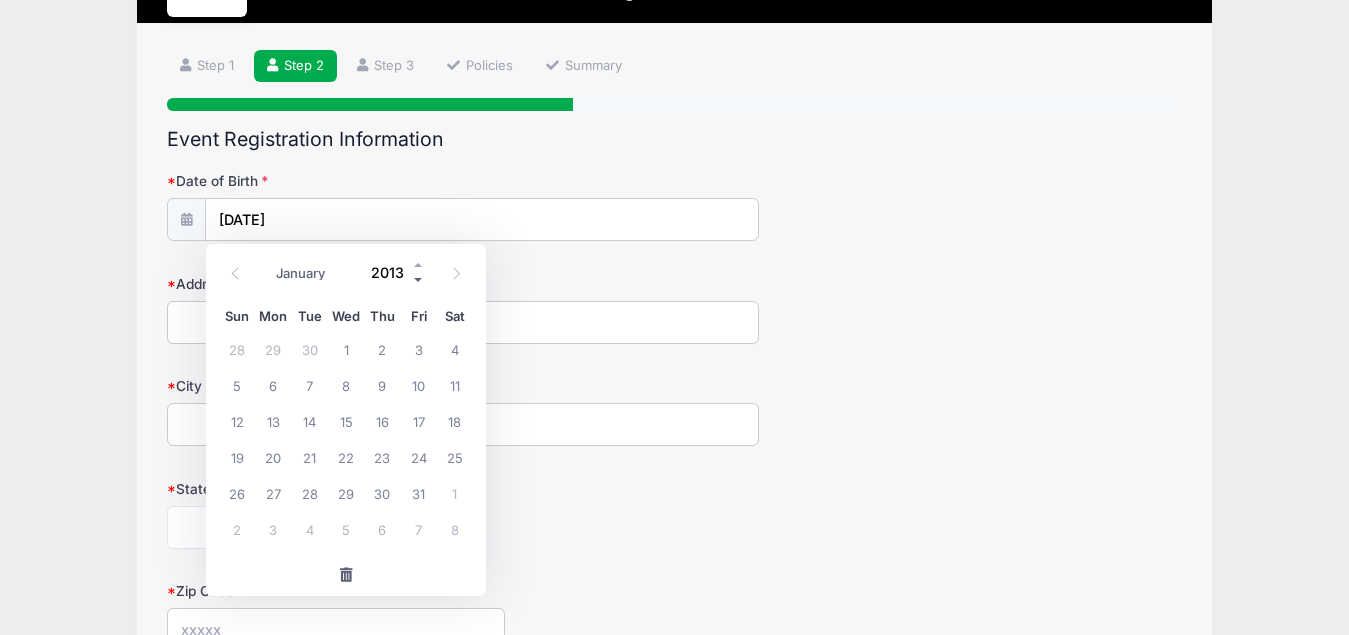 click at bounding box center [419, 280] 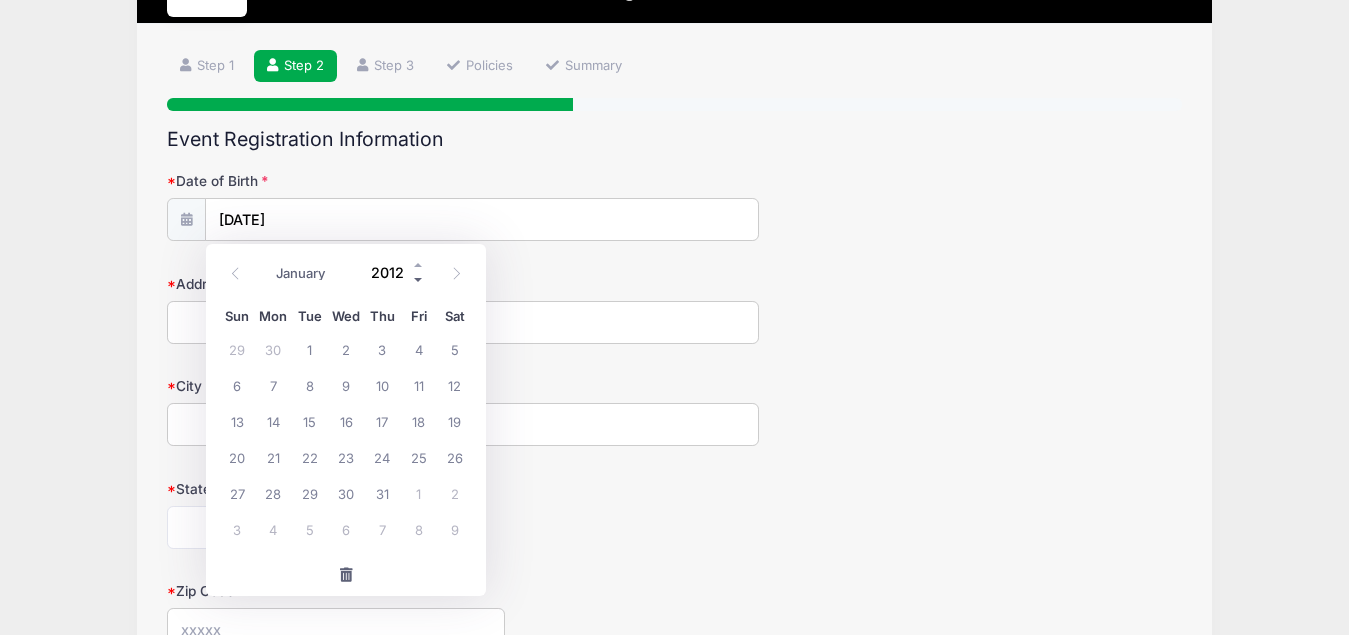 click at bounding box center (419, 280) 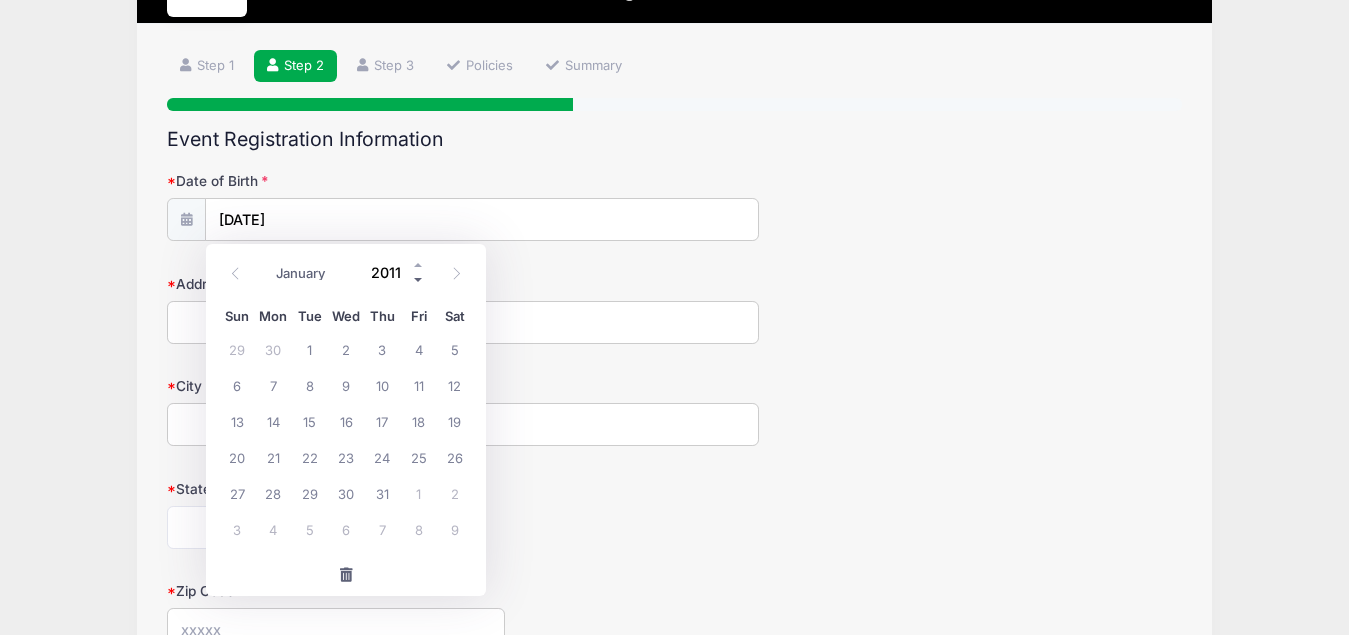 click at bounding box center [419, 280] 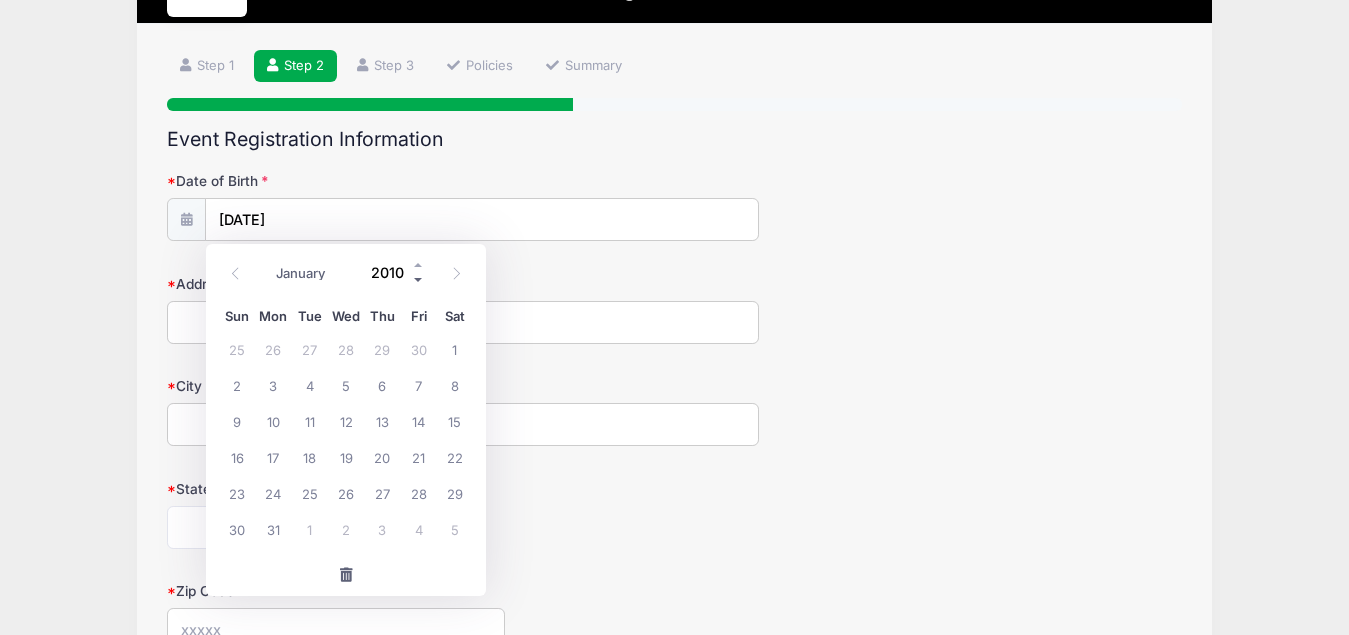 click at bounding box center (419, 280) 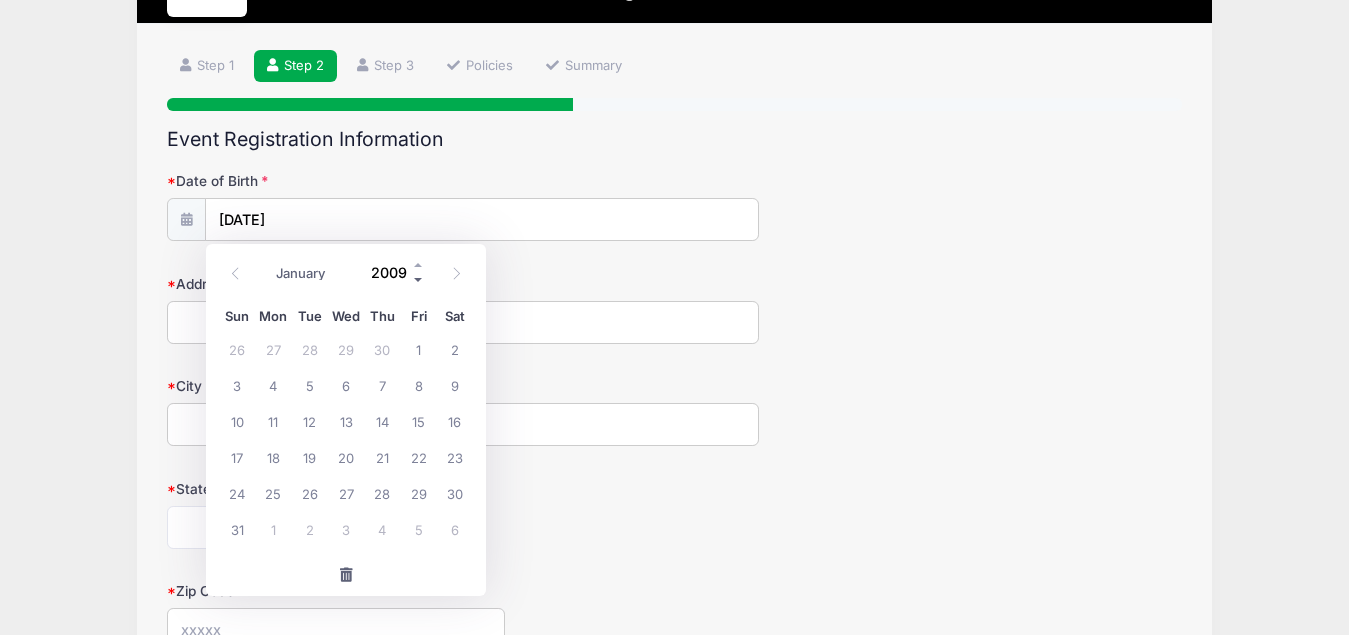 click at bounding box center [419, 280] 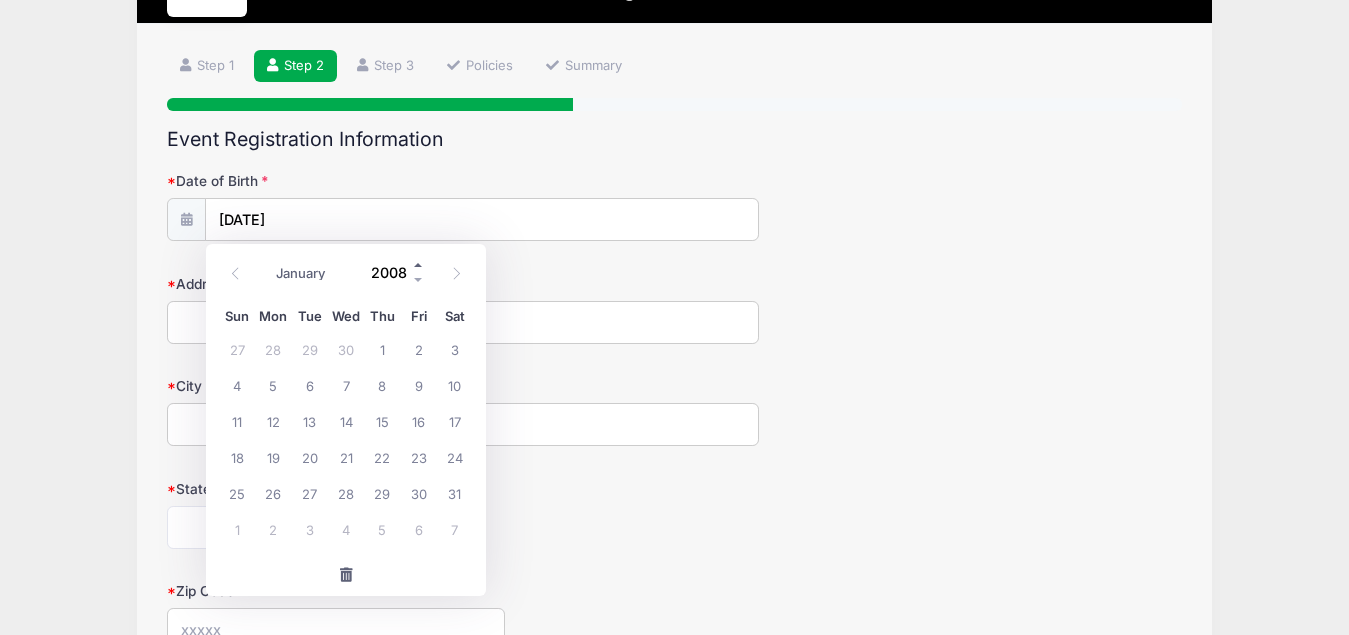 click at bounding box center [419, 265] 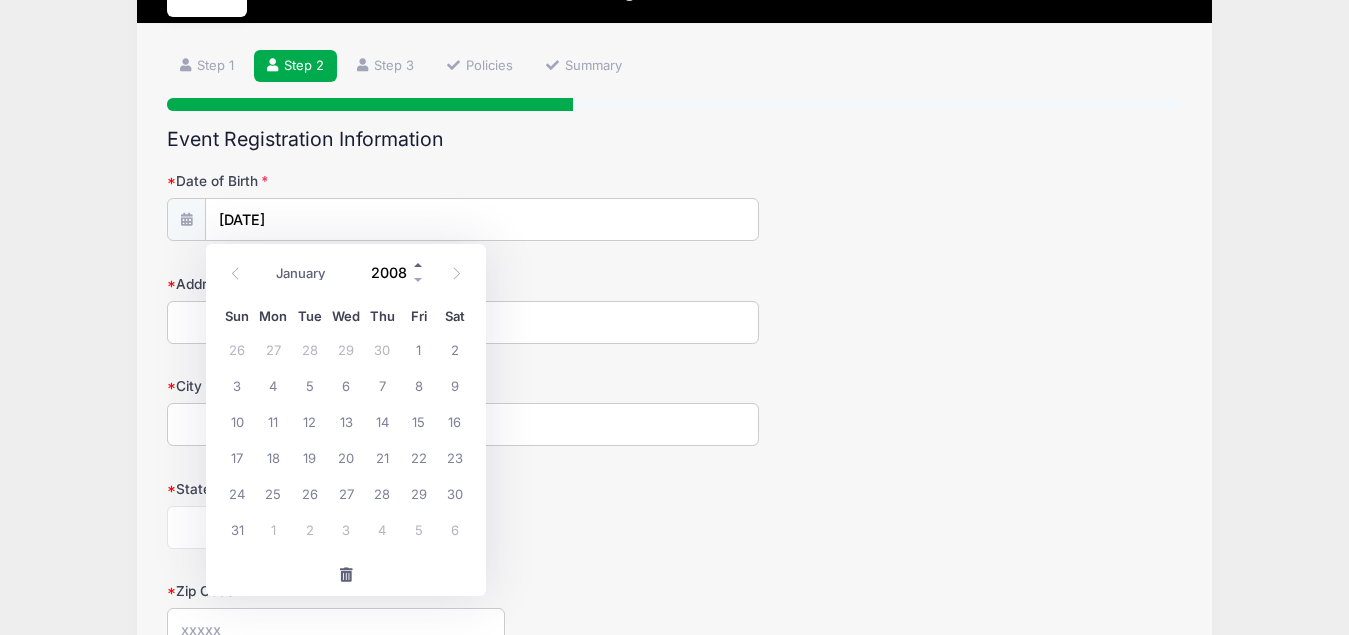 type on "2009" 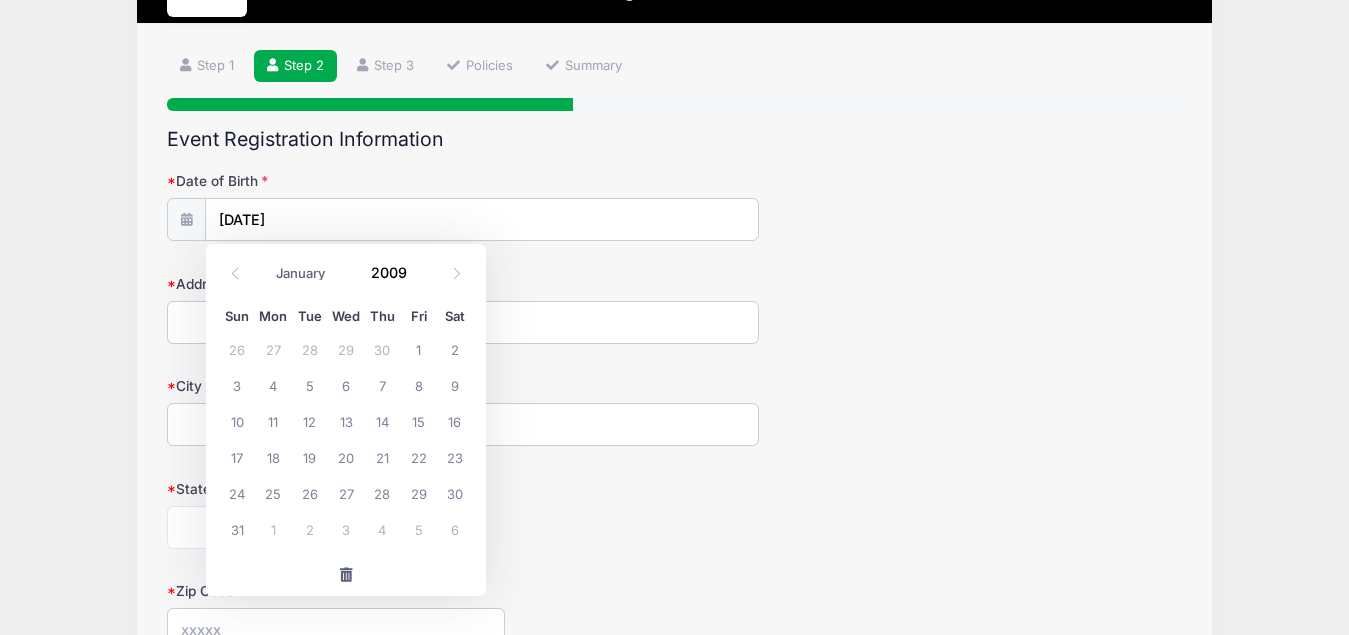 click on "Date of Birth
05/30/2025" at bounding box center [675, 206] 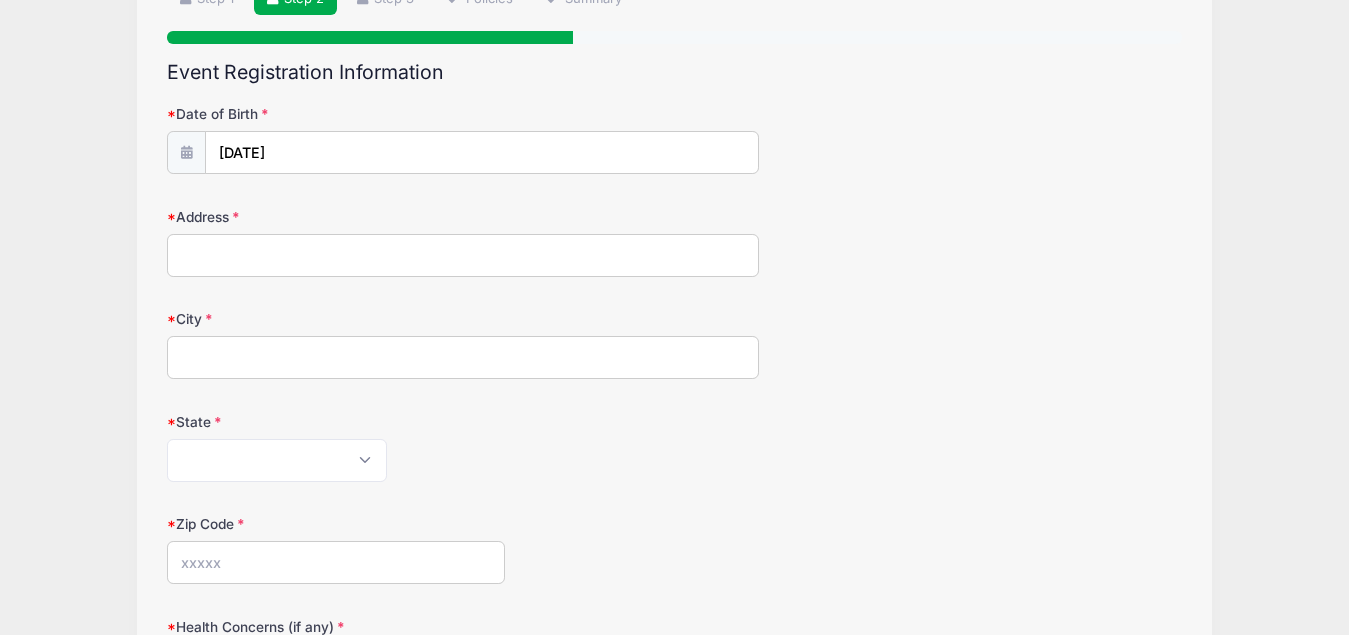 scroll, scrollTop: 204, scrollLeft: 0, axis: vertical 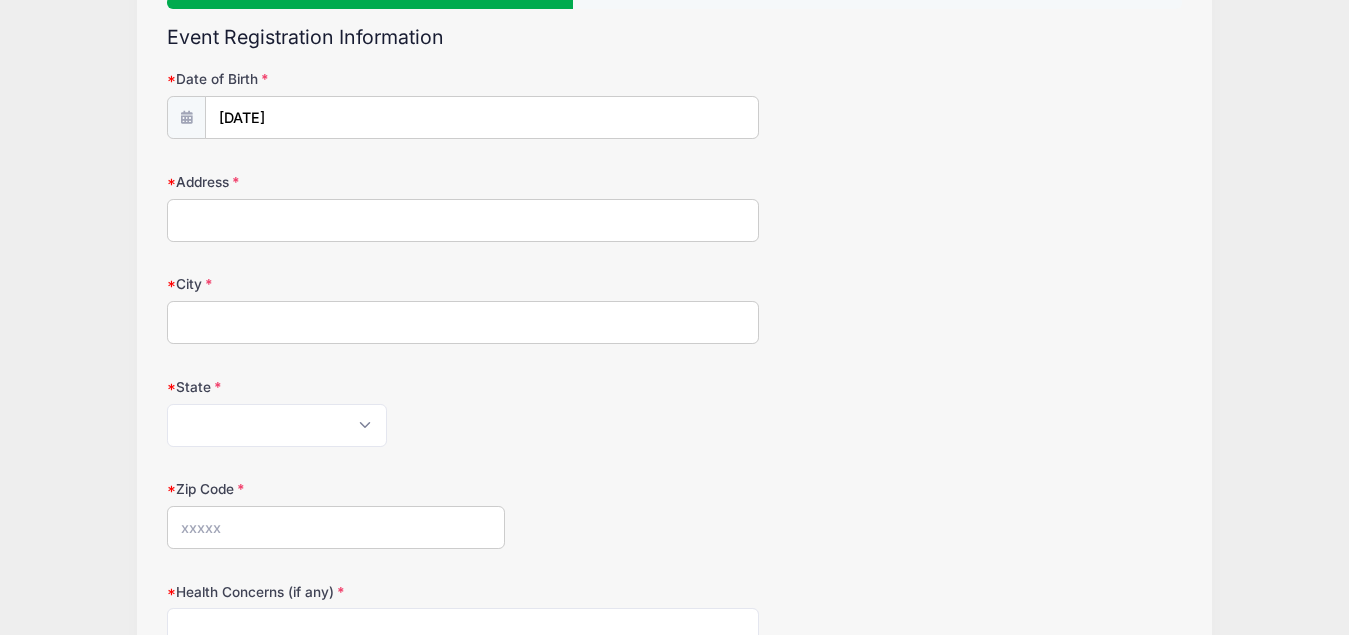 click on "Address" at bounding box center (463, 220) 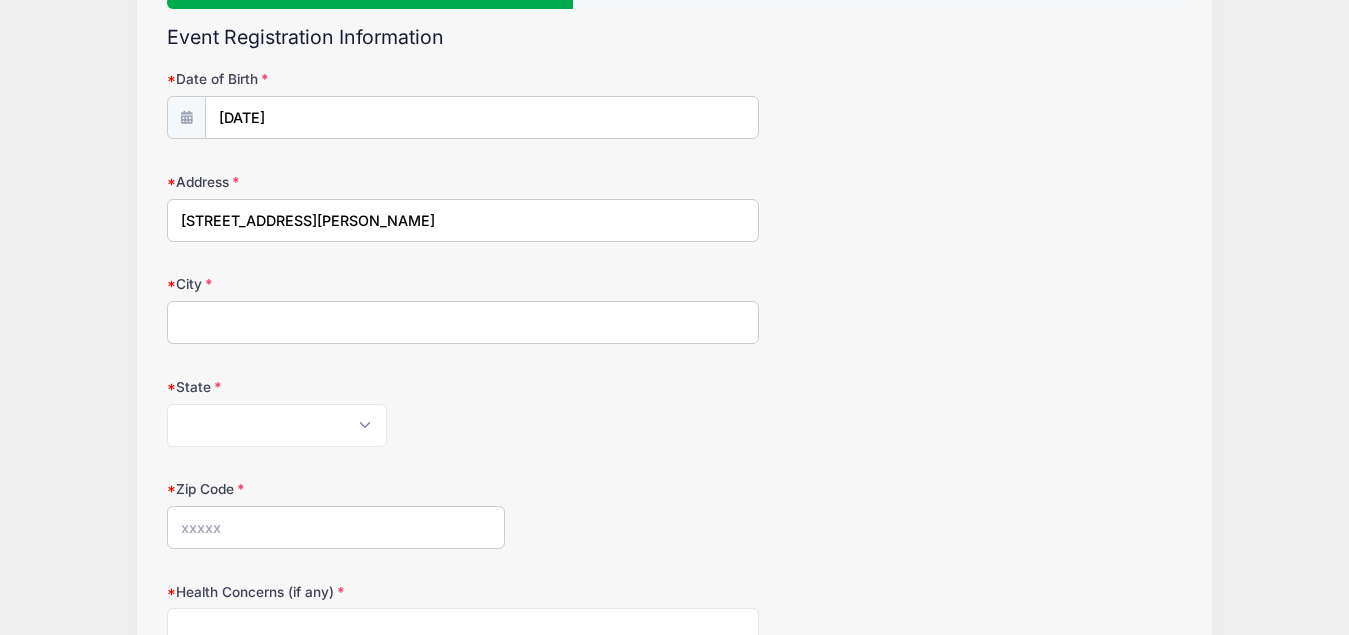type on "82 Lyman Road" 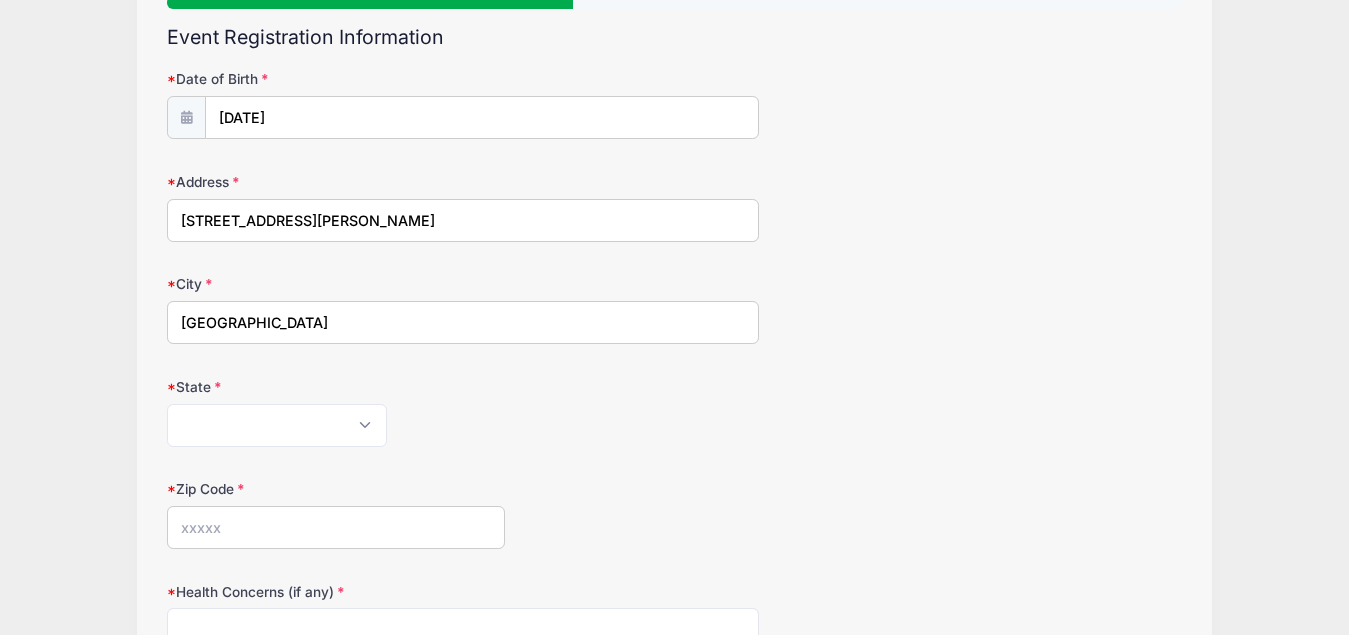 type on "West Hartford" 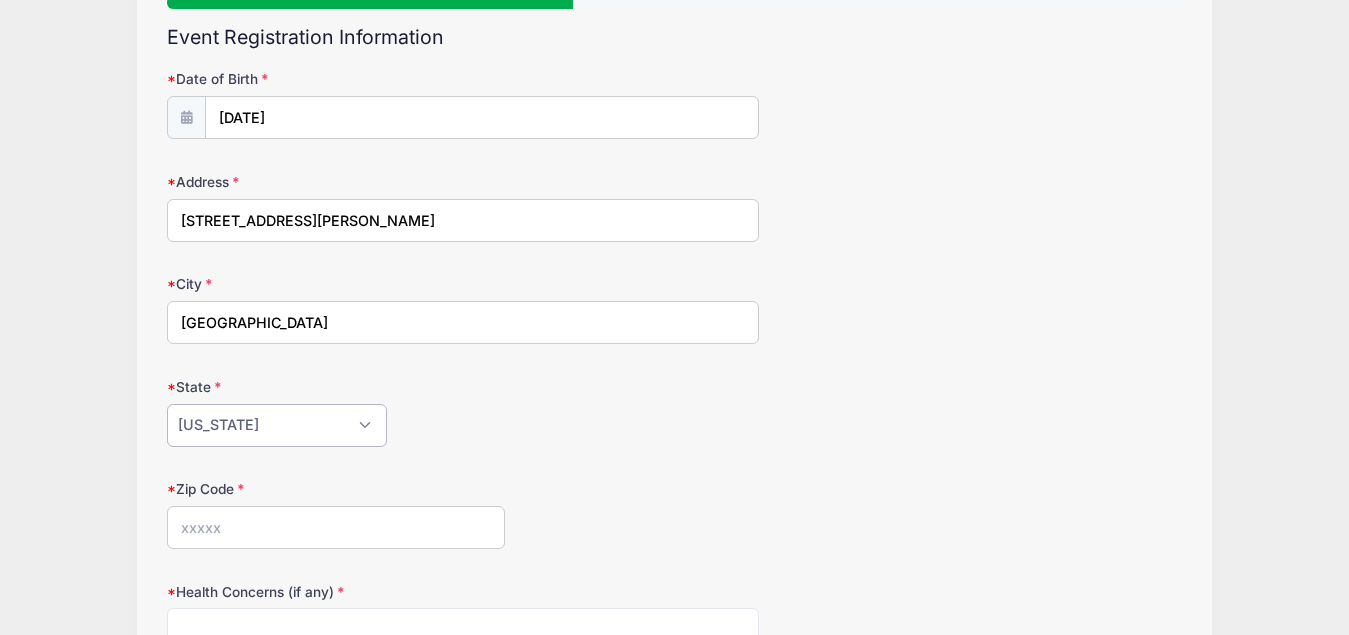 select on "CT" 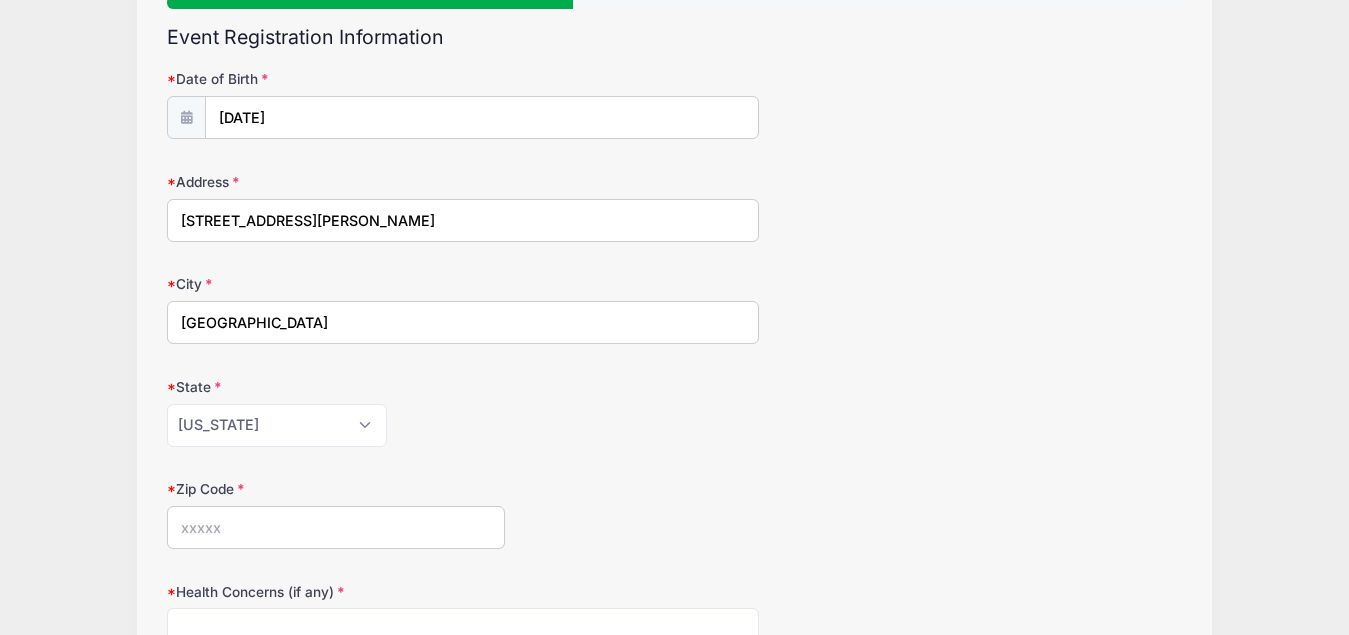 click on "Zip Code" at bounding box center [336, 527] 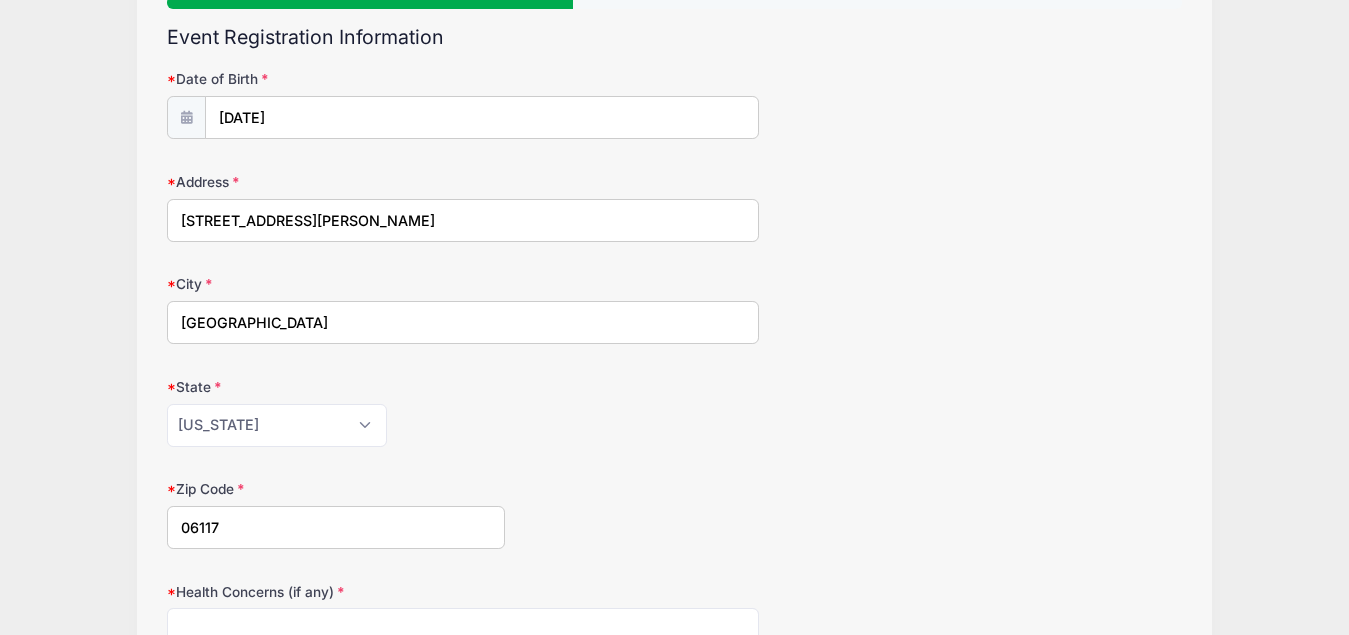 type on "06117" 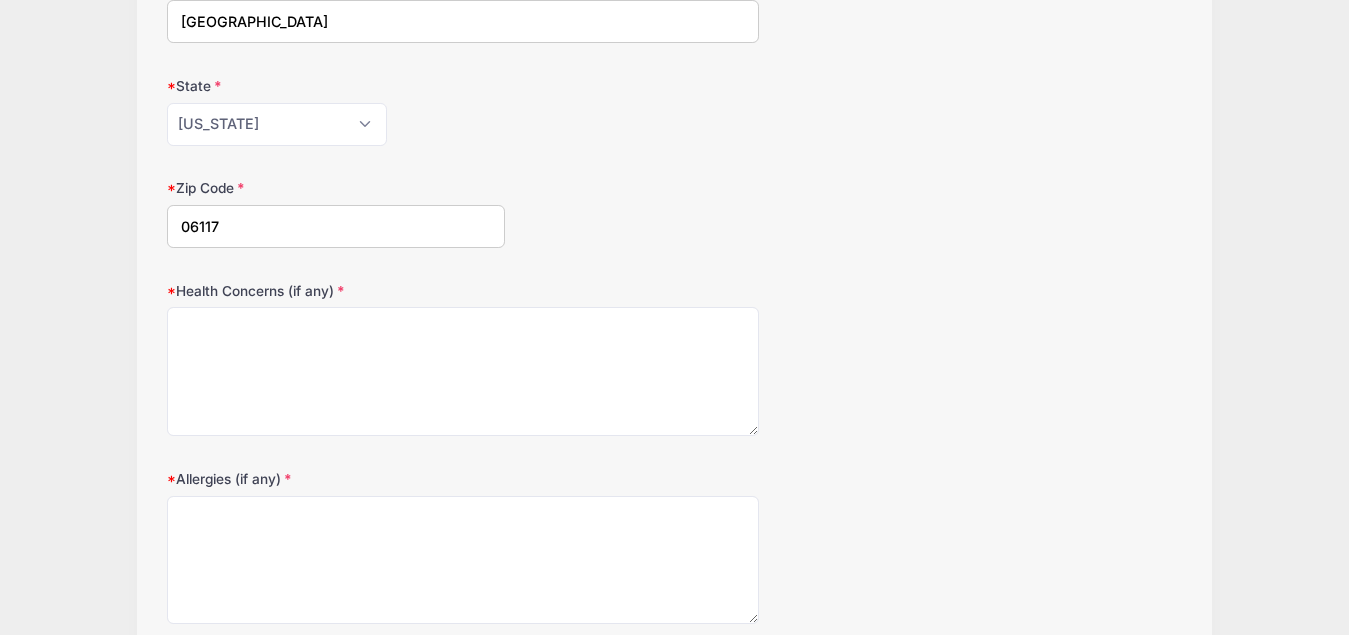 scroll, scrollTop: 510, scrollLeft: 0, axis: vertical 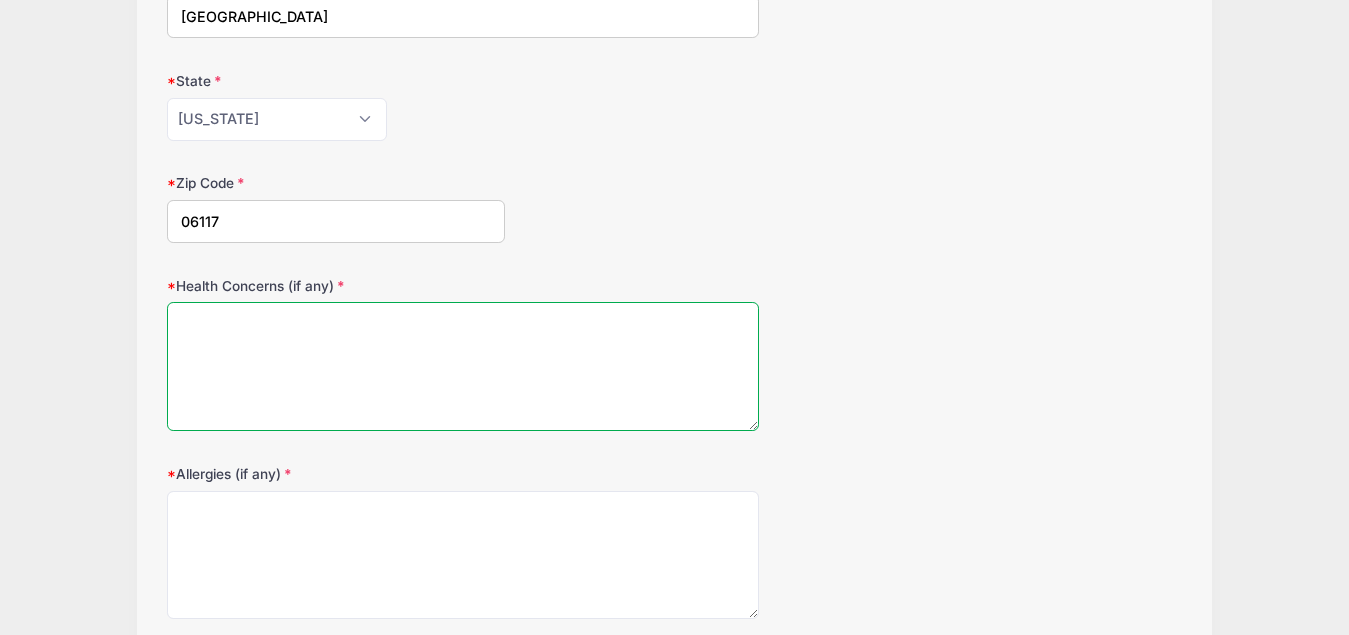 click on "Health Concerns (if any)" at bounding box center (463, 366) 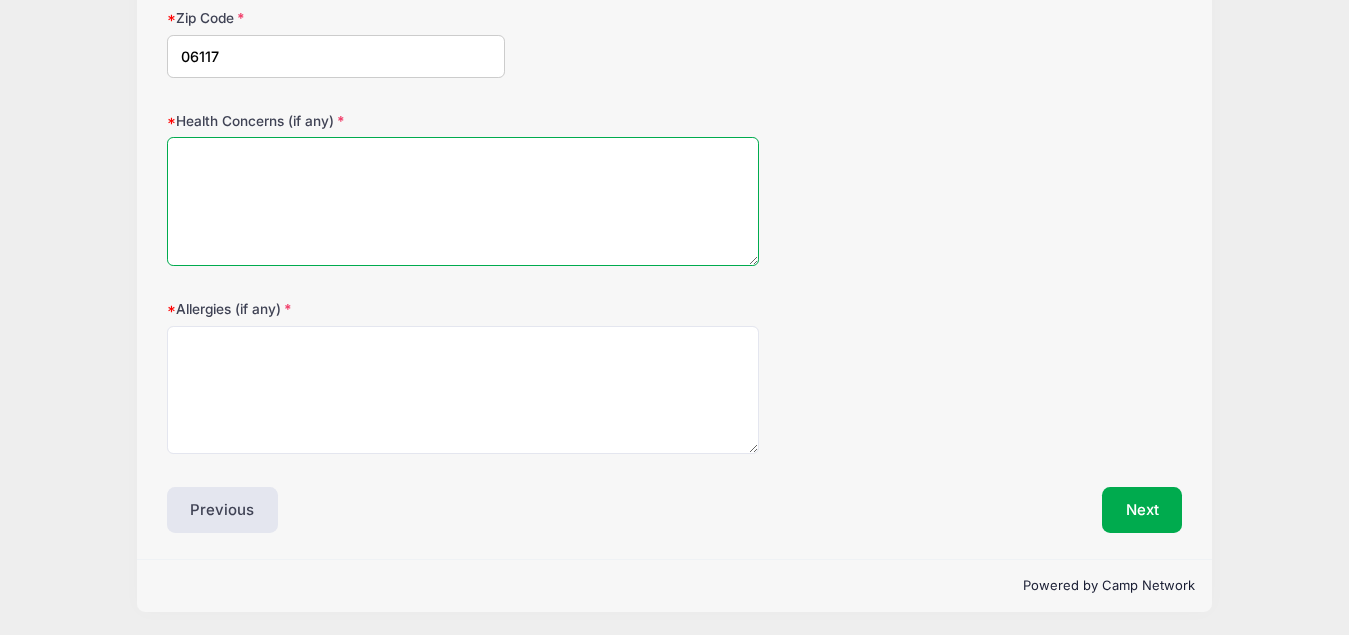 scroll, scrollTop: 677, scrollLeft: 0, axis: vertical 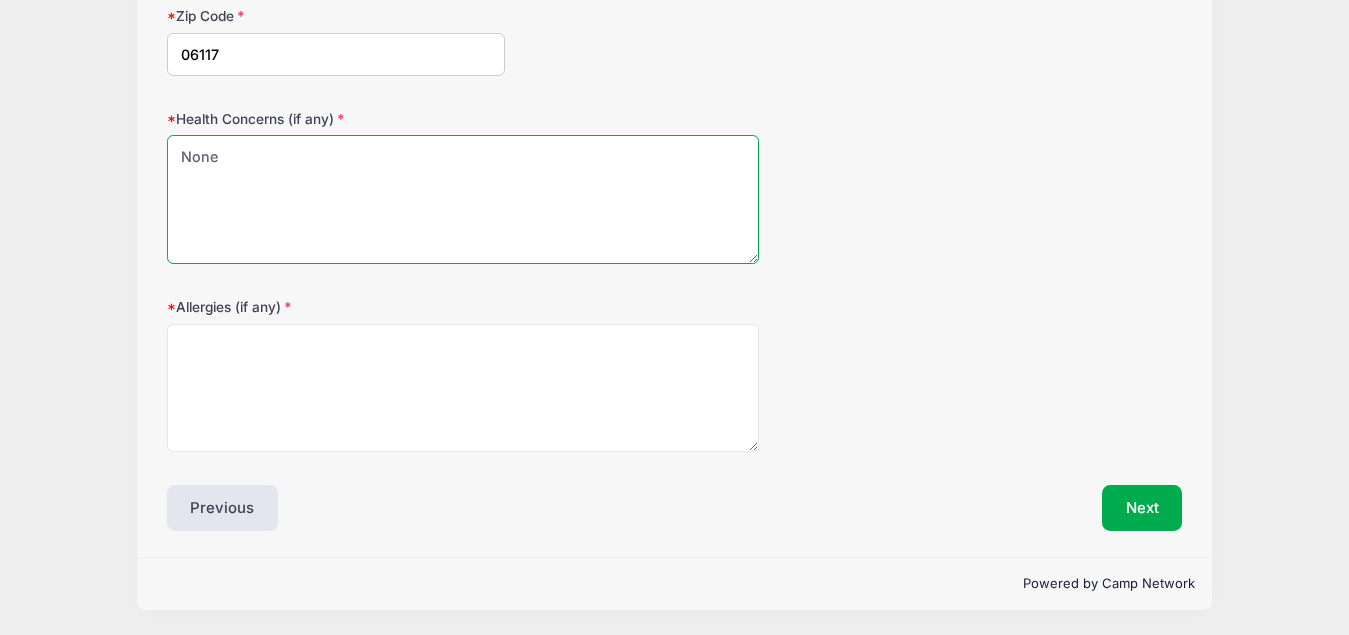 type on "None" 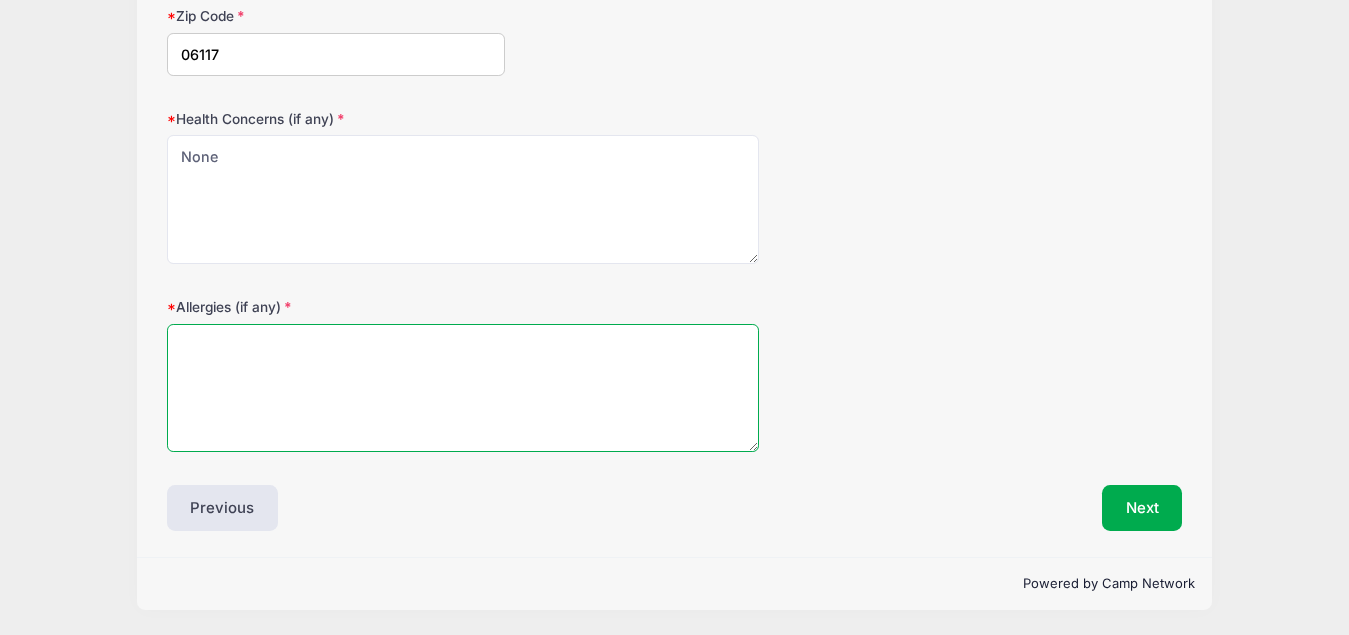click on "Allergies (if any)" at bounding box center [463, 388] 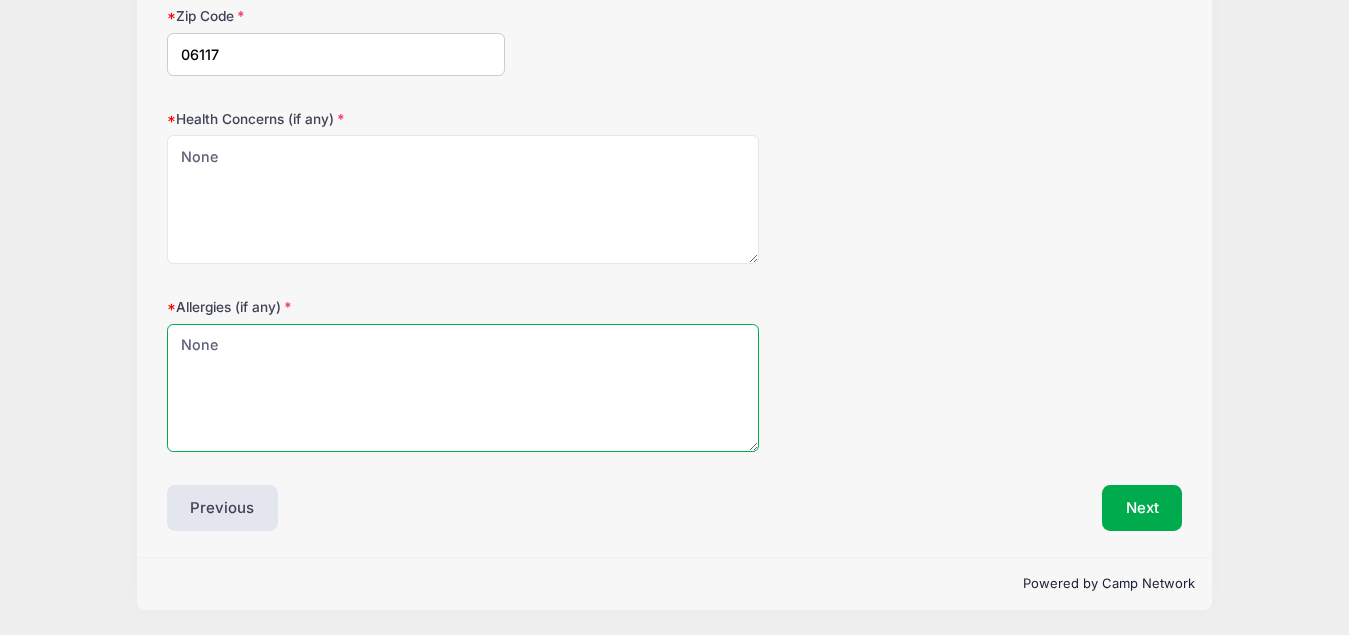 type on "None" 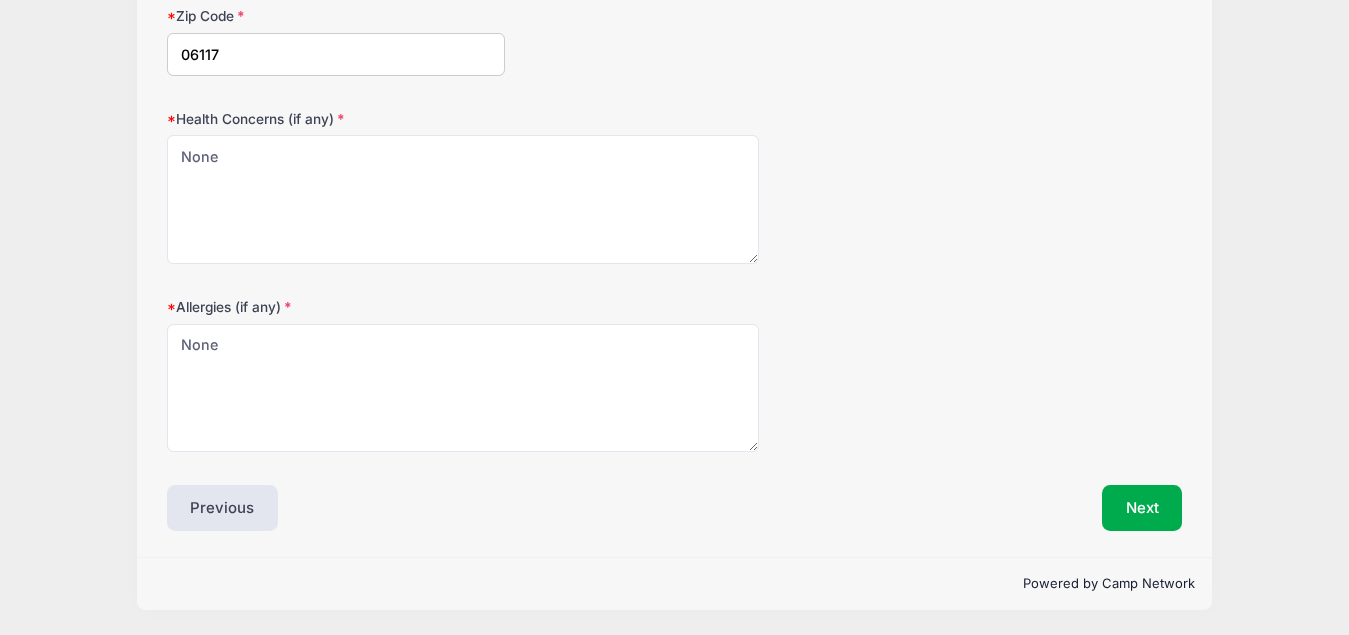 click on "Allergies (if any)
None" at bounding box center [675, 375] 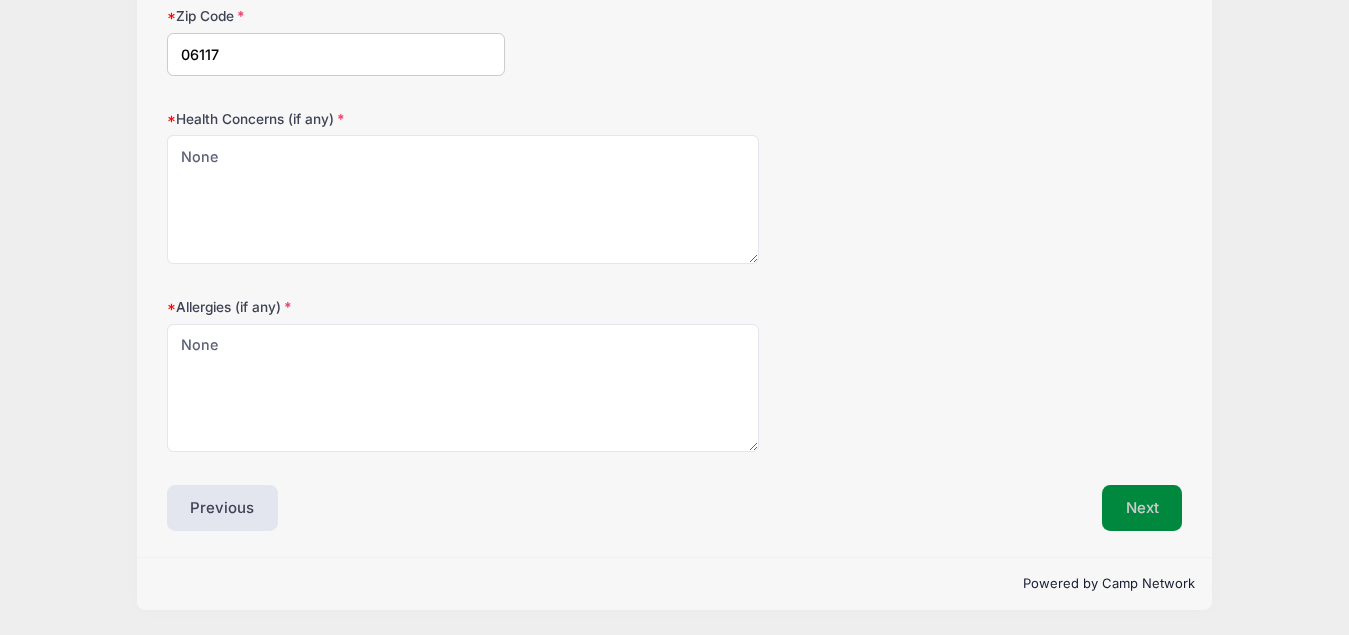 click on "Next" at bounding box center (1142, 508) 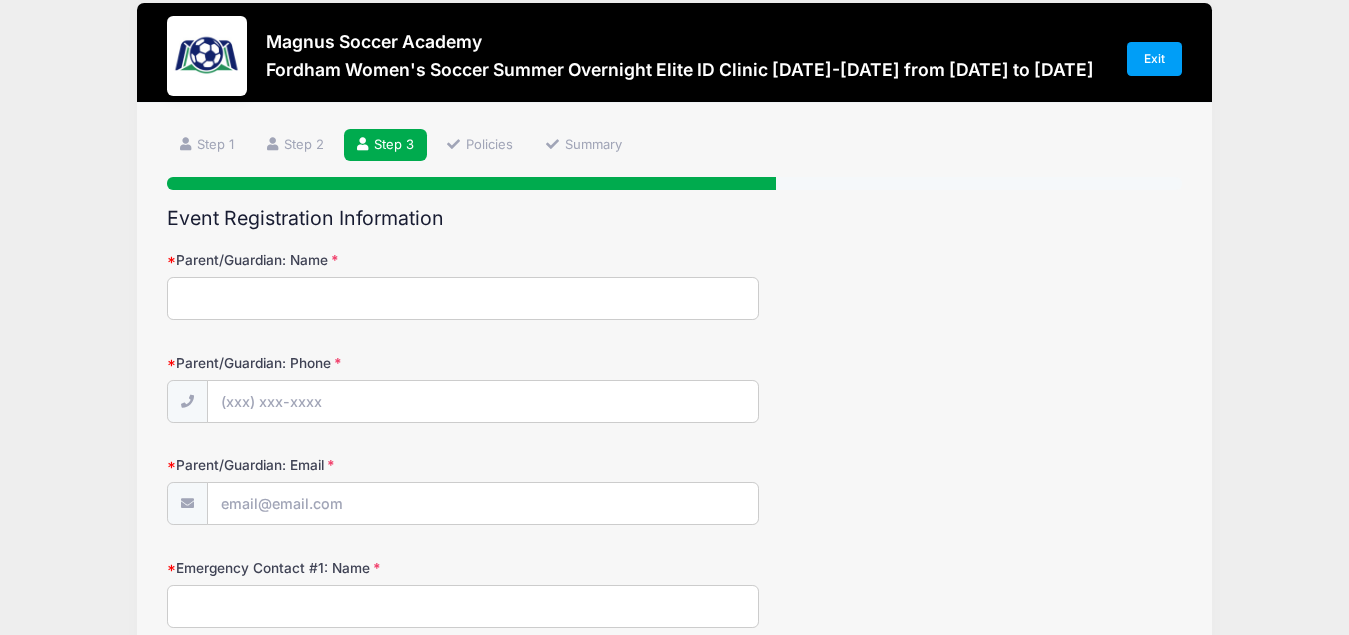 scroll, scrollTop: 0, scrollLeft: 0, axis: both 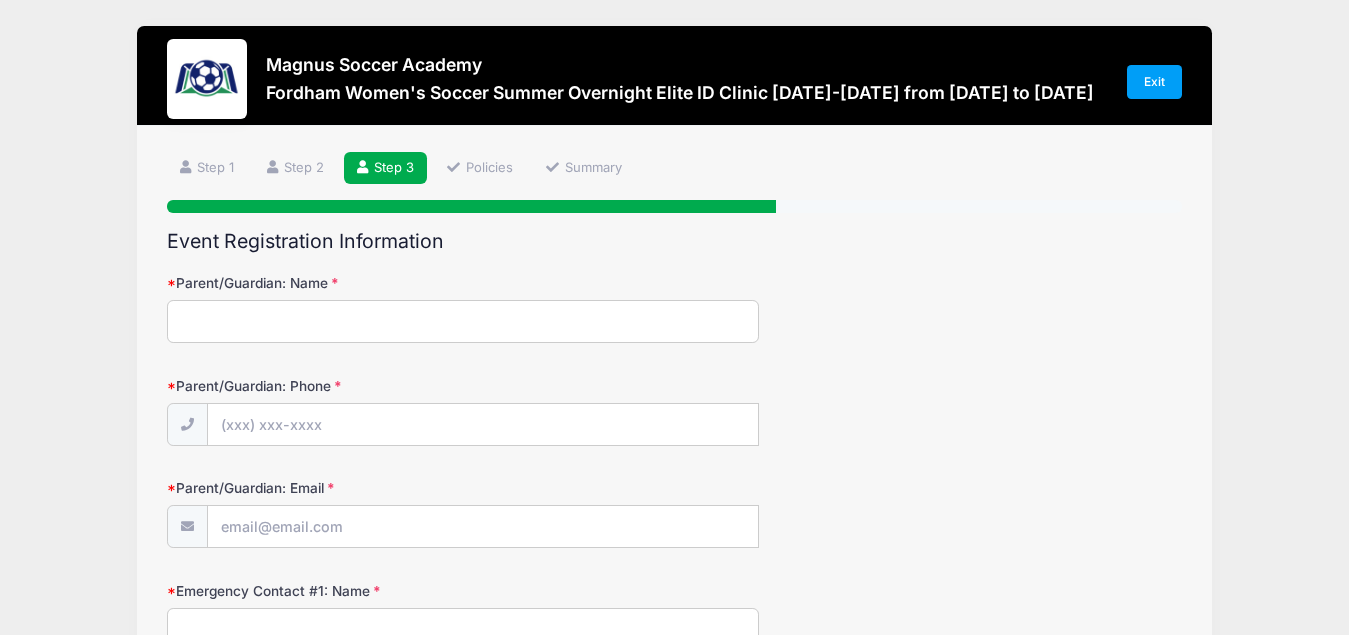 click on "Parent/Guardian: Name" at bounding box center (463, 321) 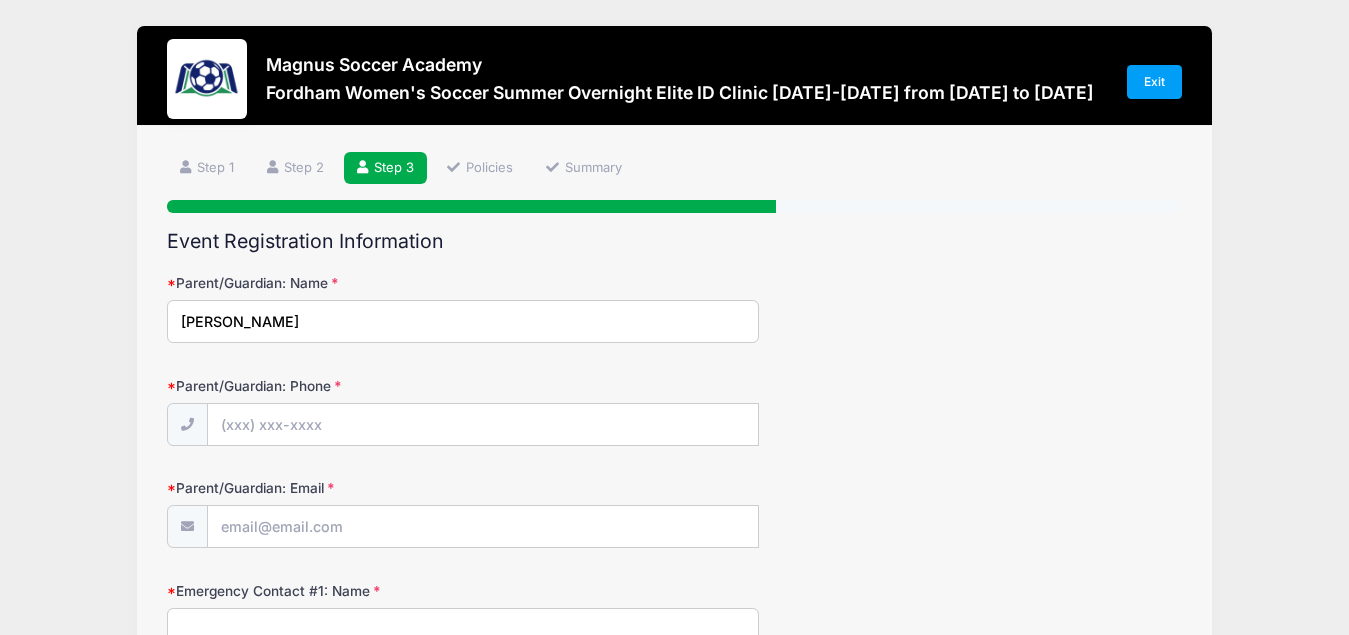 type on "Sandrine Baun" 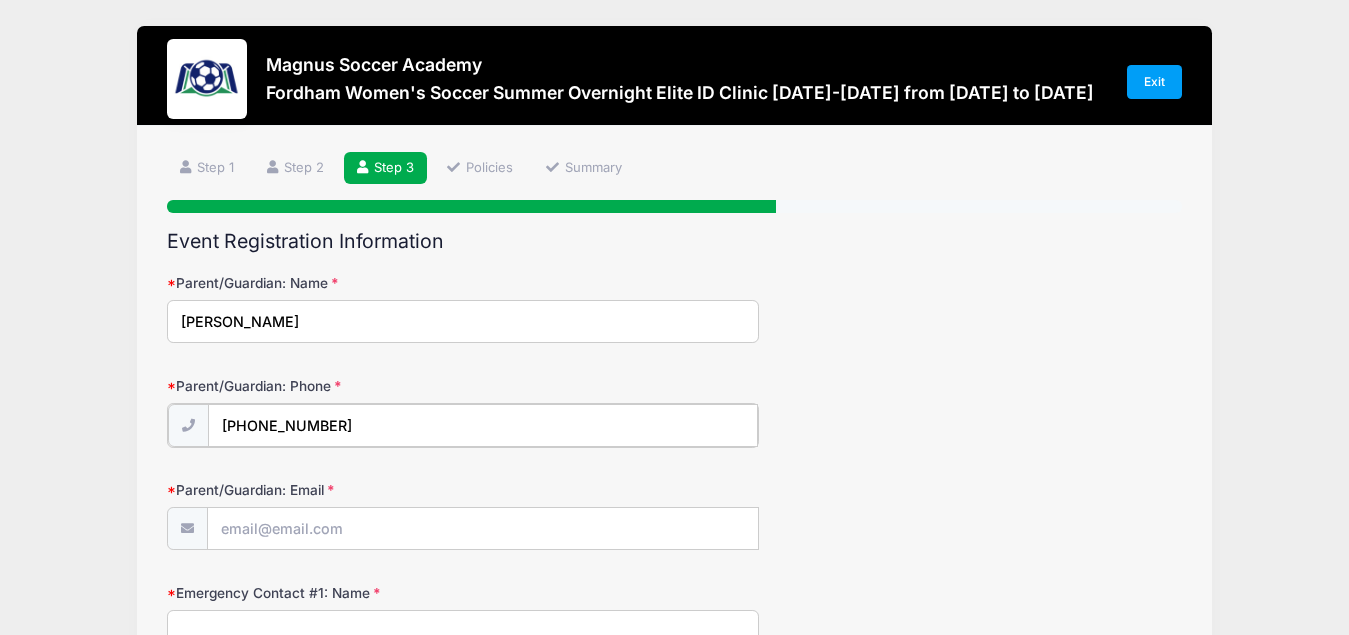 type on "(860) 933-2726" 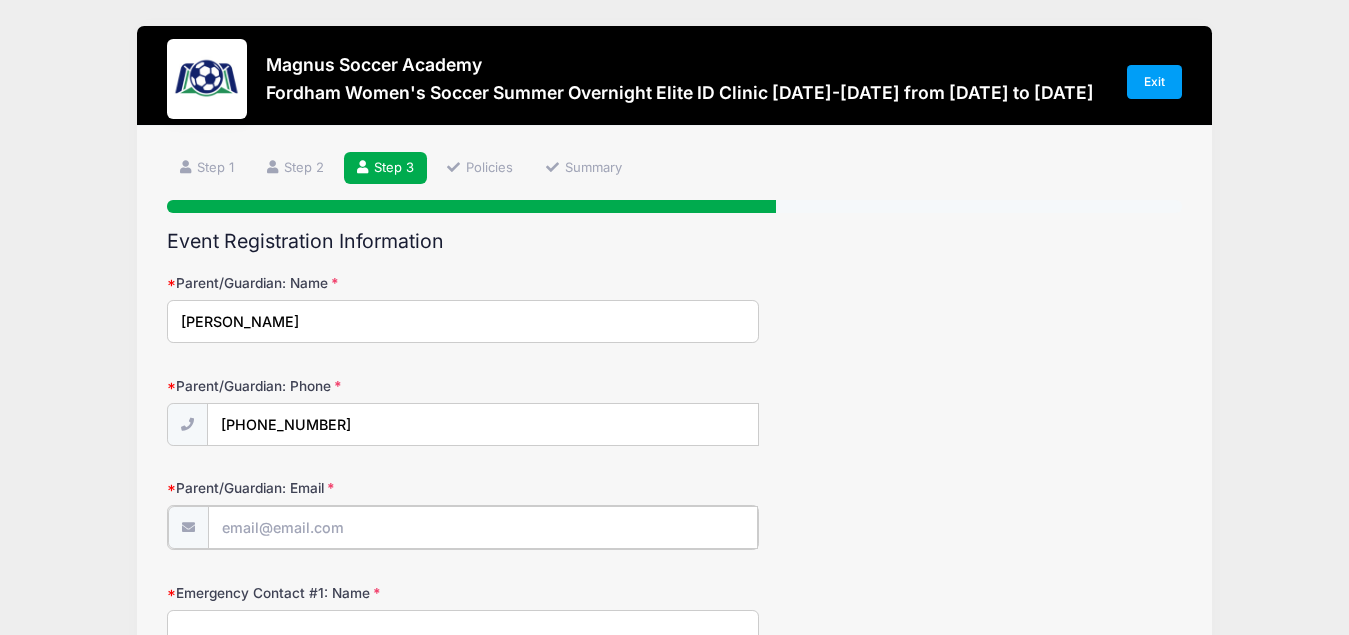 click on "Parent/Guardian: Email" at bounding box center (483, 527) 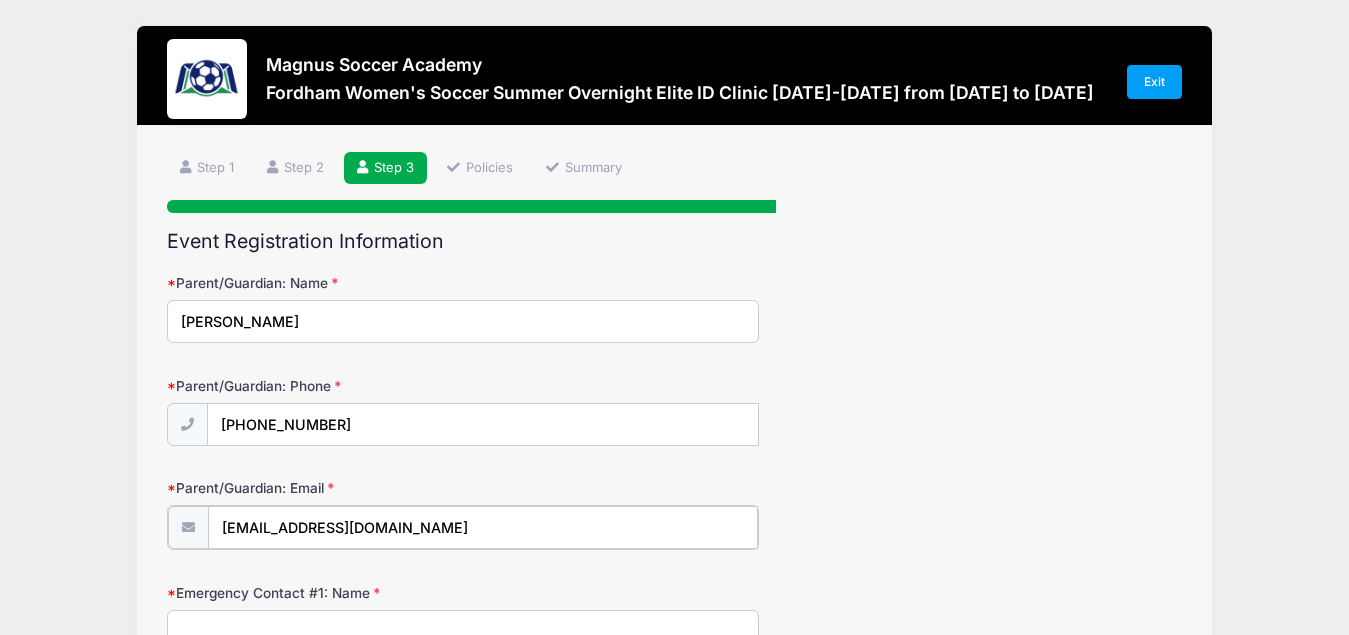 type on "swbaun@gmail.com" 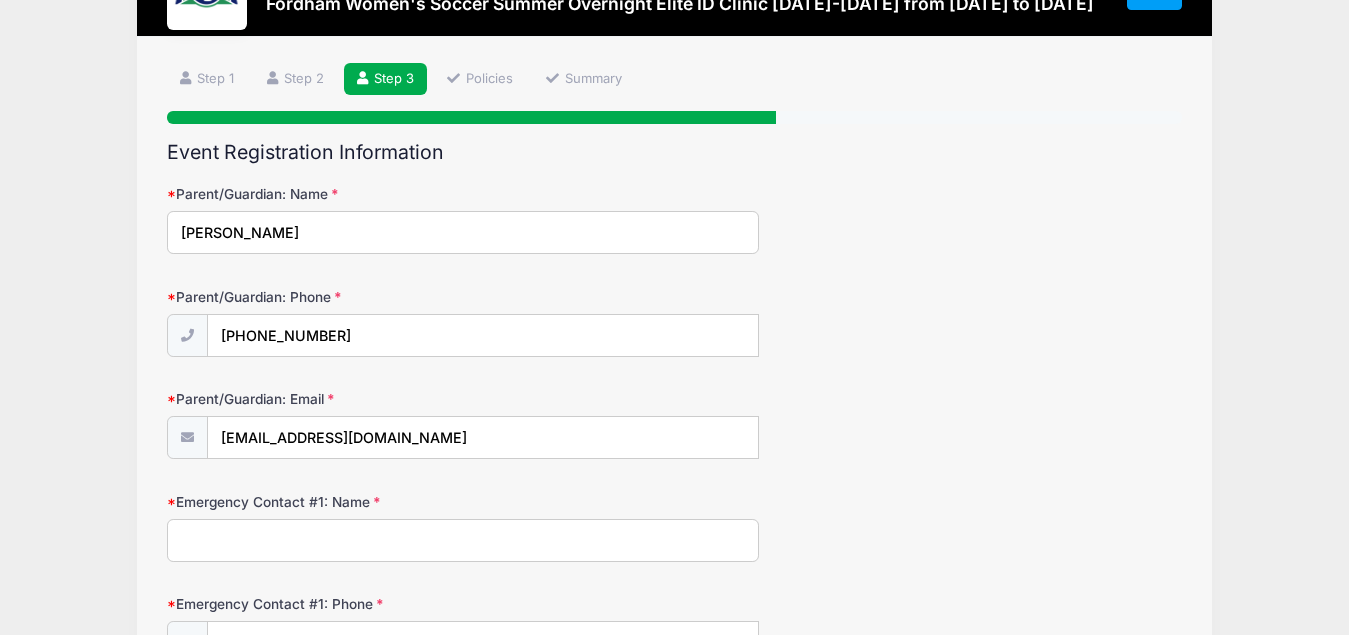 scroll, scrollTop: 204, scrollLeft: 0, axis: vertical 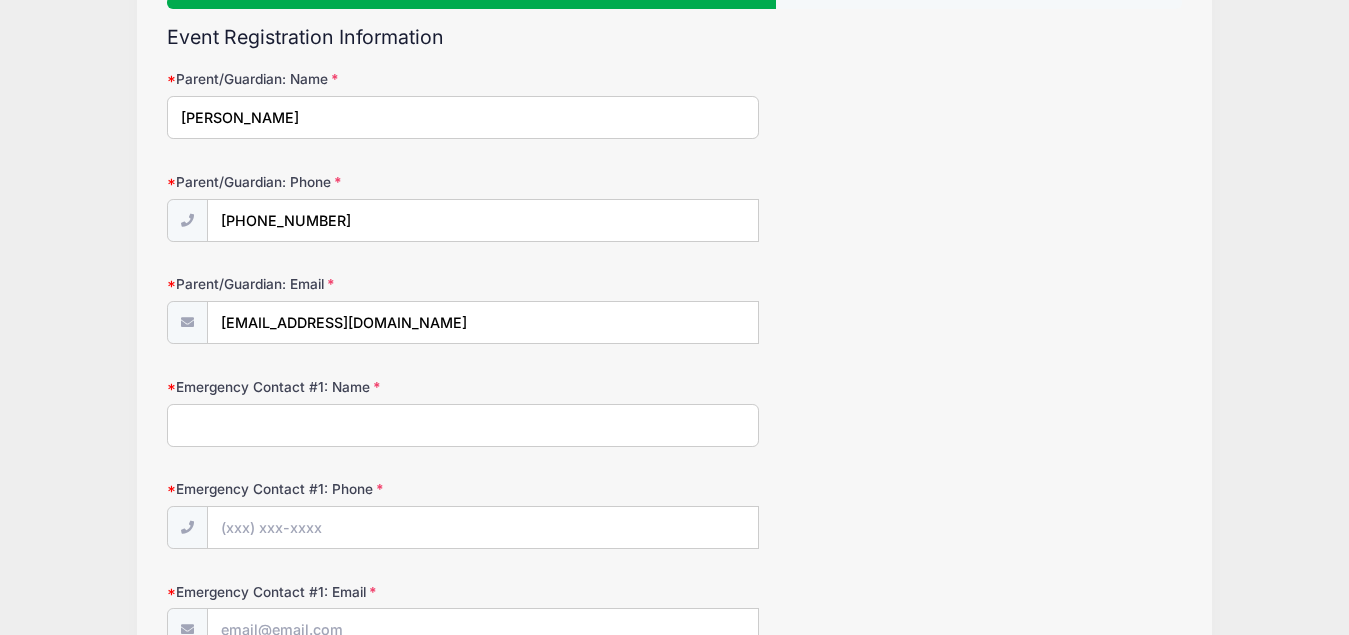 click on "Emergency Contact #1: Name" at bounding box center [463, 425] 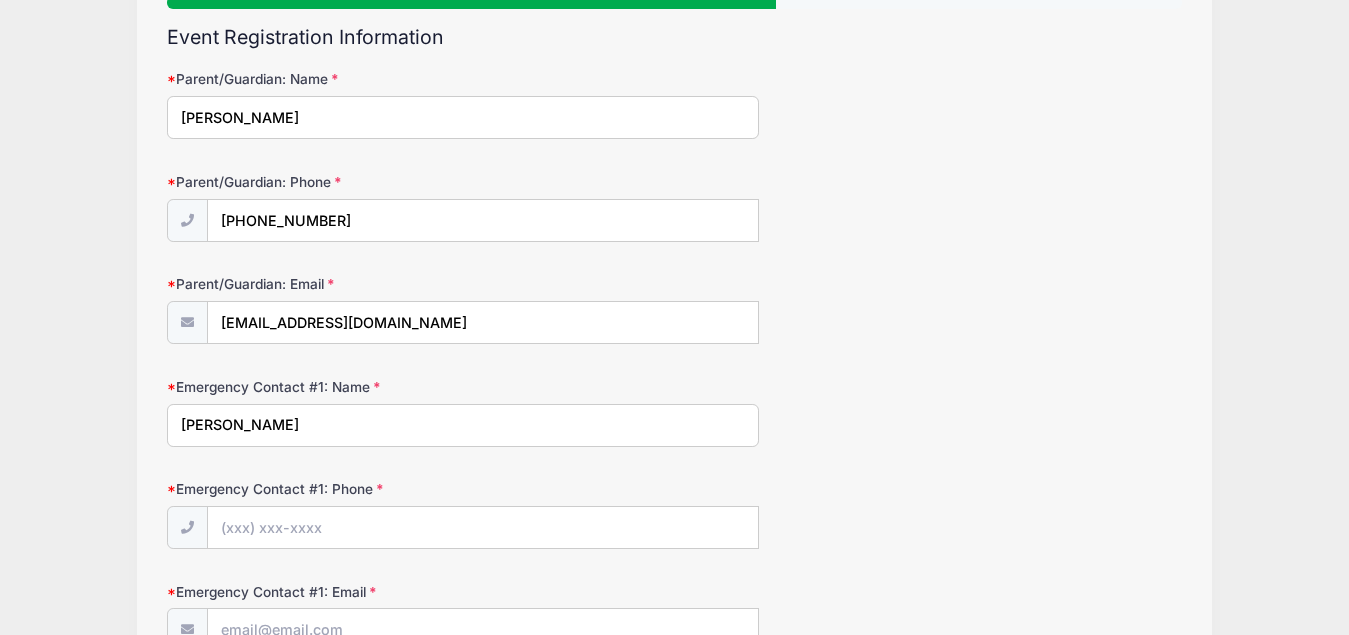 type on "Sandrine Baun" 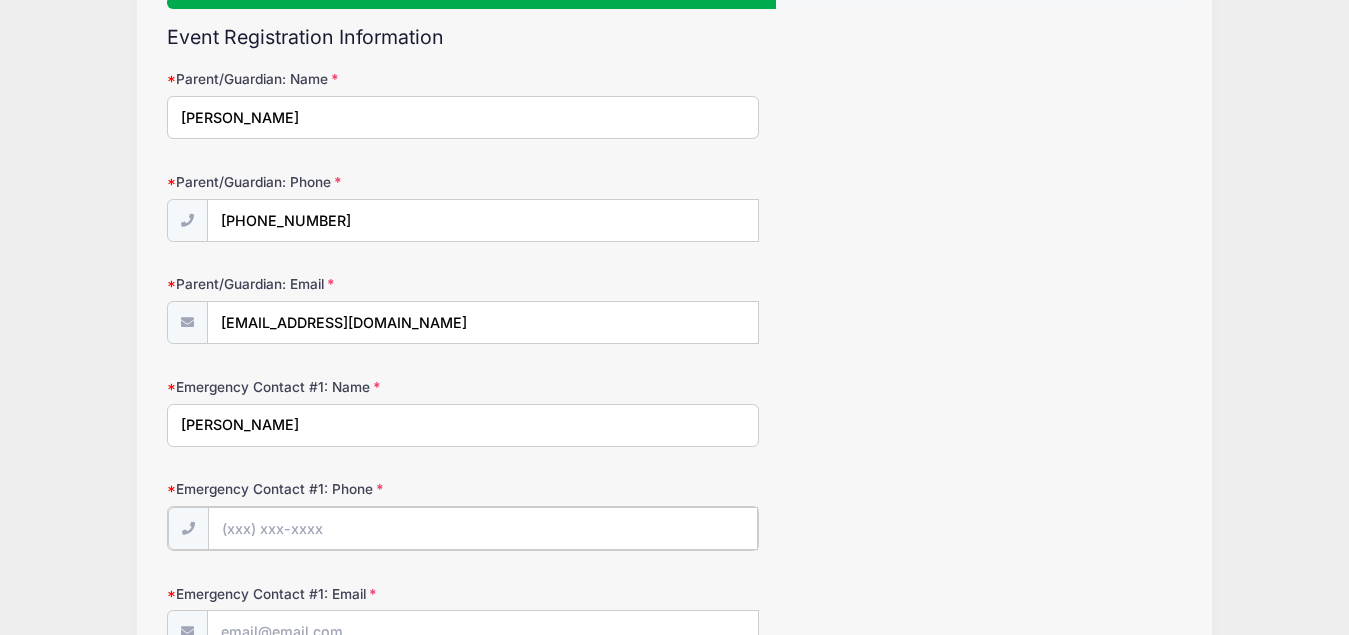 click on "Emergency Contact #1: Phone" at bounding box center (483, 528) 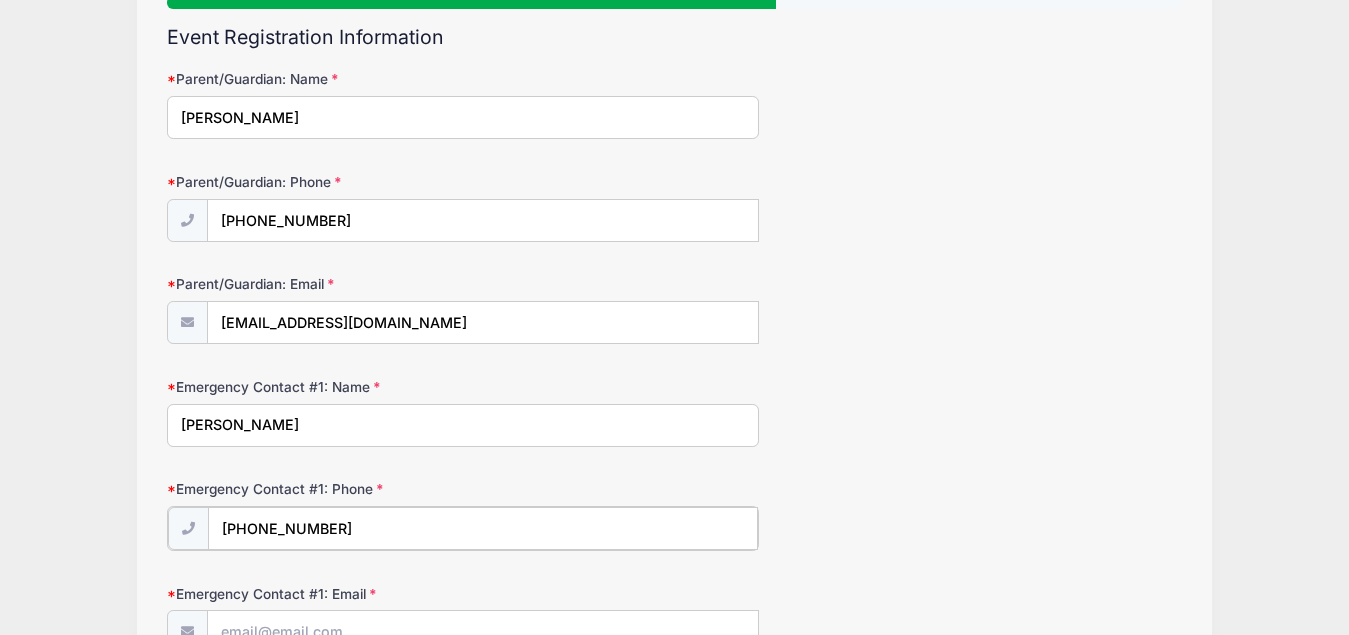 type on "(860) 933-2726" 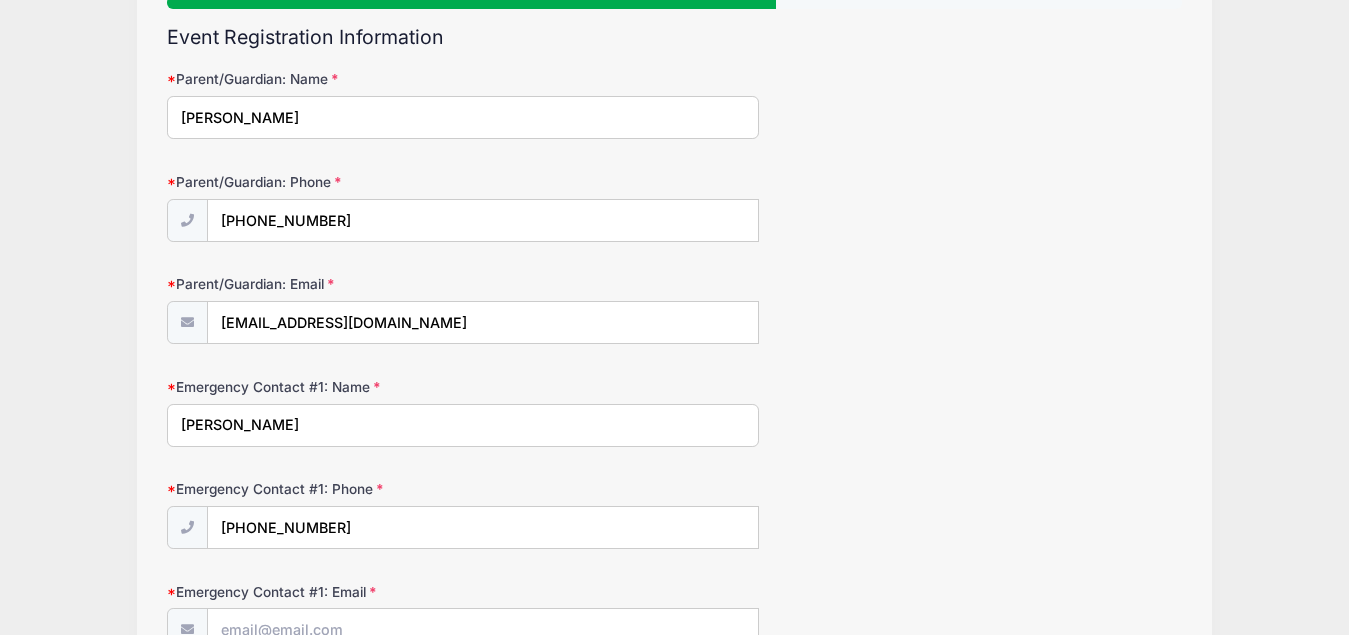 click on "Emergency Contact #1: Name
Sandrine Baun" at bounding box center (675, 412) 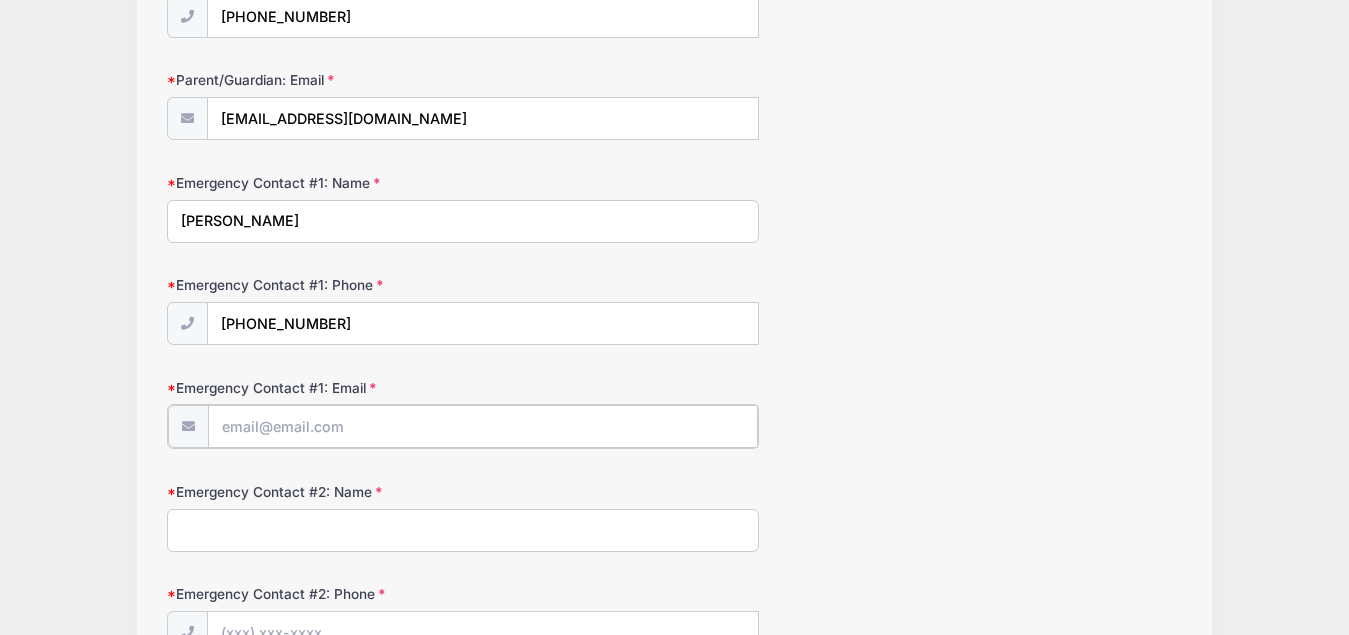 click on "Emergency Contact #1: Email" at bounding box center (483, 426) 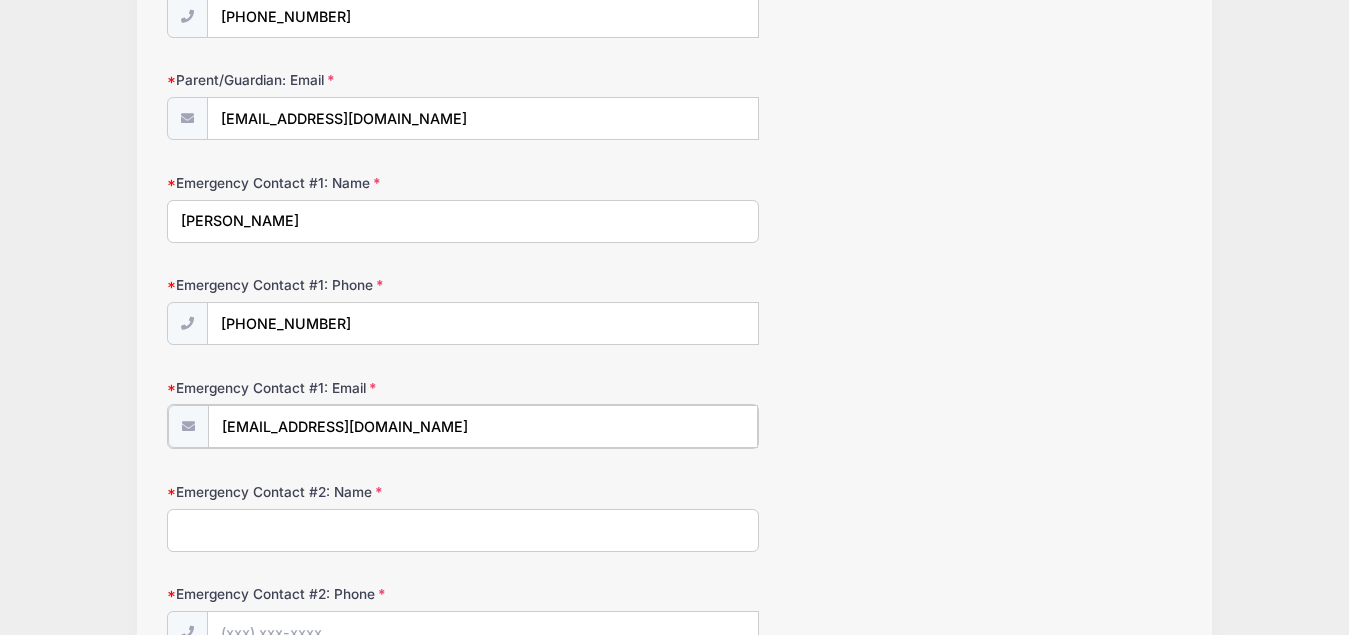 type on "swbaun@gmail.com" 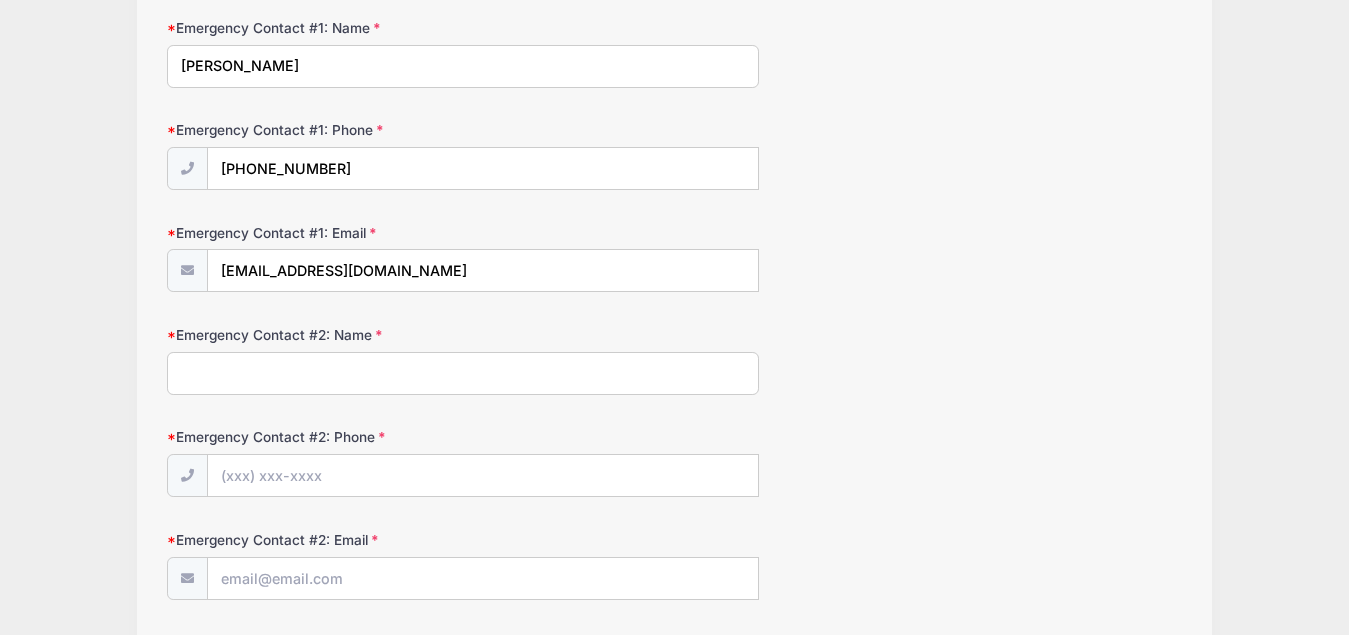 scroll, scrollTop: 612, scrollLeft: 0, axis: vertical 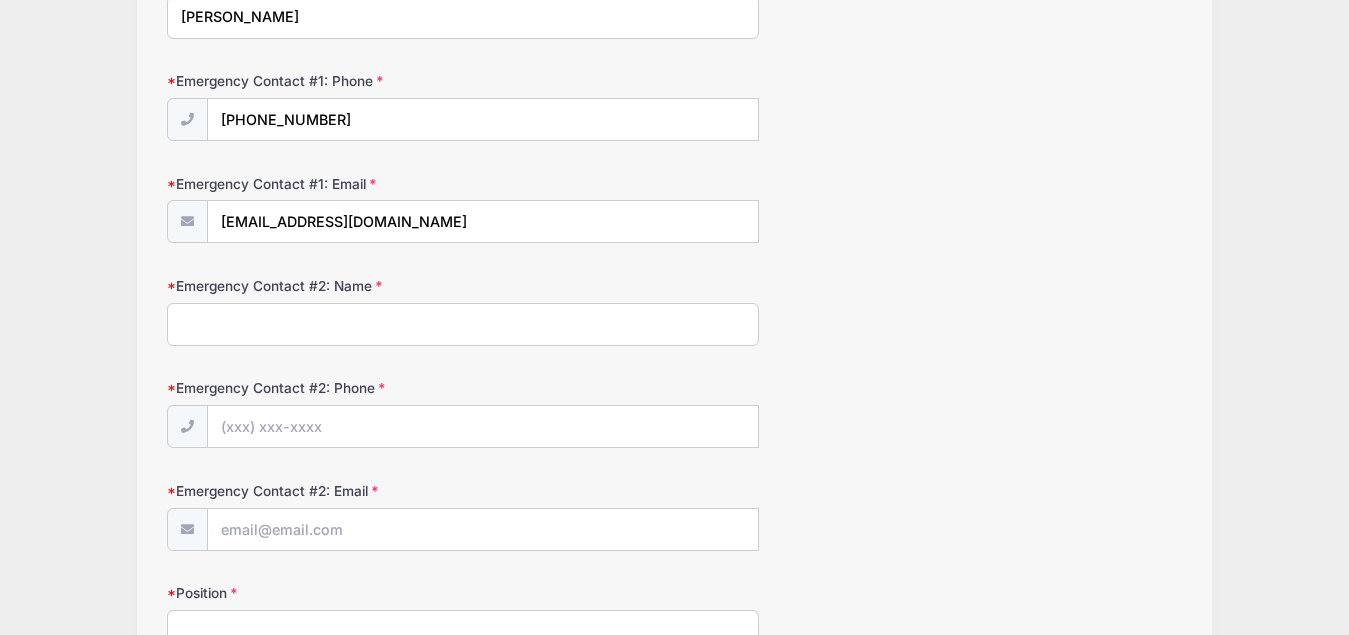 click on "Emergency Contact #2: Name" at bounding box center (463, 324) 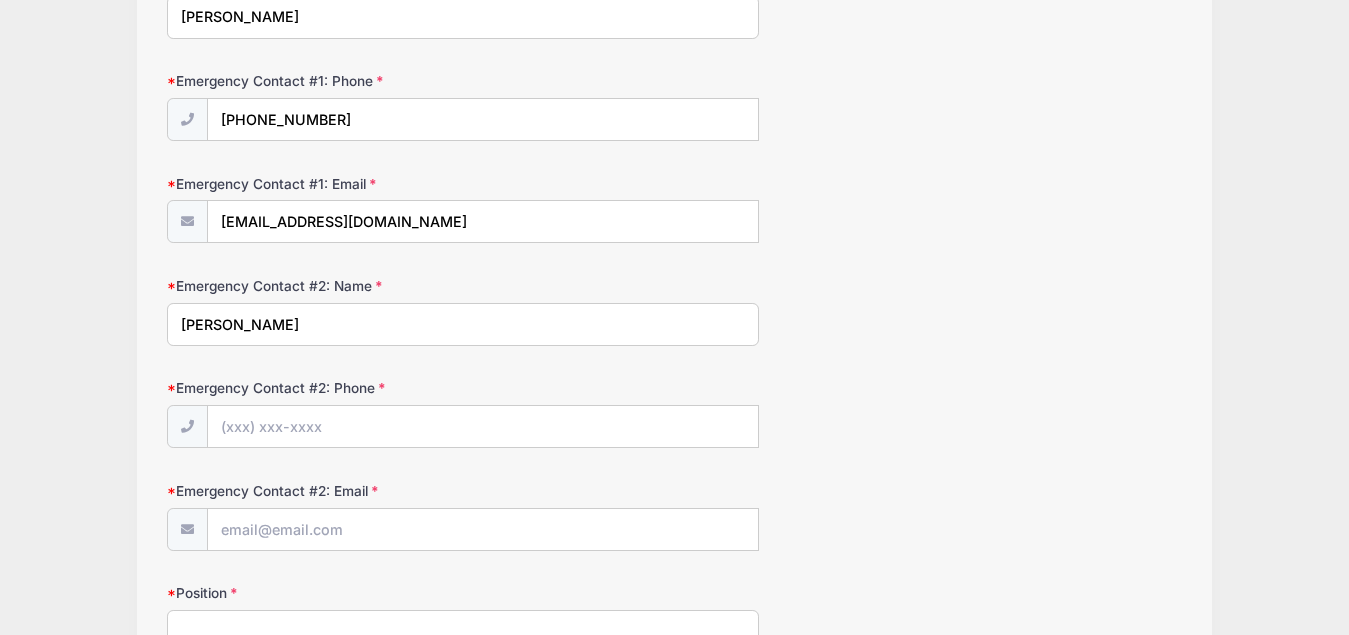 type on "Ward Baun" 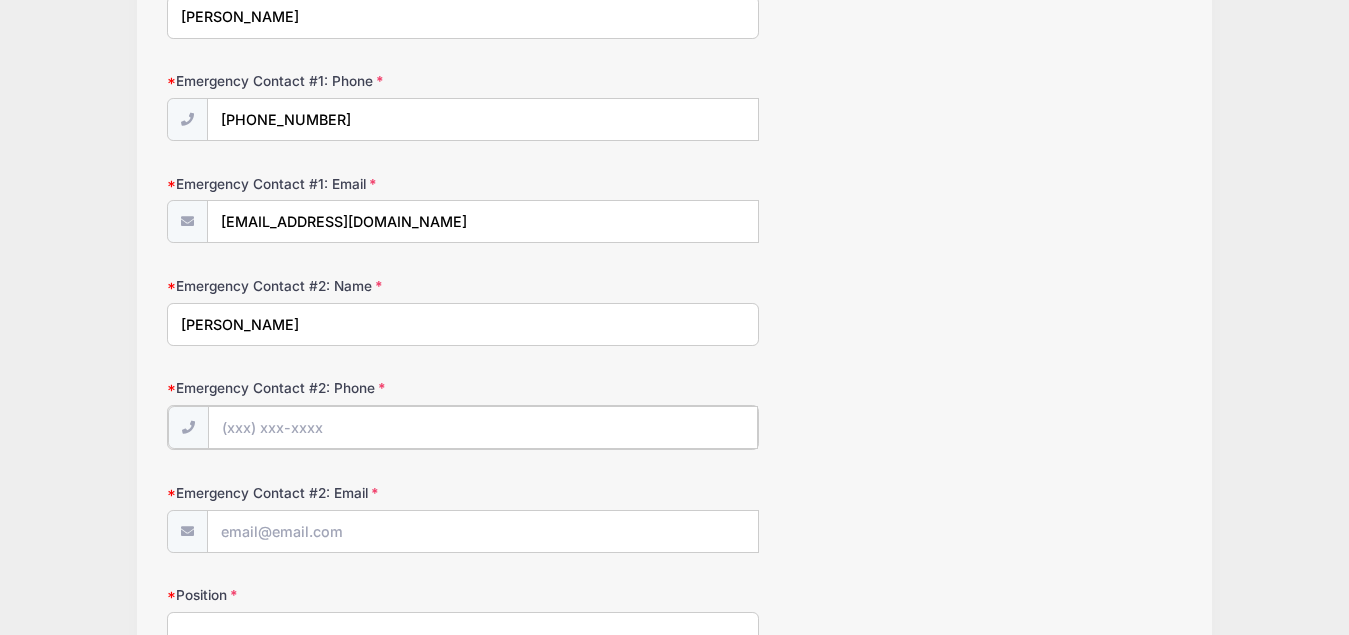 click on "Emergency Contact #2: Phone" at bounding box center [483, 427] 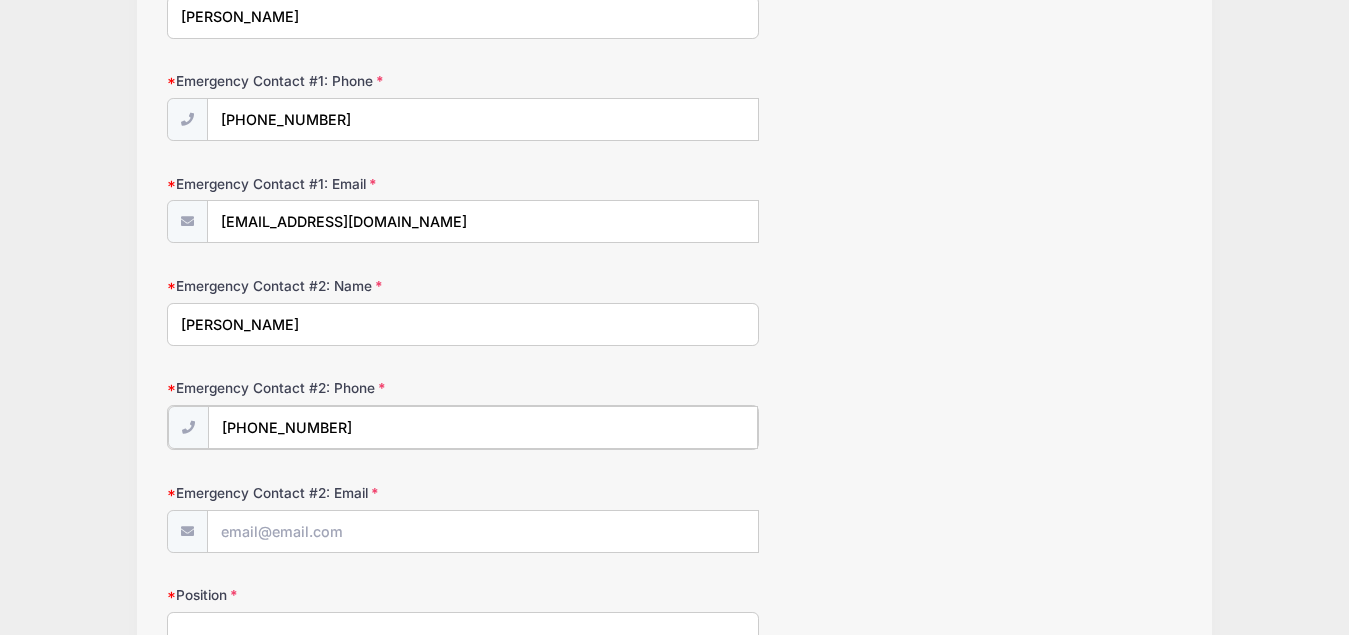 type on "(860) 933-2725" 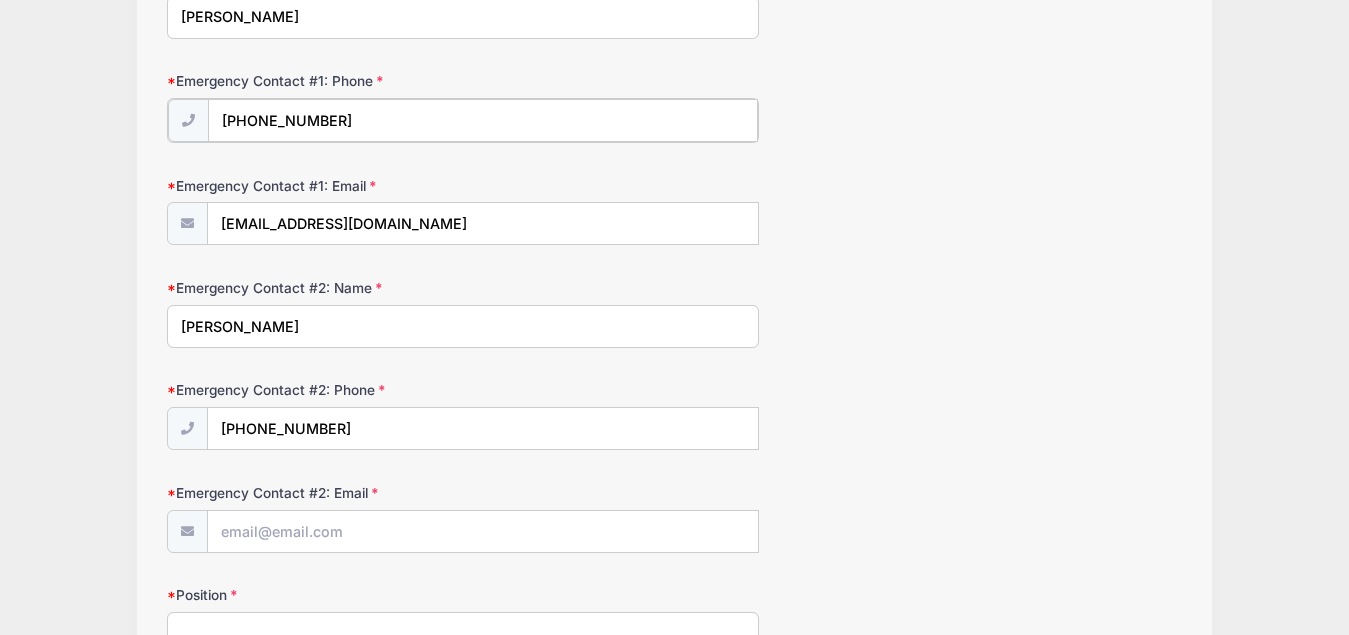 click on "(860) 933-2726" at bounding box center (483, 120) 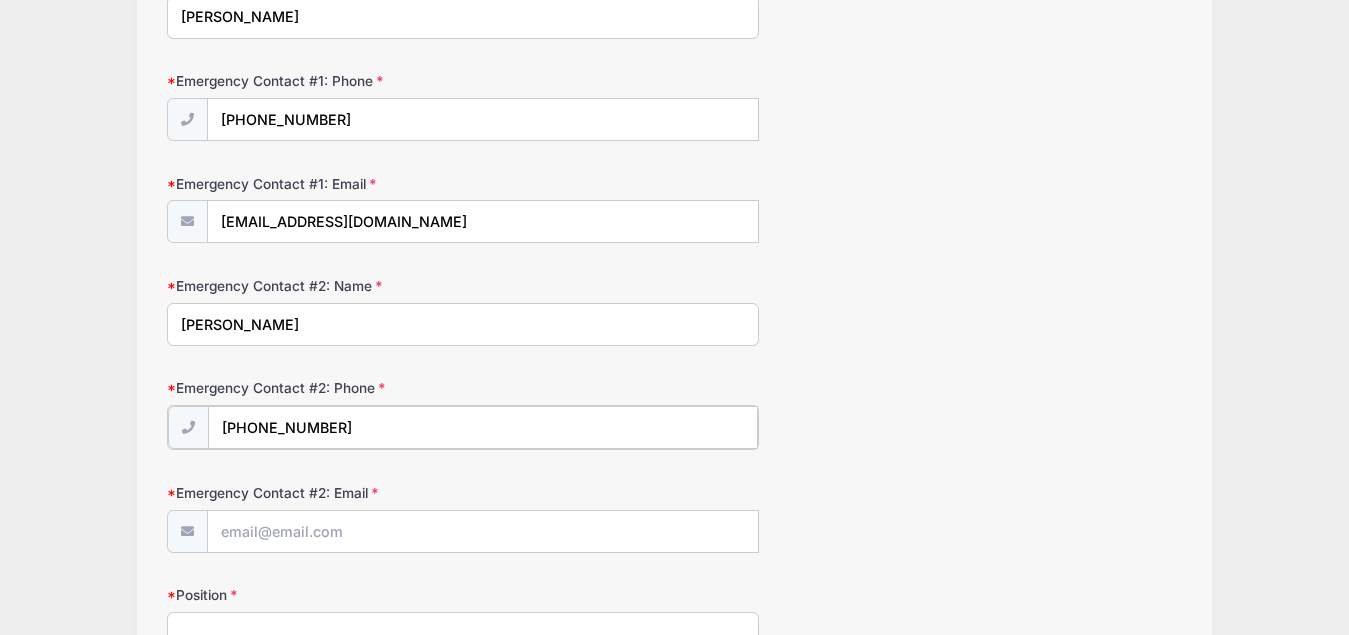 click on "(860) 933-2725" at bounding box center (483, 427) 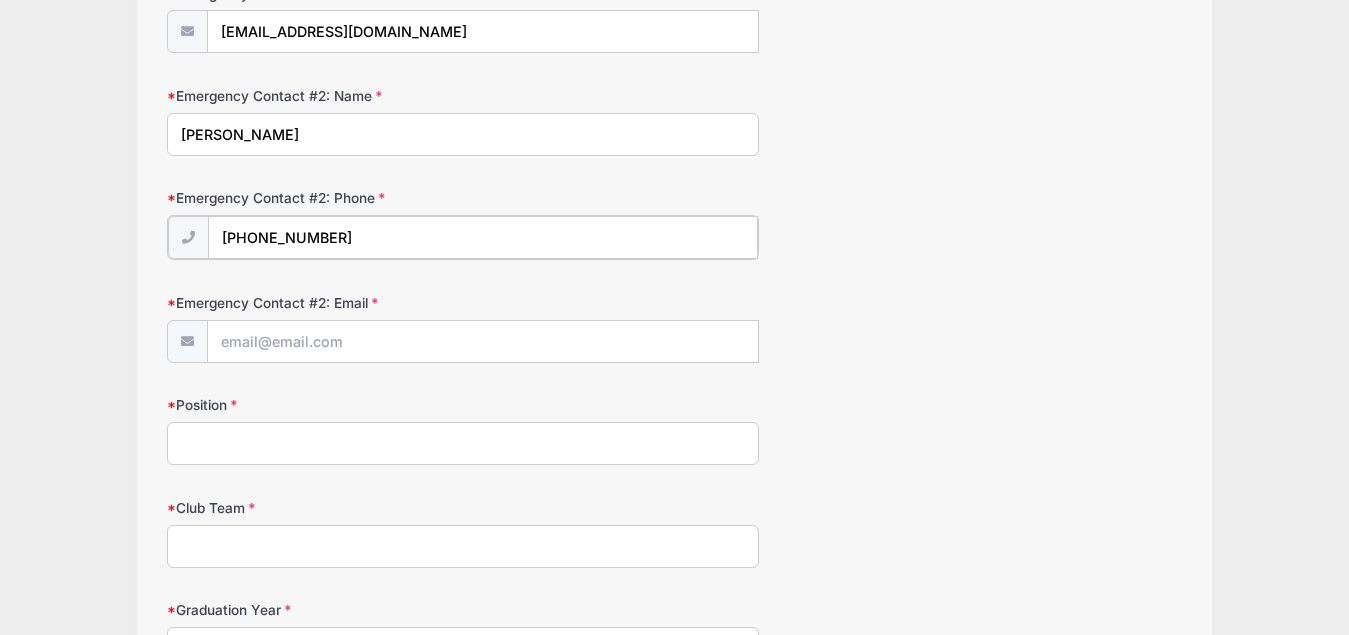 scroll, scrollTop: 816, scrollLeft: 0, axis: vertical 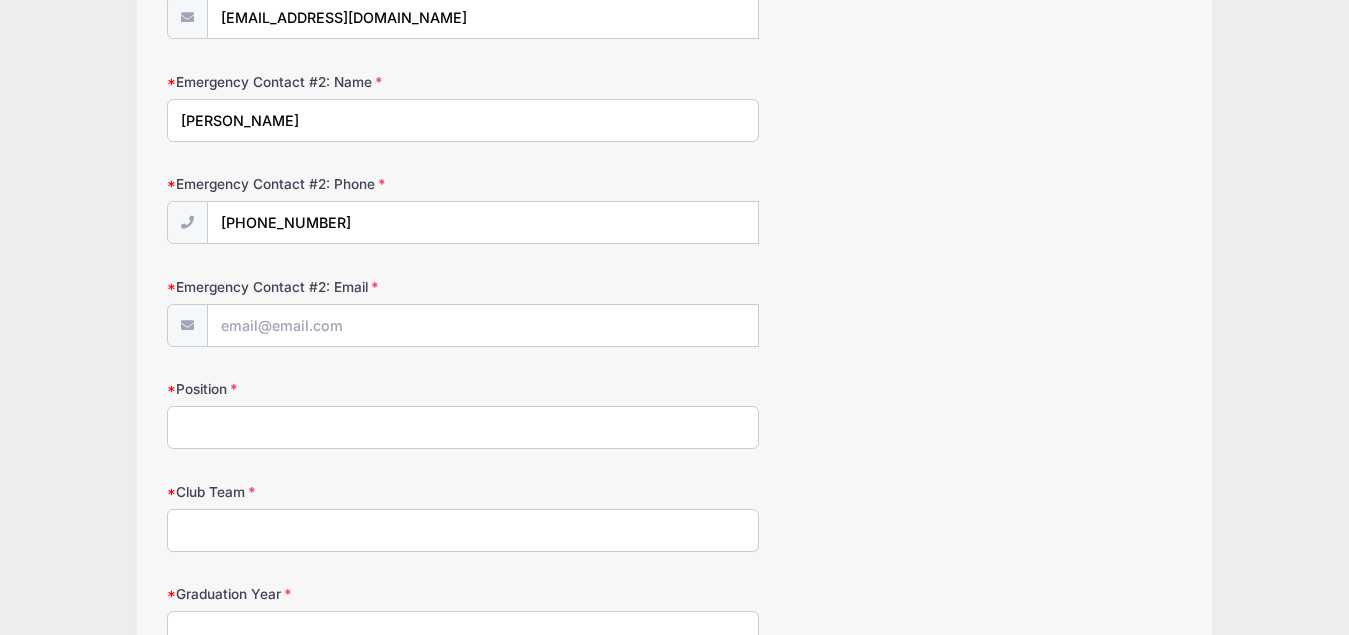 drag, startPoint x: 127, startPoint y: 360, endPoint x: 137, endPoint y: 362, distance: 10.198039 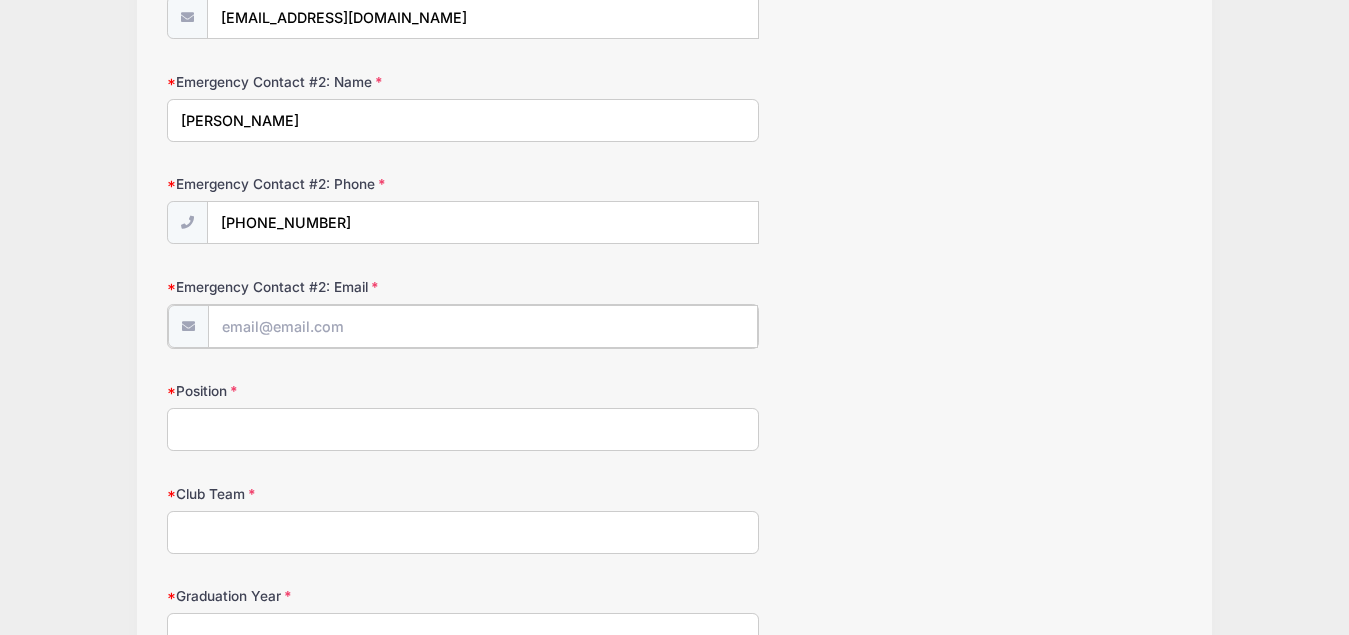 click on "Emergency Contact #2: Email" at bounding box center (483, 326) 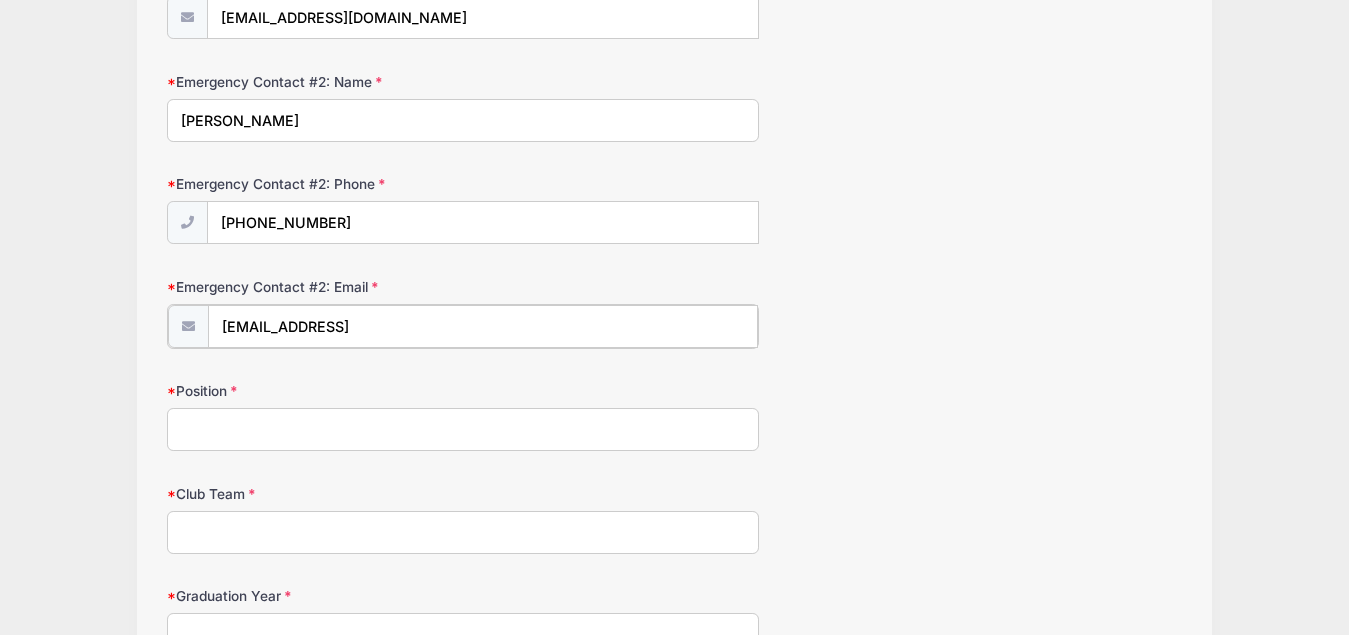 type on "wardbaun@gmail.cmo" 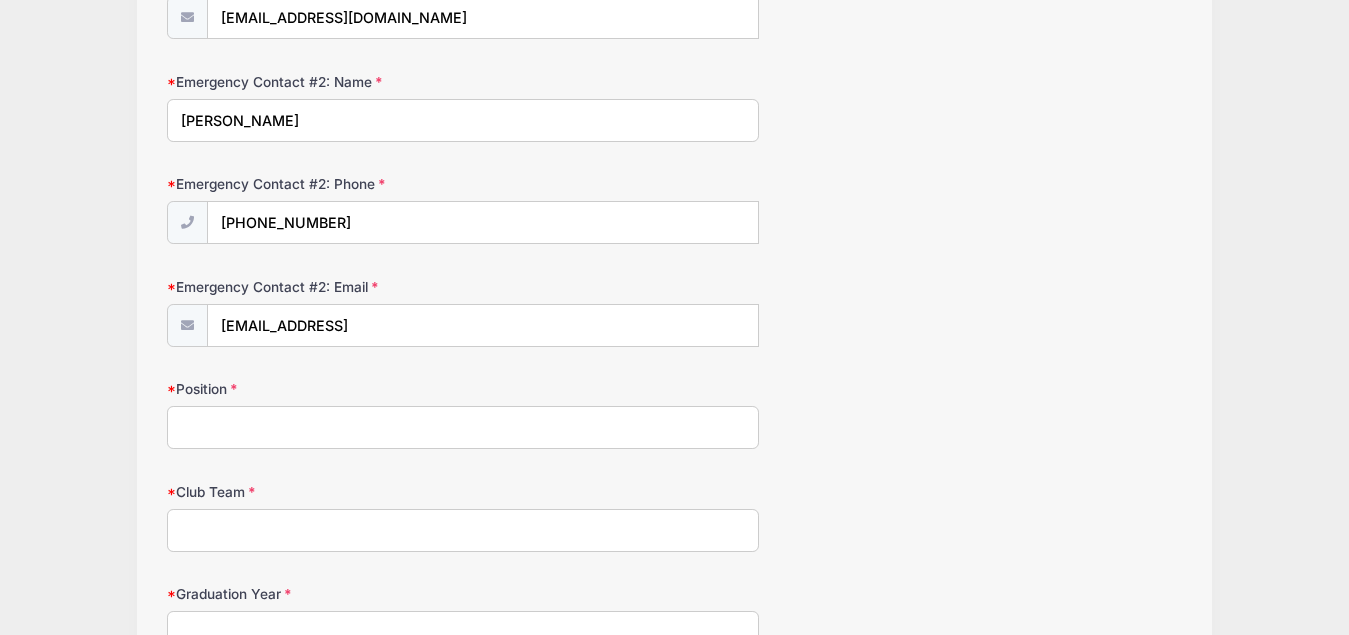 click on "Position" at bounding box center [463, 427] 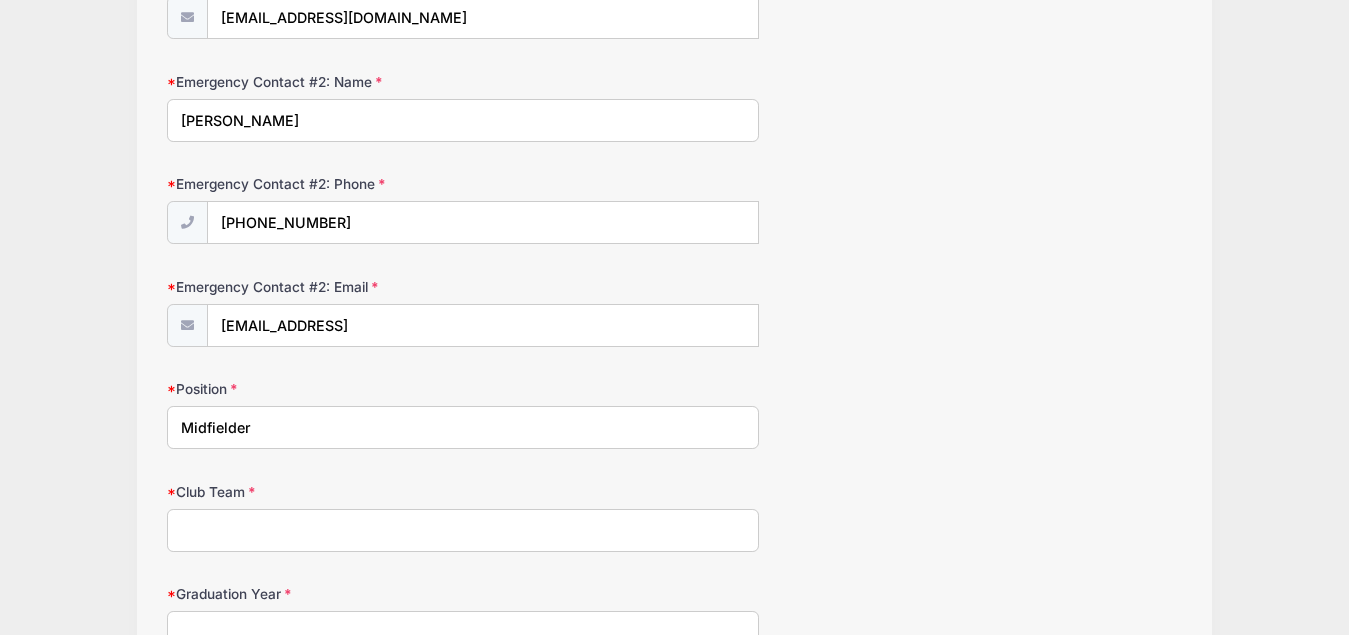 type on "Midfielder" 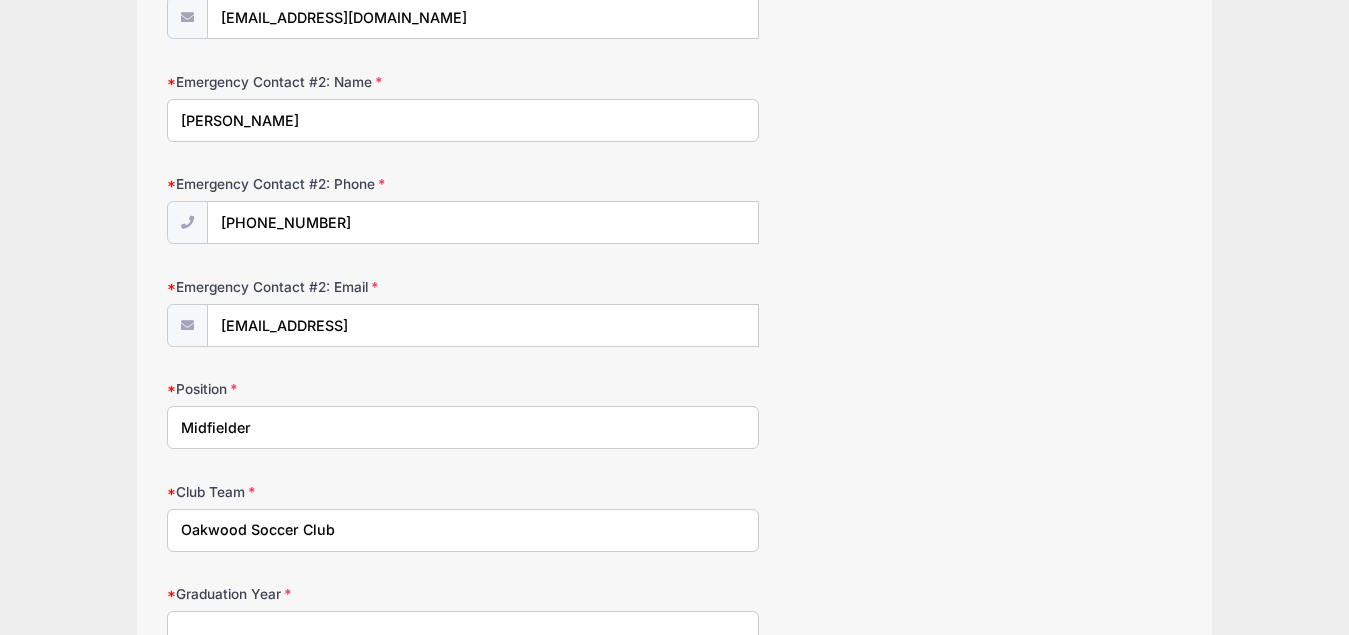 type on "Oakwood Soccer Club" 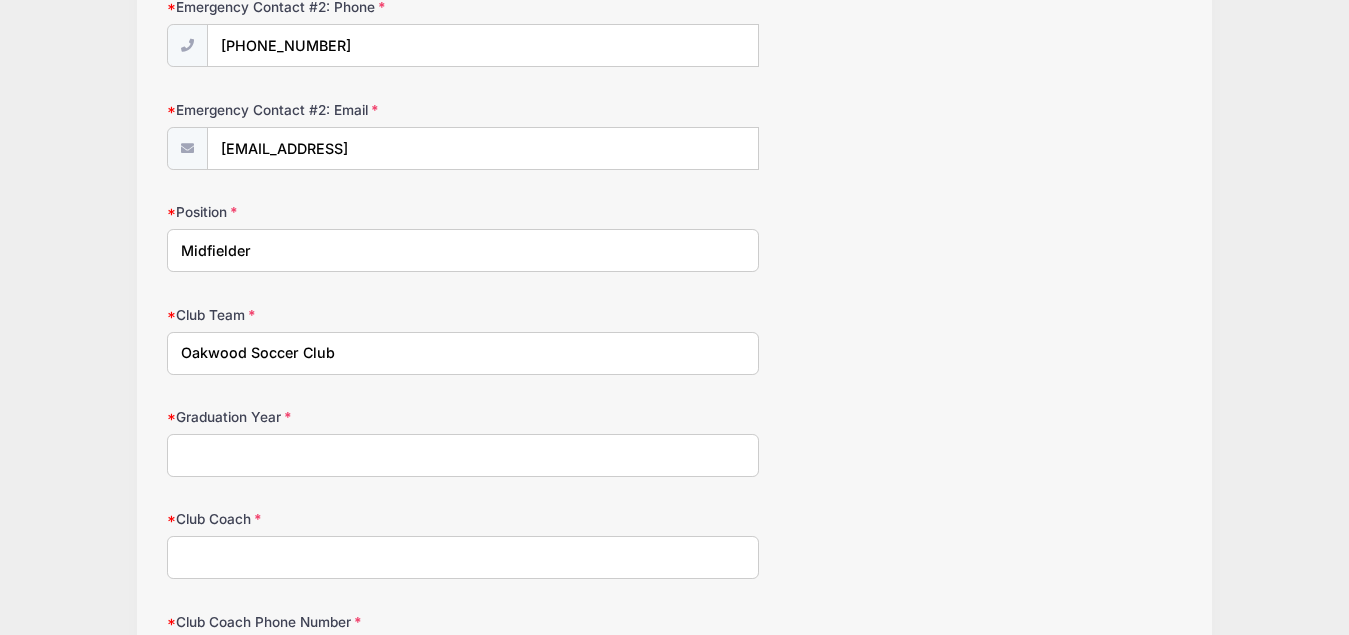 scroll, scrollTop: 1020, scrollLeft: 0, axis: vertical 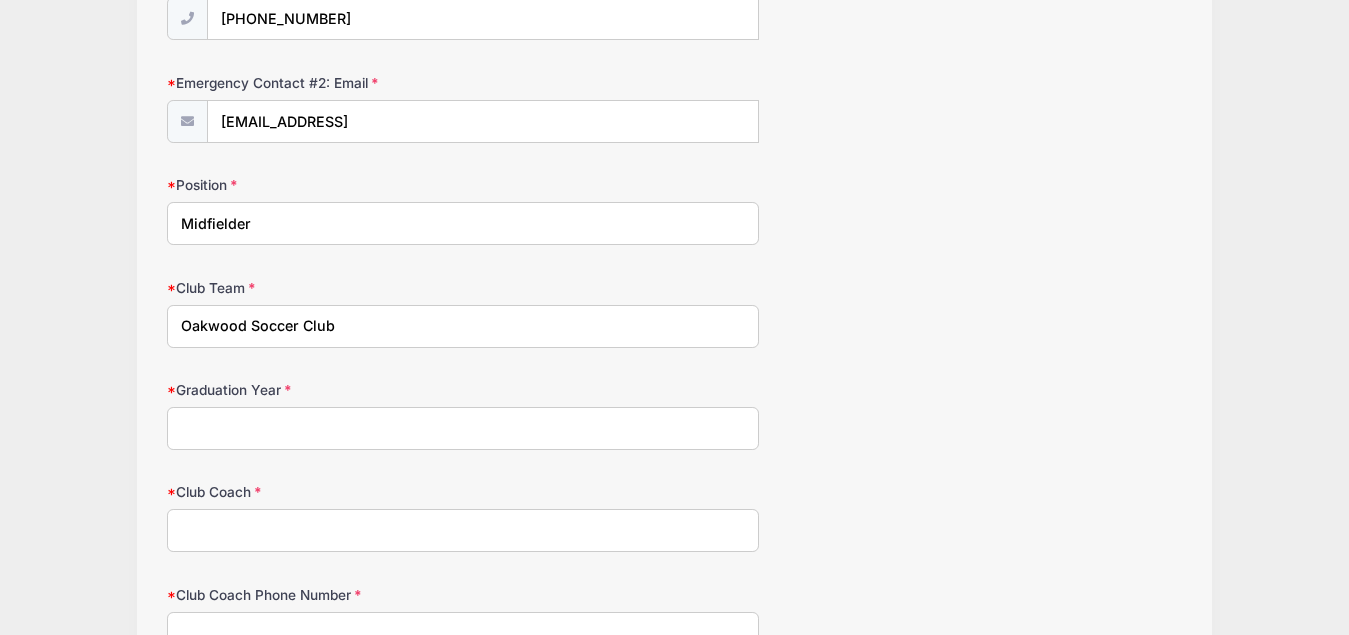 click on "Graduation Year" at bounding box center [463, 428] 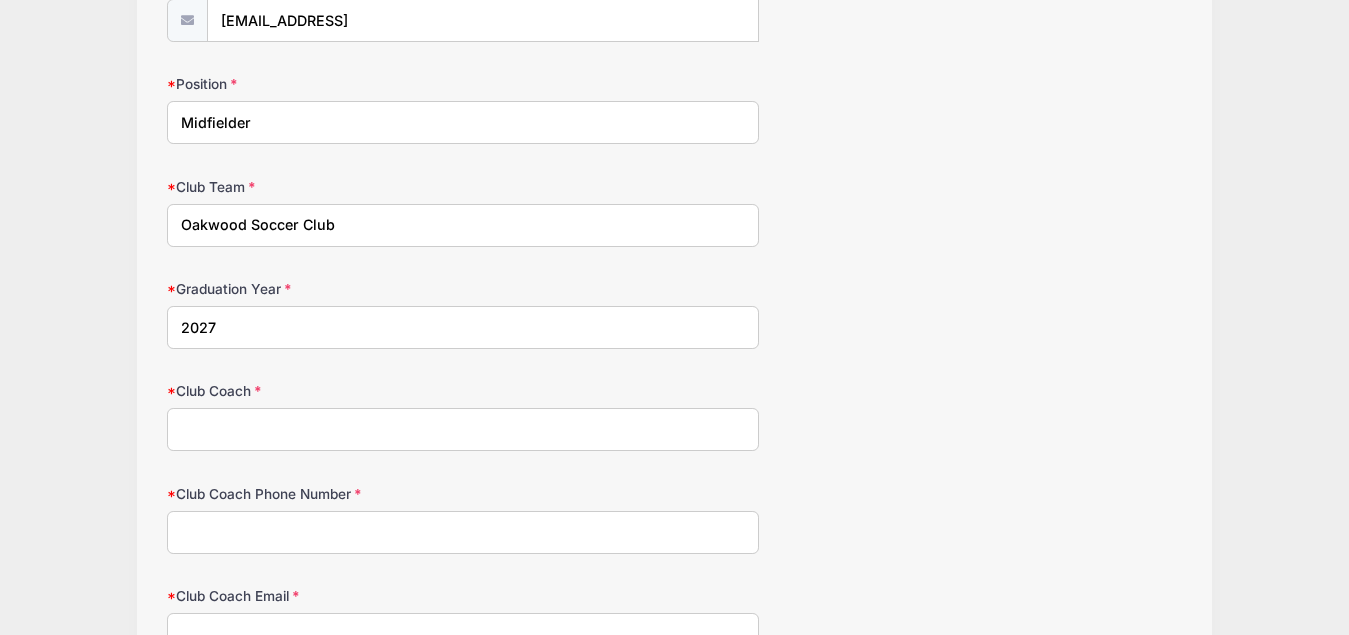 scroll, scrollTop: 1122, scrollLeft: 0, axis: vertical 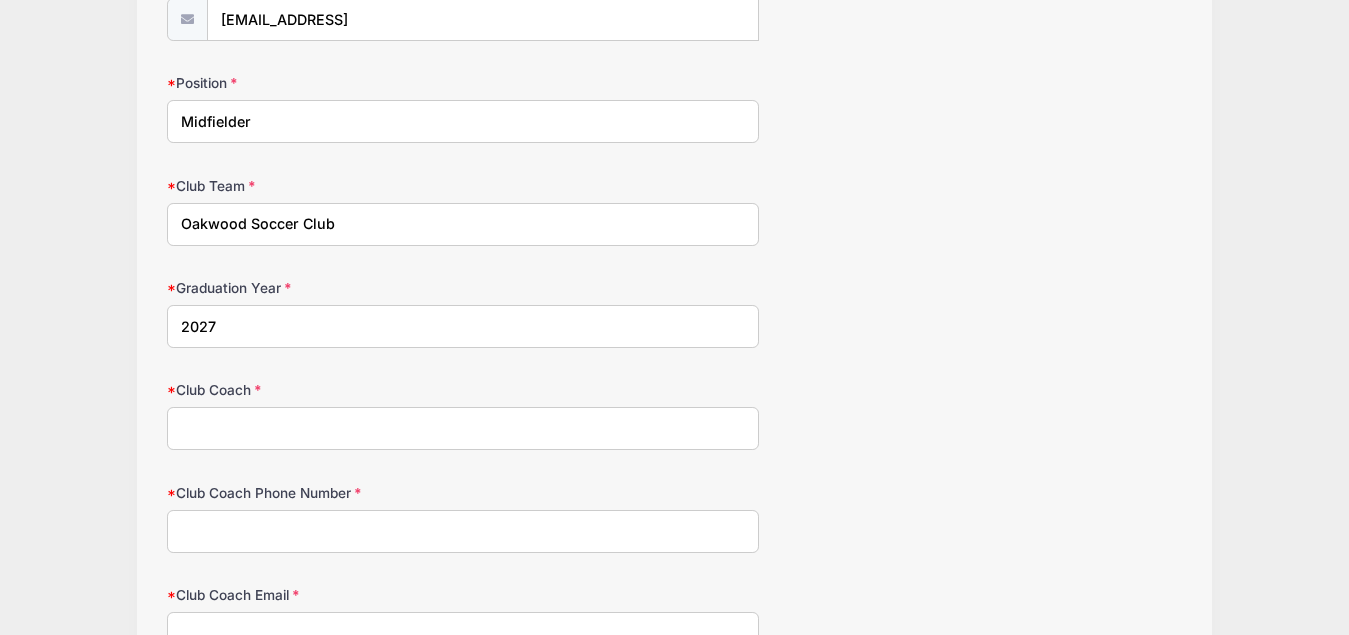 type on "2027" 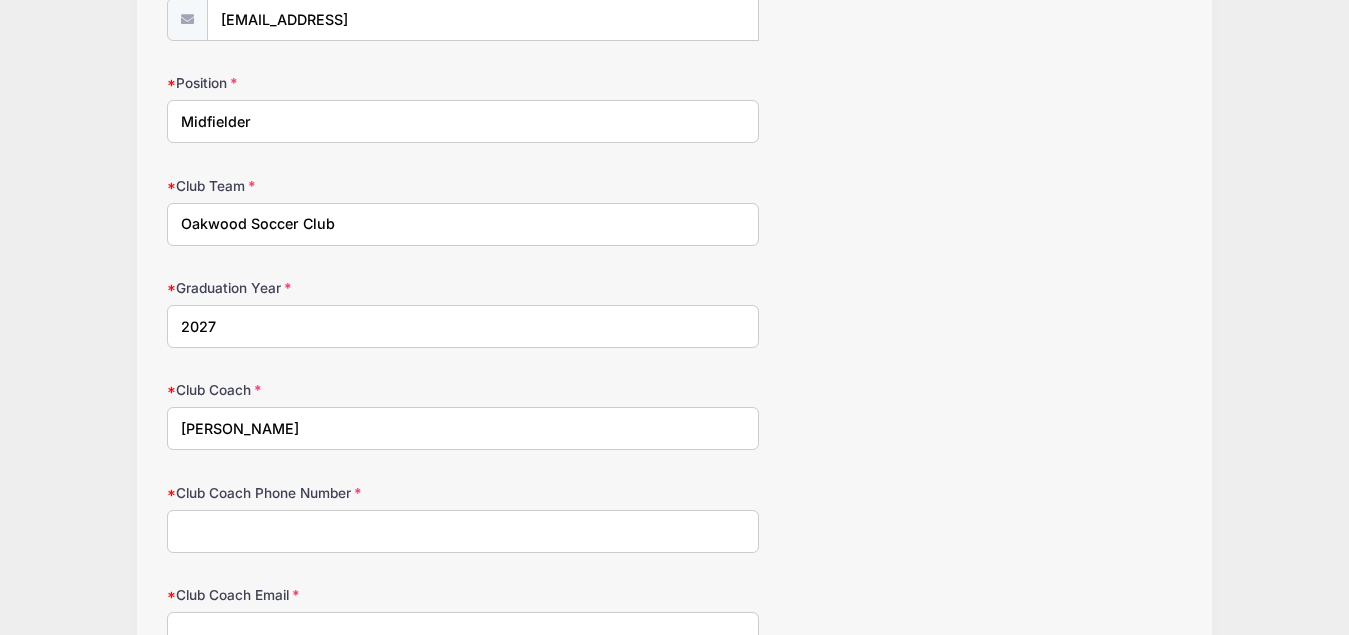 type on "Marisa Kresge" 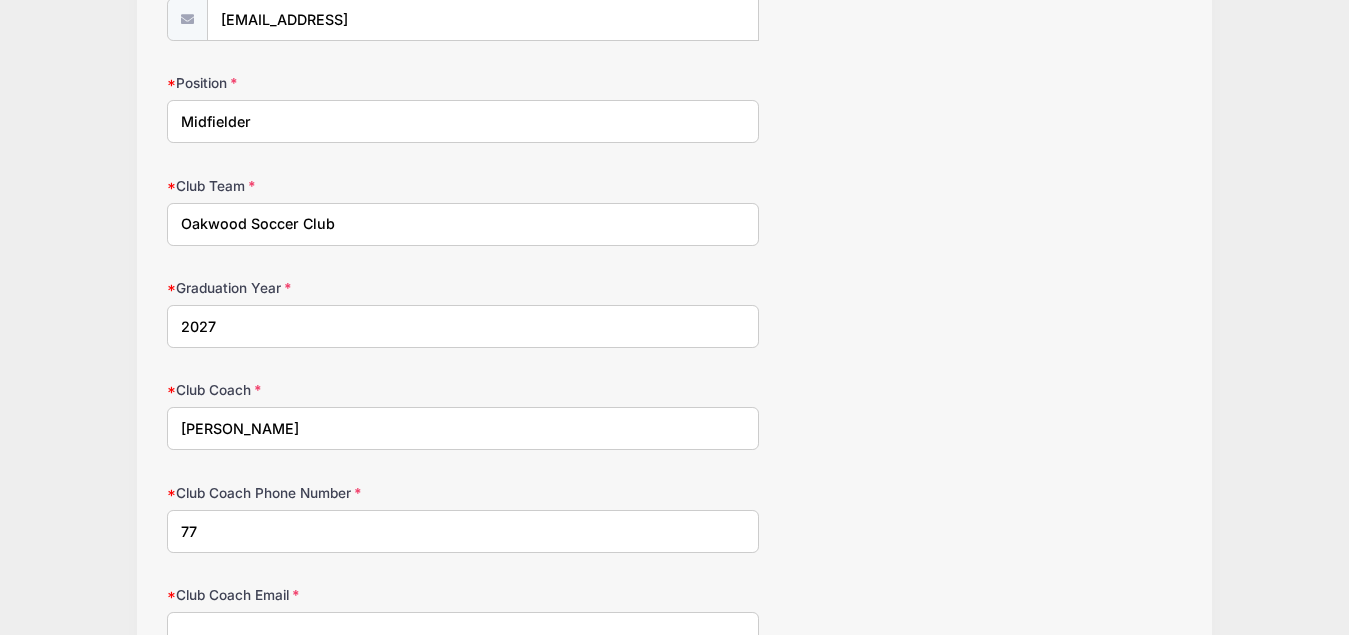 type on "7" 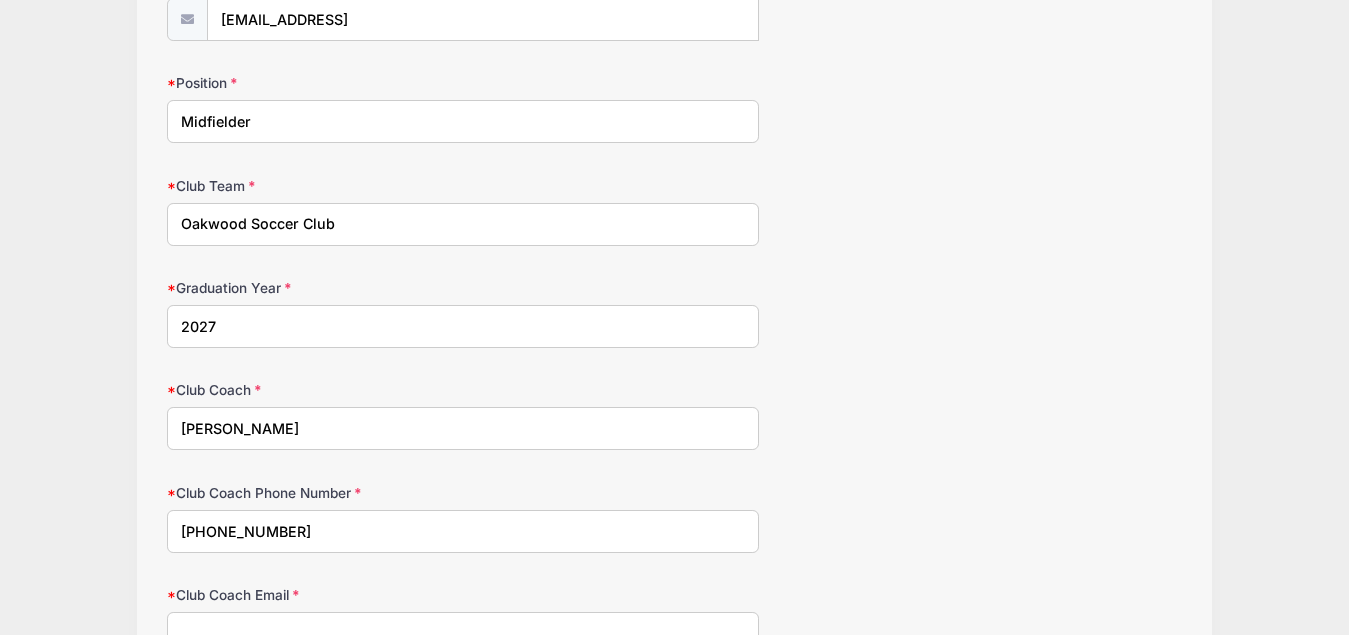 type on "443-370-8209" 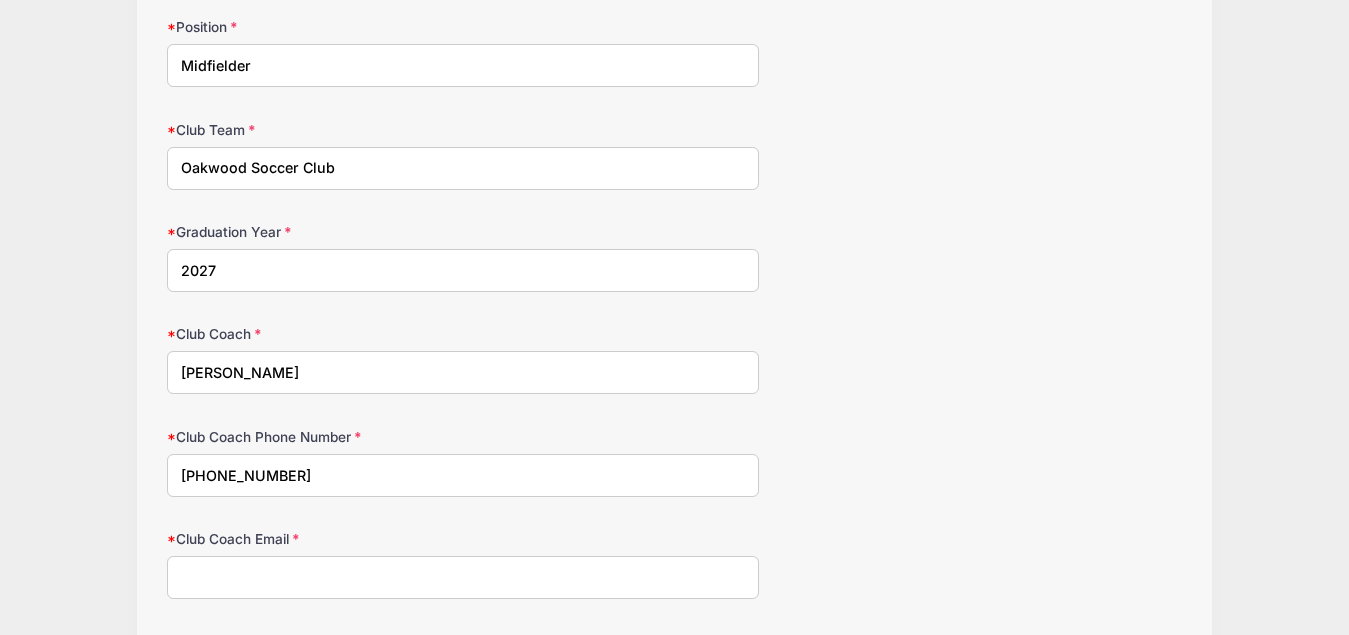 scroll, scrollTop: 1224, scrollLeft: 0, axis: vertical 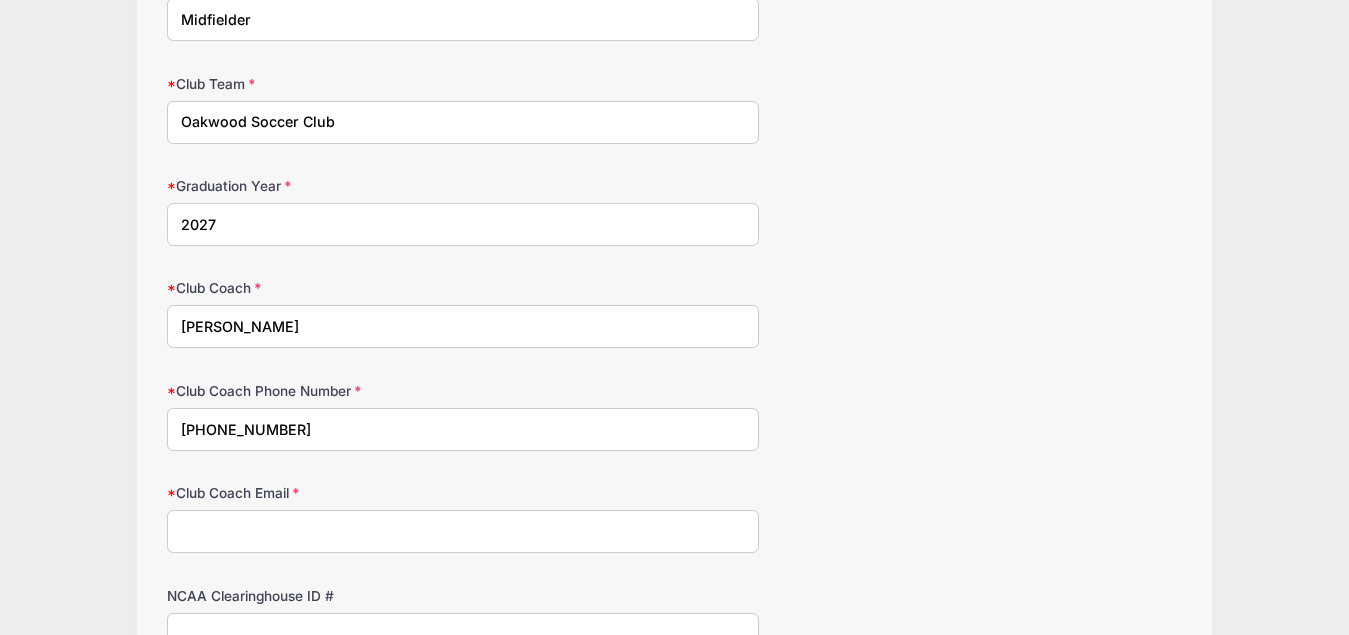 click on "Club Coach Email" at bounding box center [463, 531] 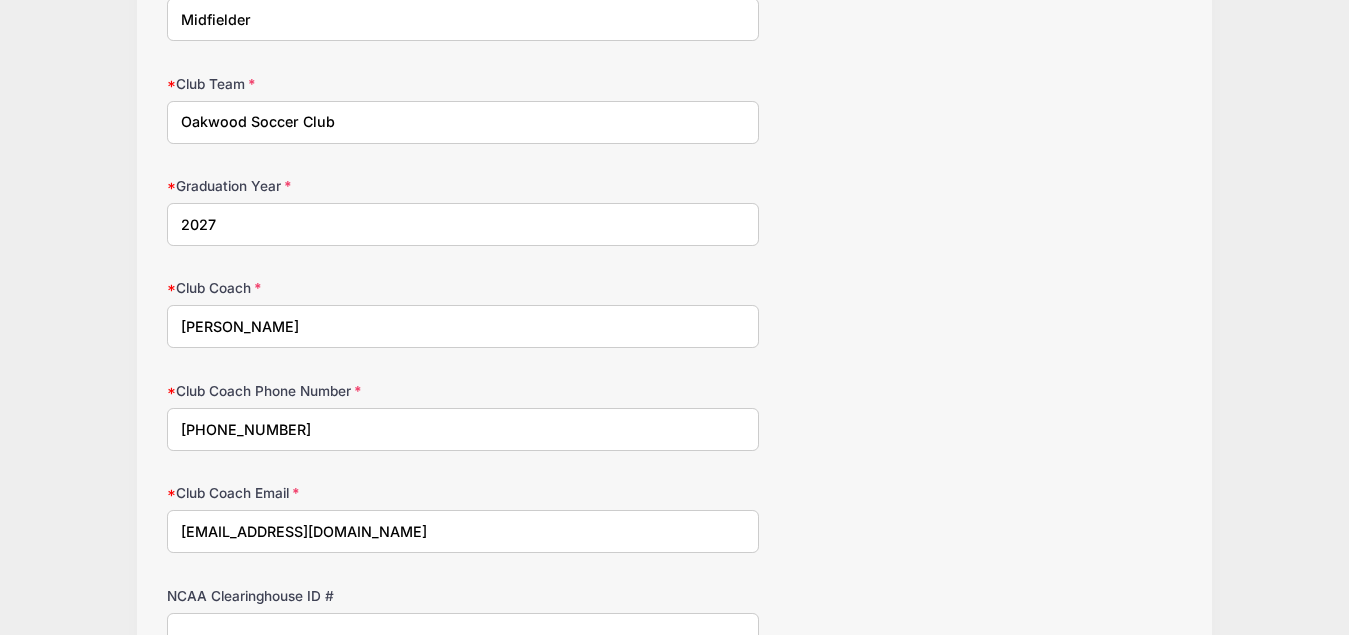 type on "mkresge@oakwoodsoccerclub.com" 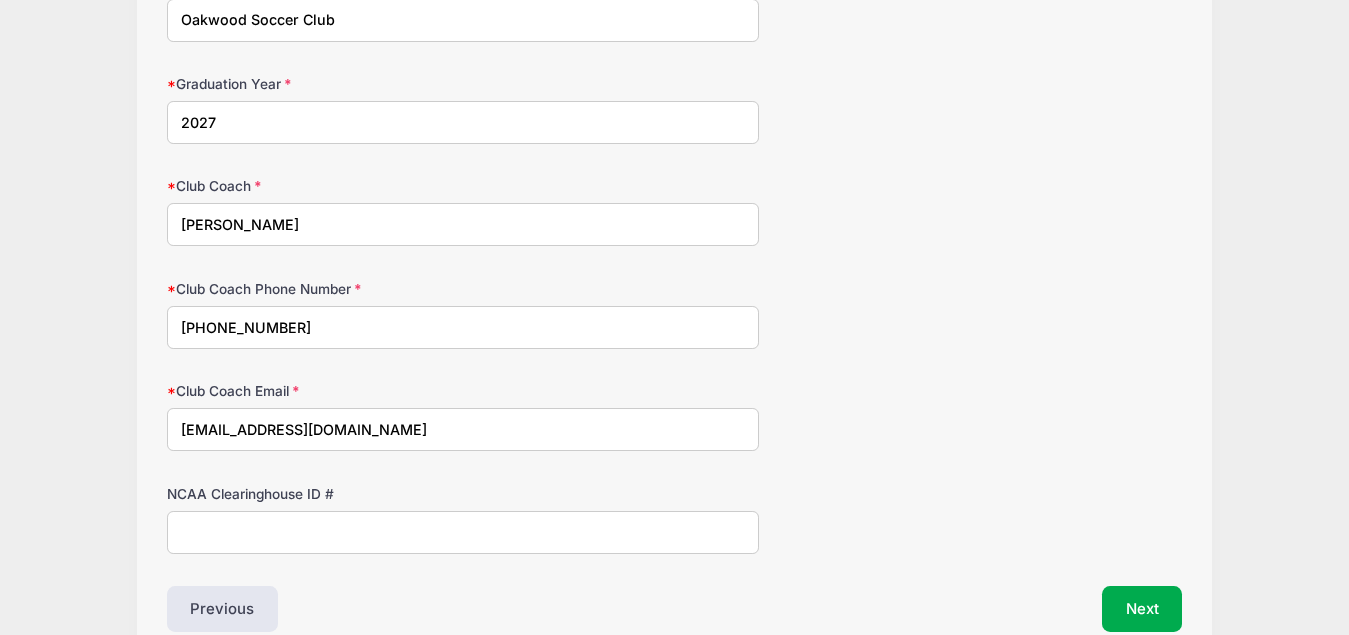 scroll, scrollTop: 1427, scrollLeft: 0, axis: vertical 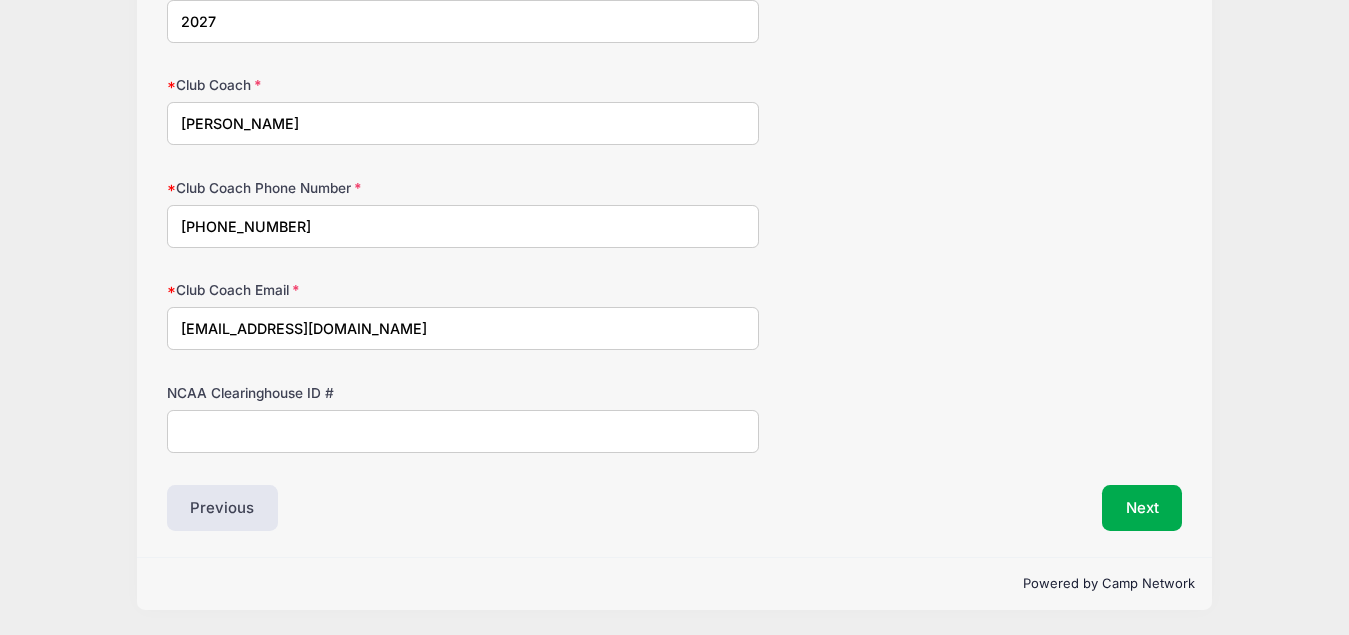 click on "NCAA Clearinghouse ID #" at bounding box center [463, 431] 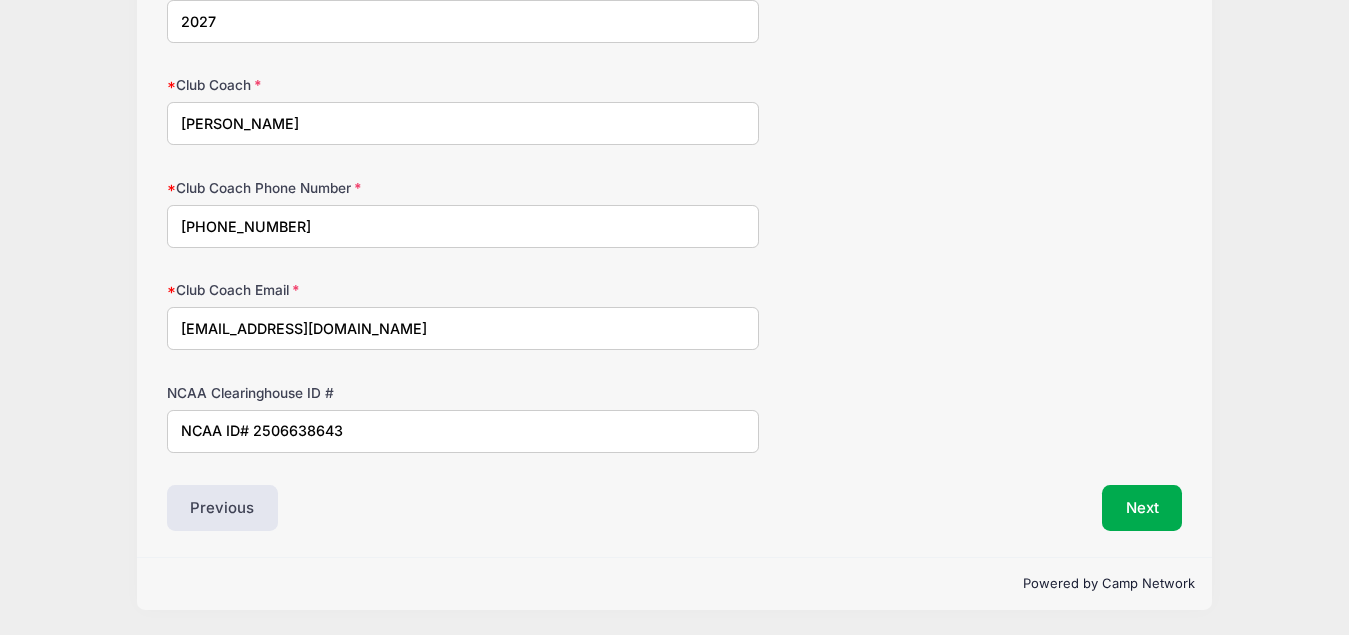 drag, startPoint x: 255, startPoint y: 429, endPoint x: 140, endPoint y: 432, distance: 115.03912 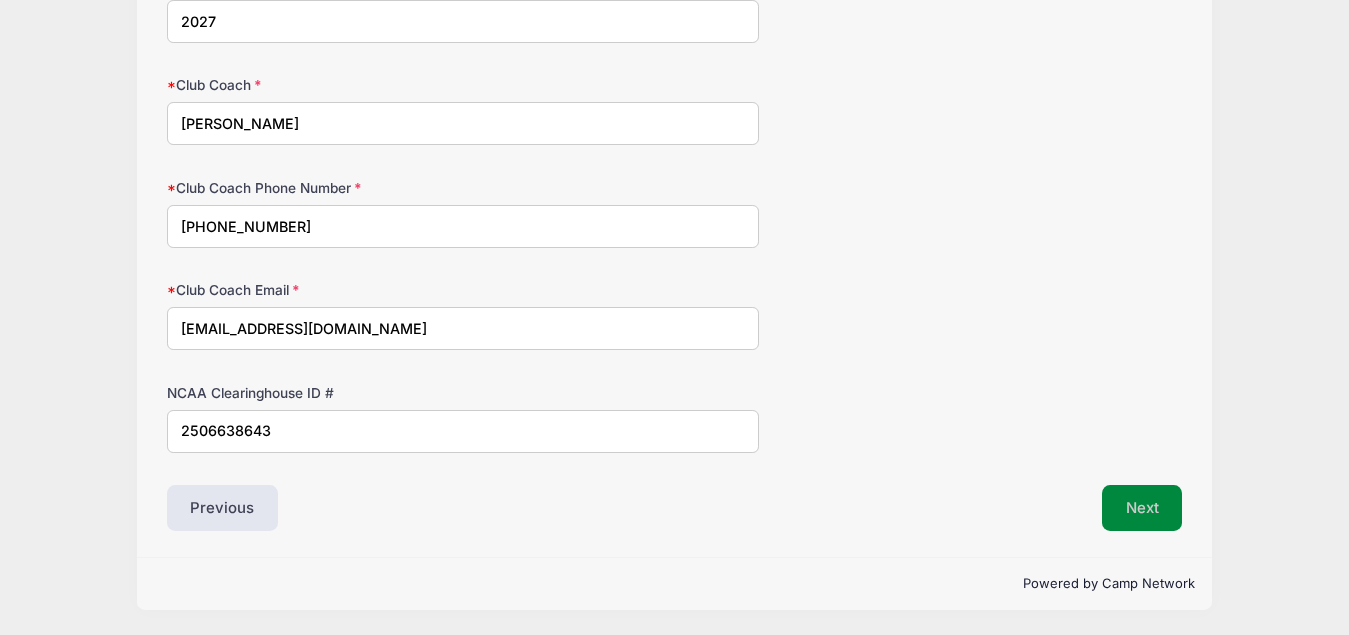 type on "2506638643" 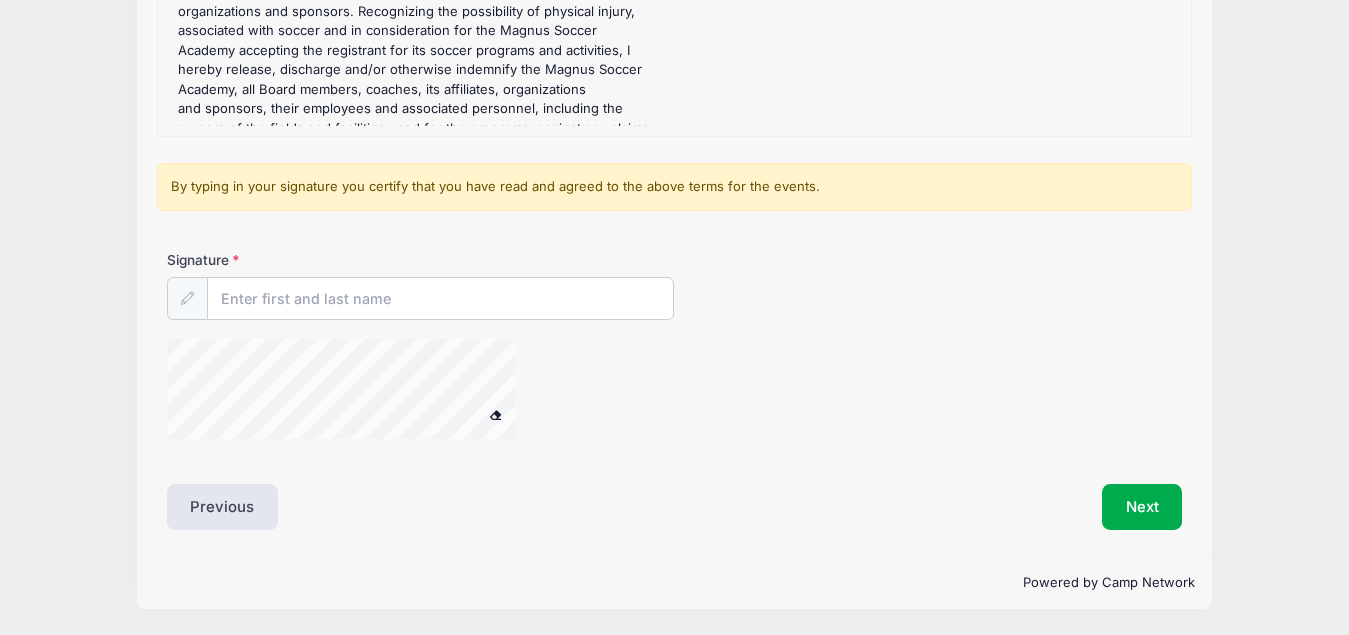 scroll, scrollTop: 0, scrollLeft: 0, axis: both 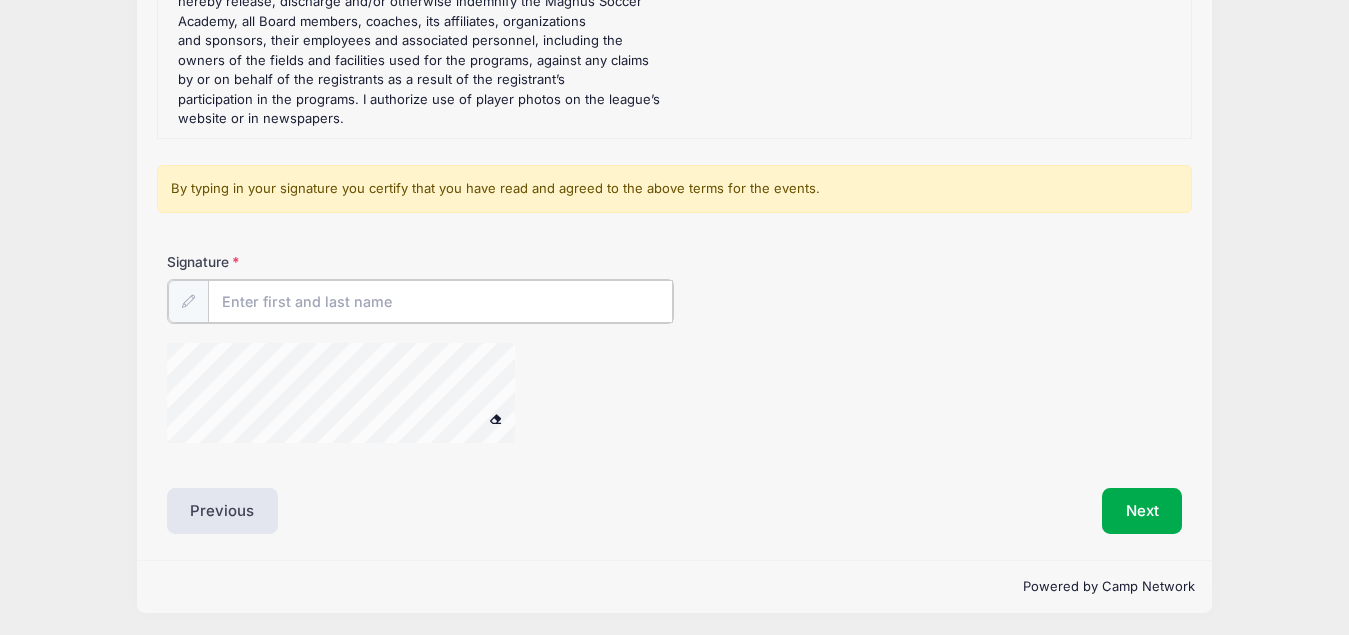 click on "Signature" at bounding box center [441, 301] 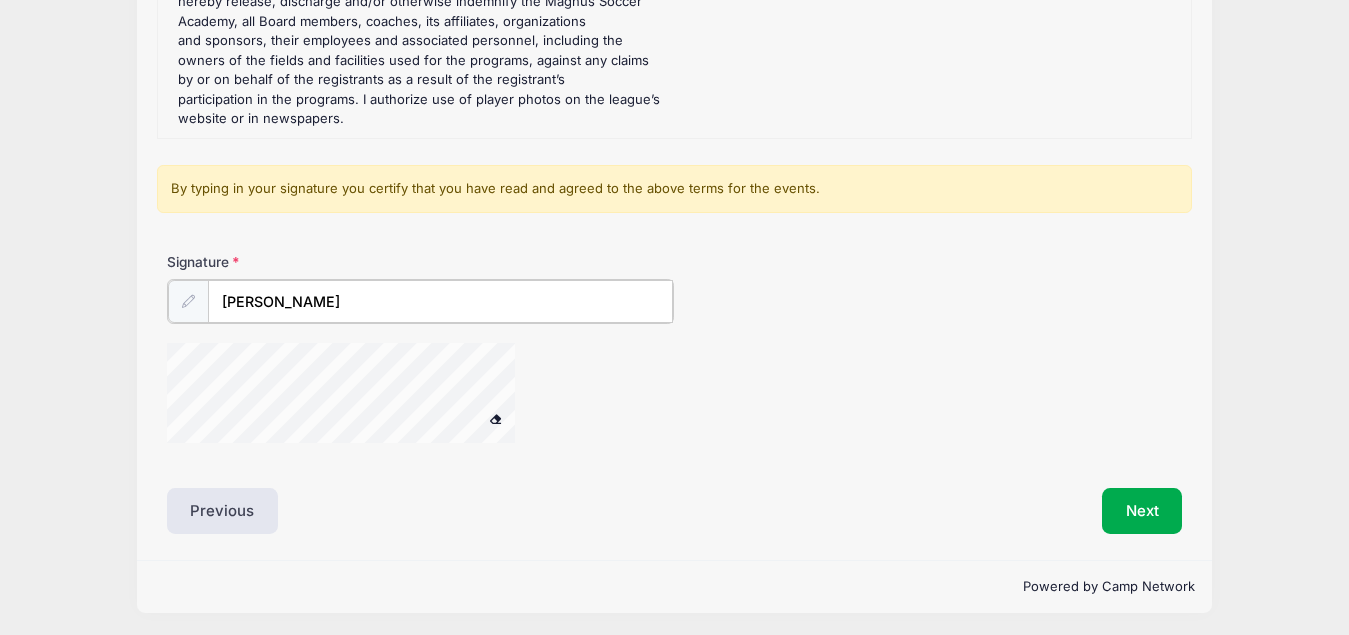 type on "Sandrine Baun" 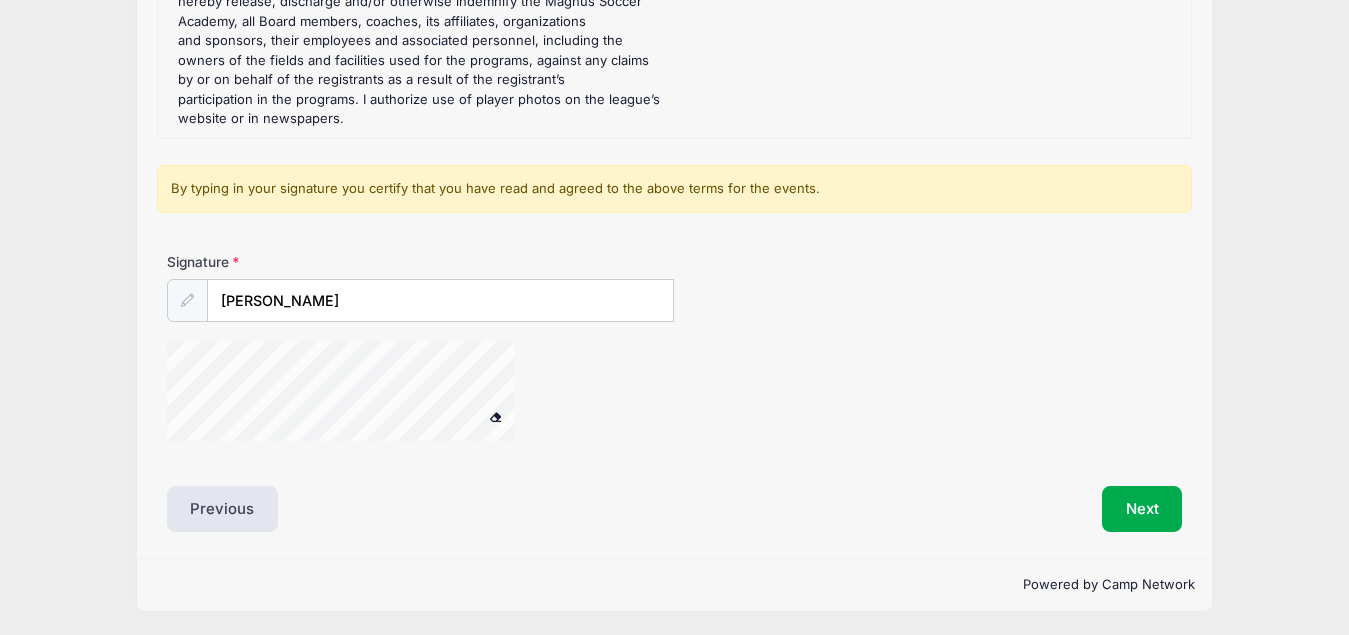 type 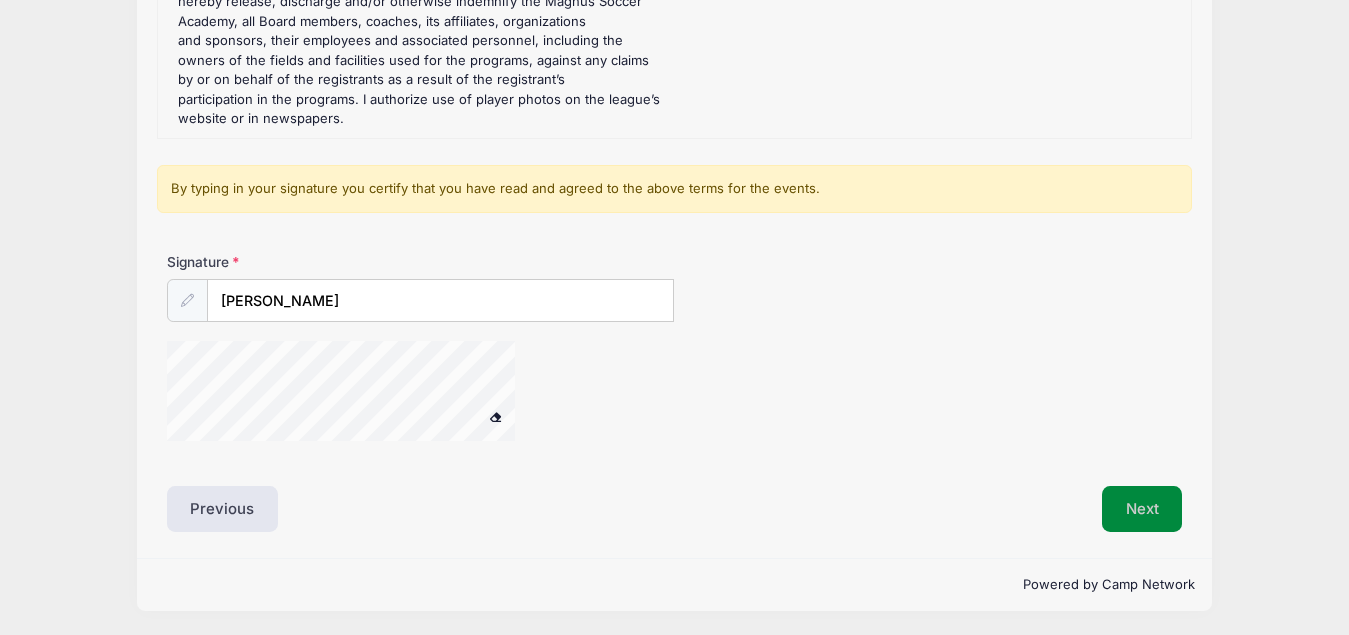 click on "Next" at bounding box center (1142, 509) 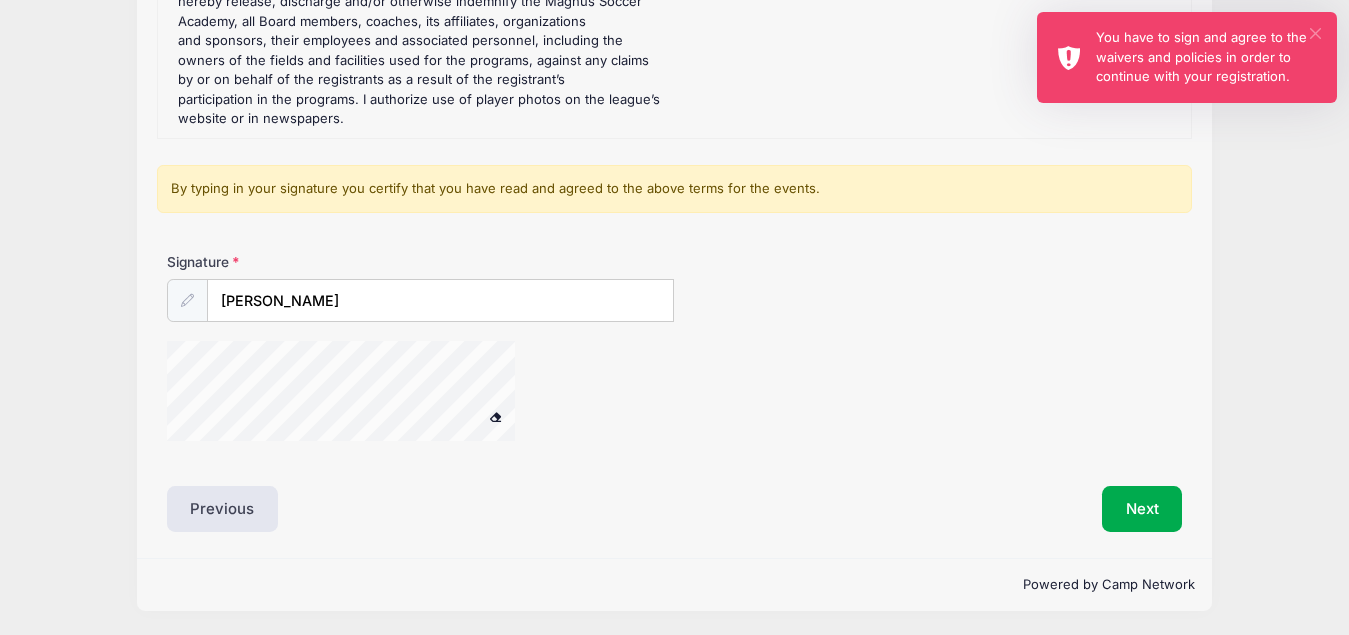 drag, startPoint x: 1317, startPoint y: 31, endPoint x: 1246, endPoint y: 67, distance: 79.60528 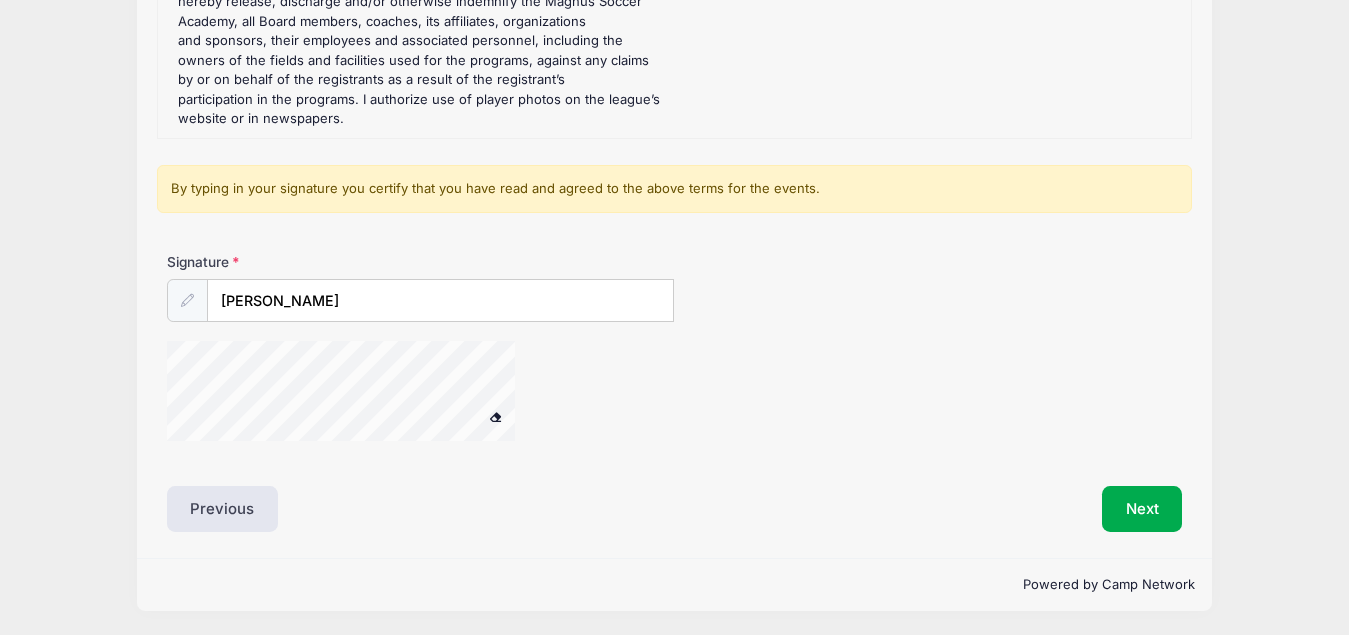 click at bounding box center [187, 300] 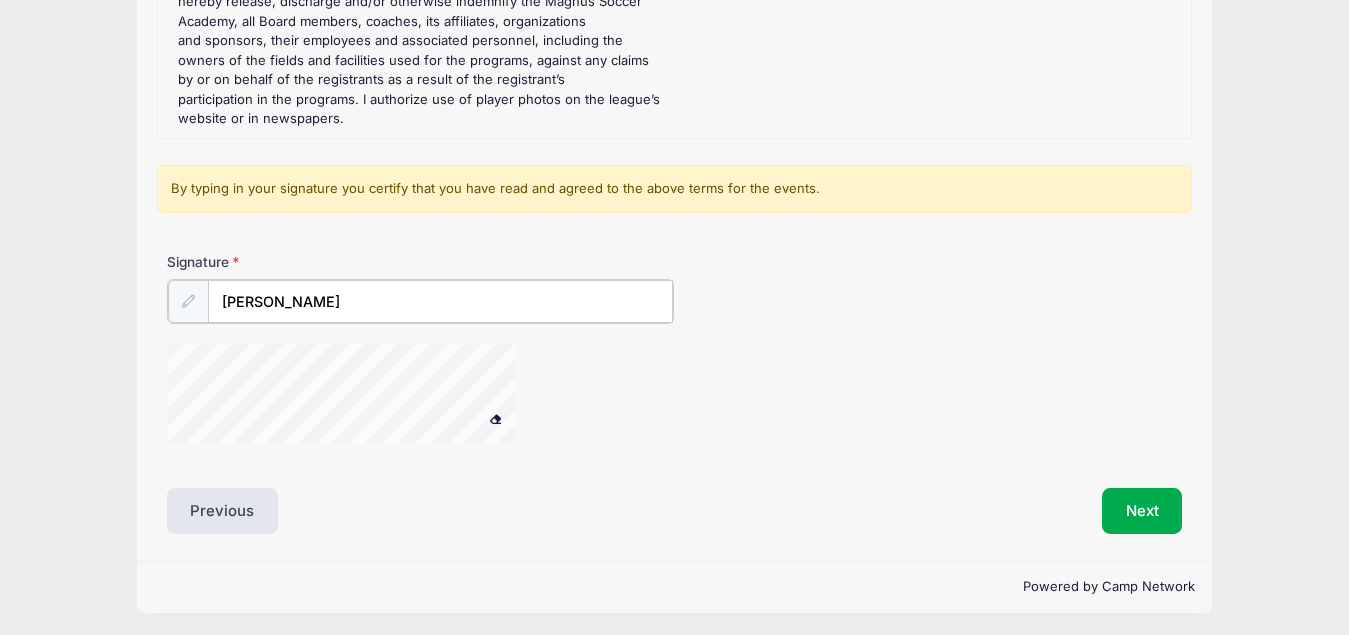 click on "Sandrine Baun" at bounding box center (441, 301) 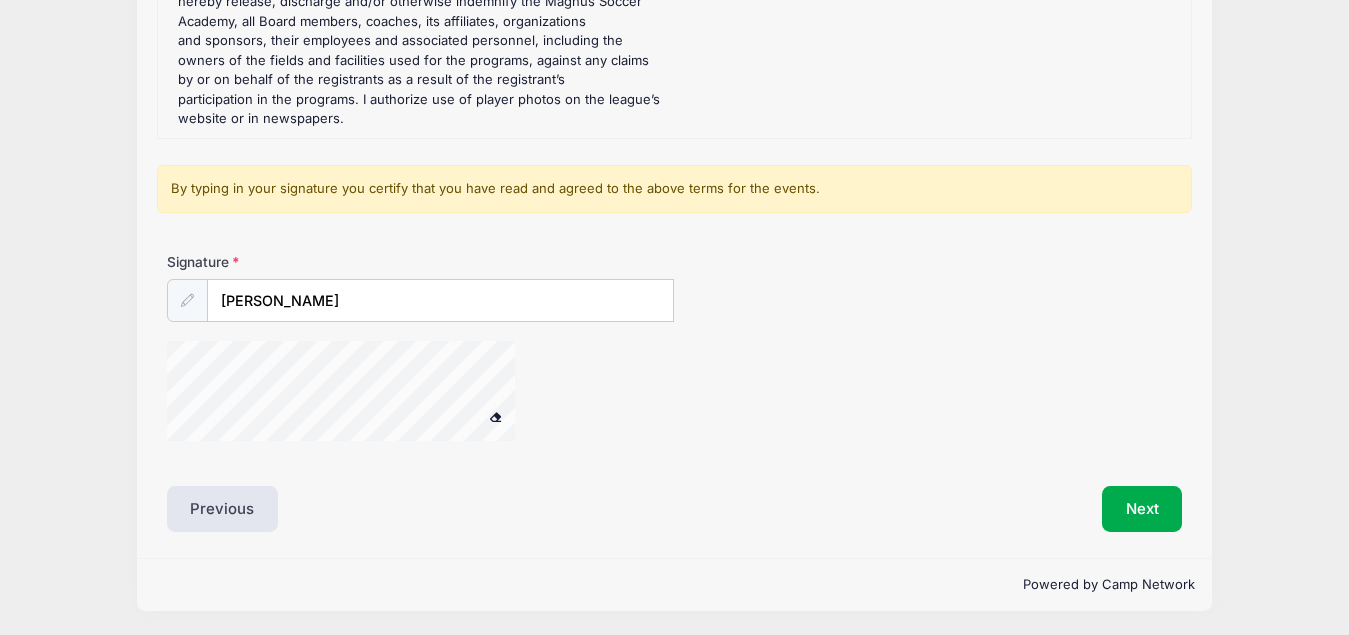drag, startPoint x: 760, startPoint y: 331, endPoint x: 741, endPoint y: 335, distance: 19.416489 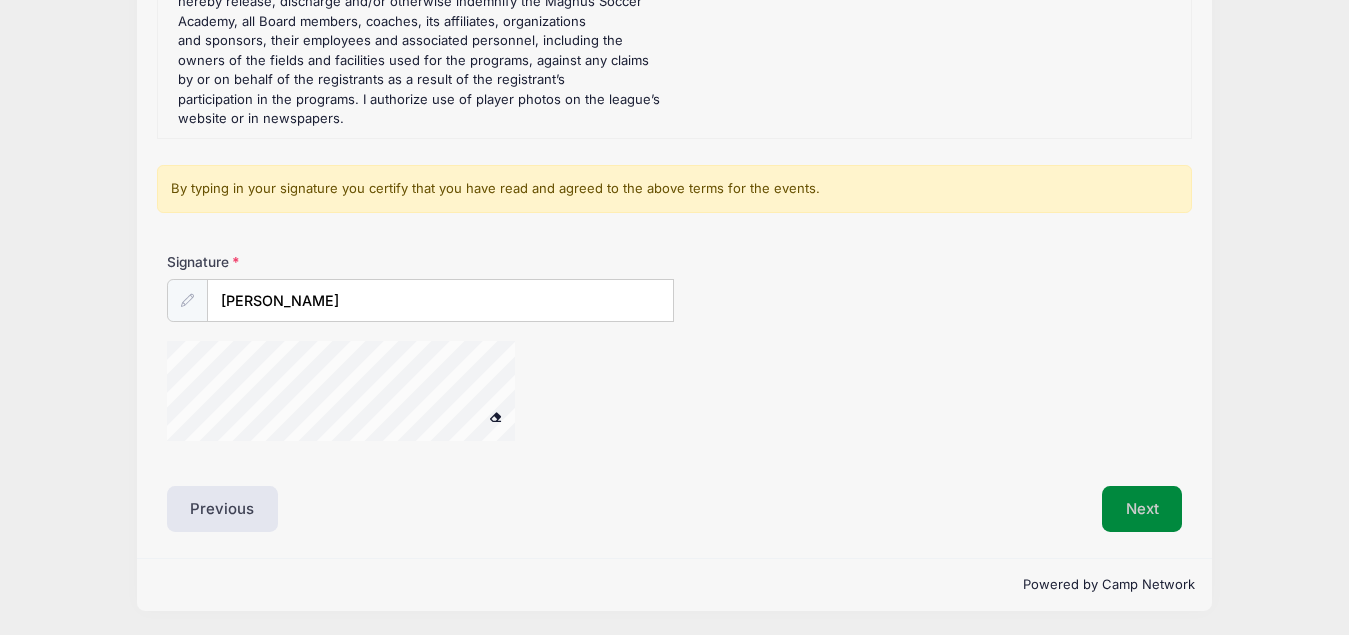click on "Next" at bounding box center [1142, 509] 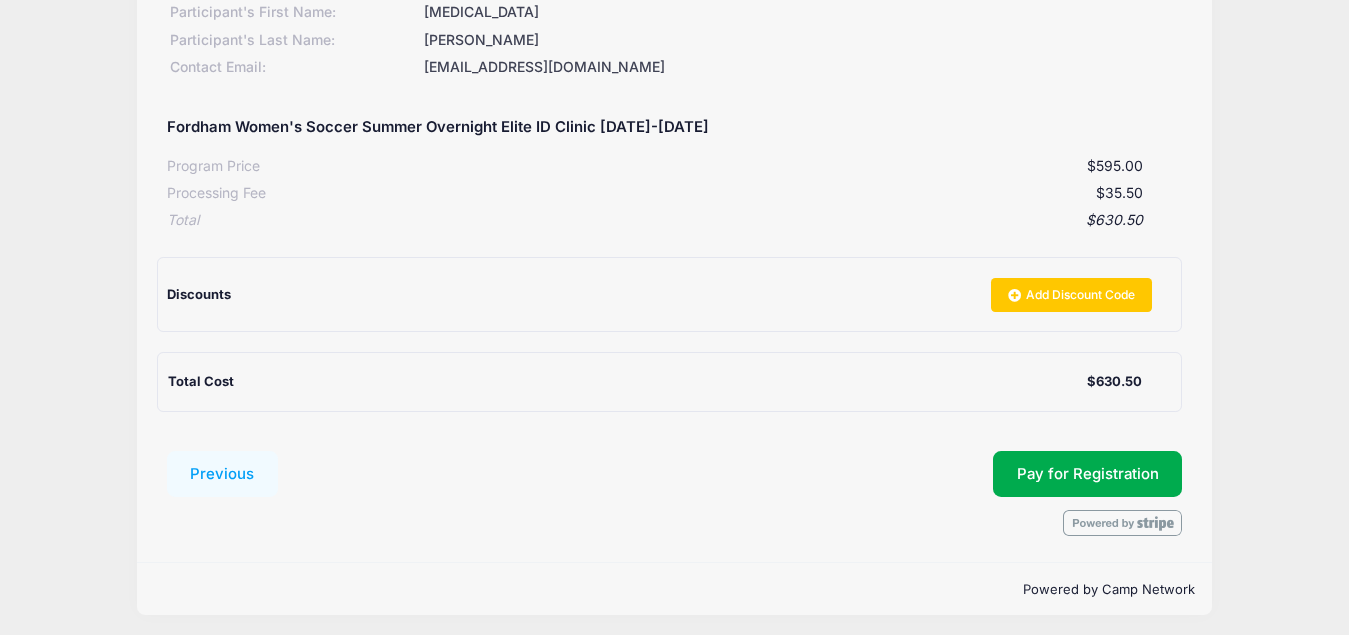 scroll, scrollTop: 313, scrollLeft: 0, axis: vertical 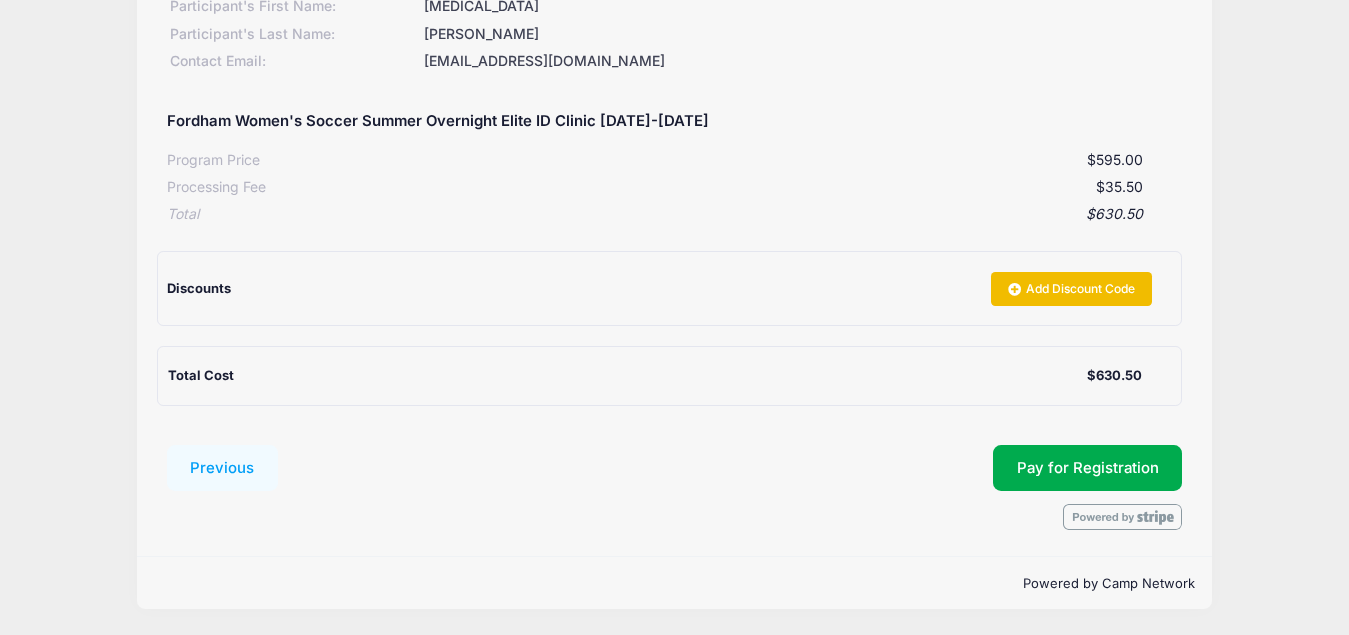 click on "Add Discount Code" at bounding box center (1071, 289) 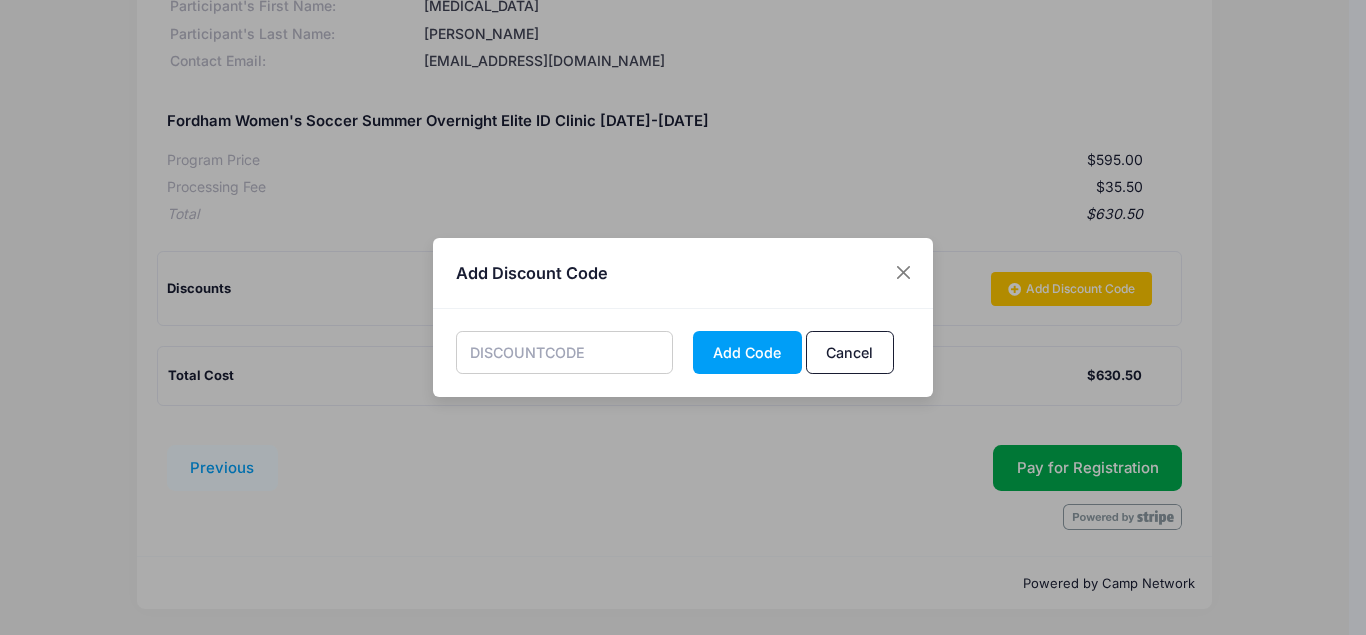 click on "Add Discount Code" at bounding box center (532, 273) 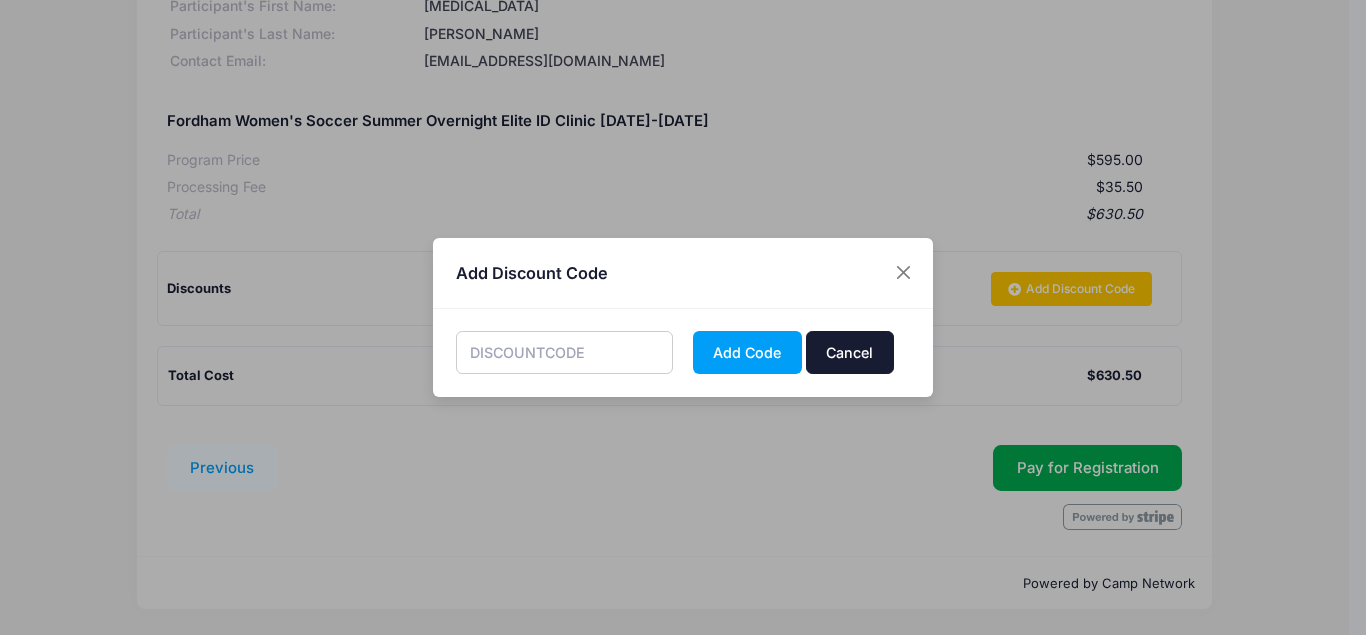 click on "Cancel" at bounding box center [850, 352] 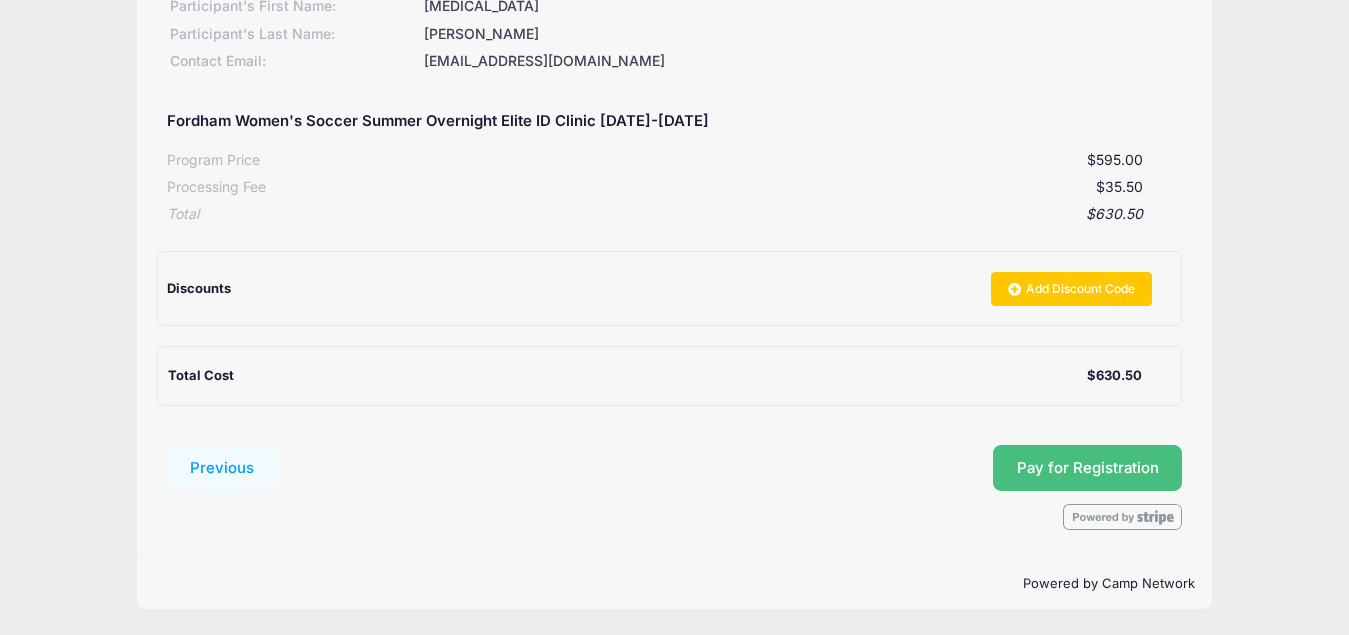 click on "Pay for Registration" at bounding box center (1088, 468) 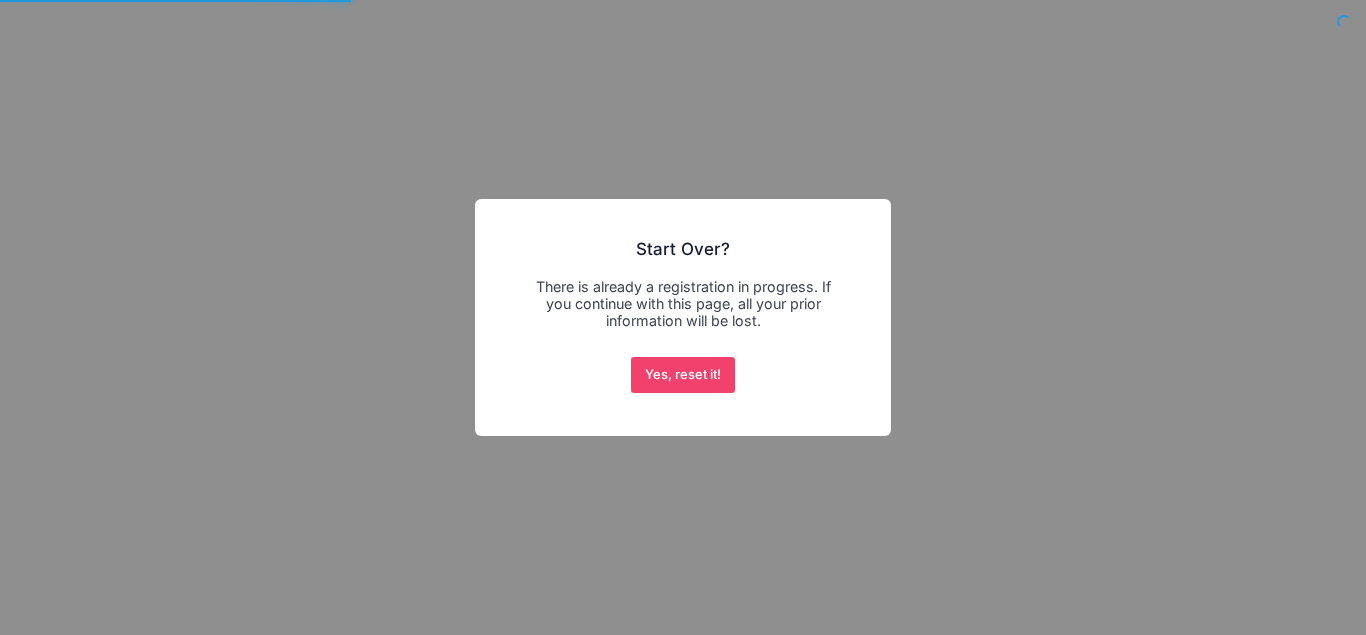 scroll, scrollTop: 0, scrollLeft: 0, axis: both 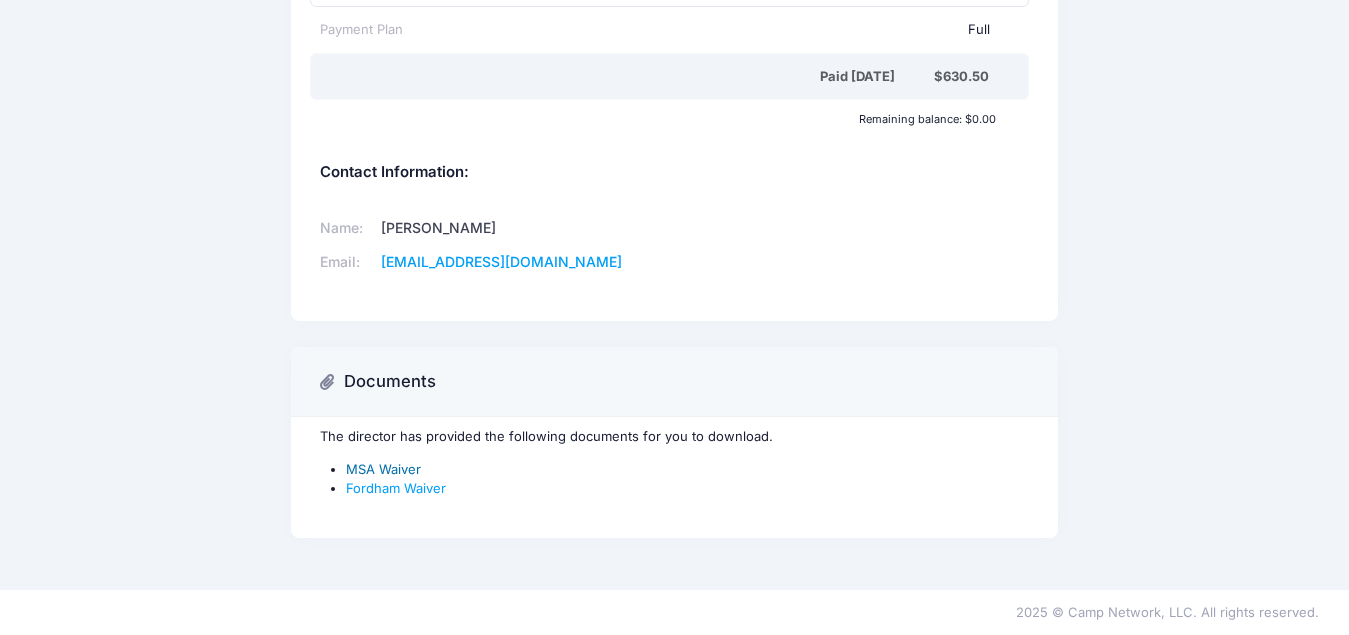 click on "MSA Waiver" at bounding box center (383, 469) 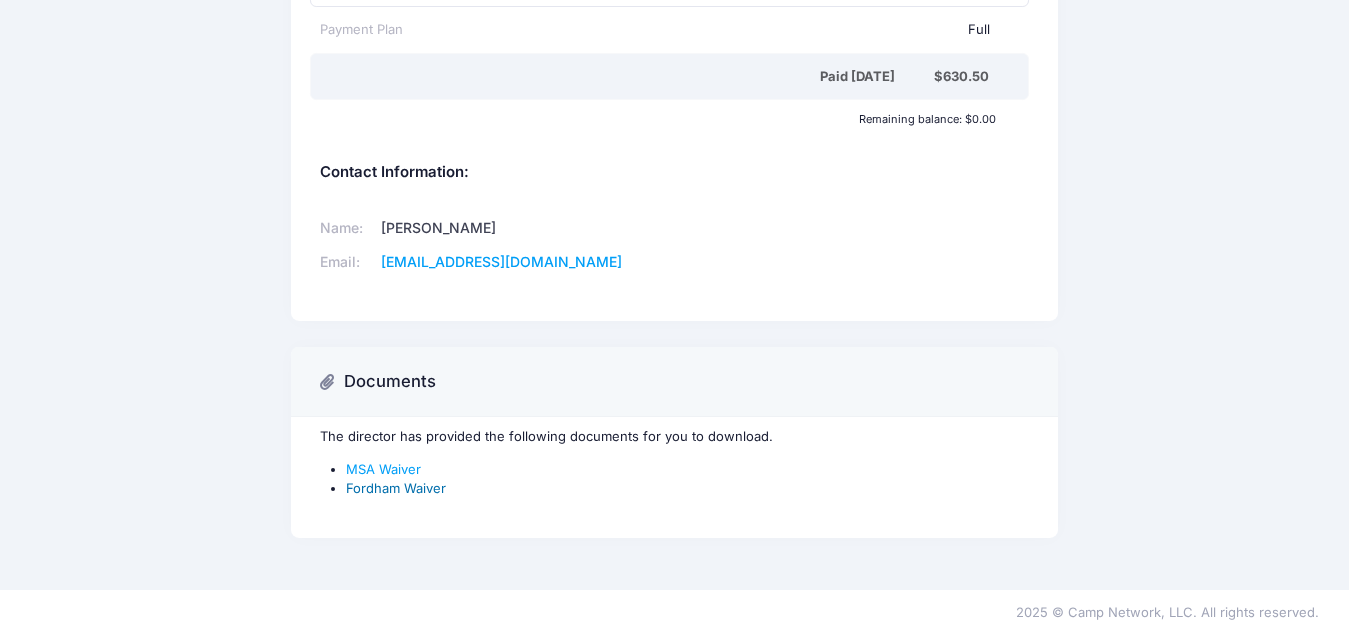 click on "Fordham Waiver" at bounding box center [396, 488] 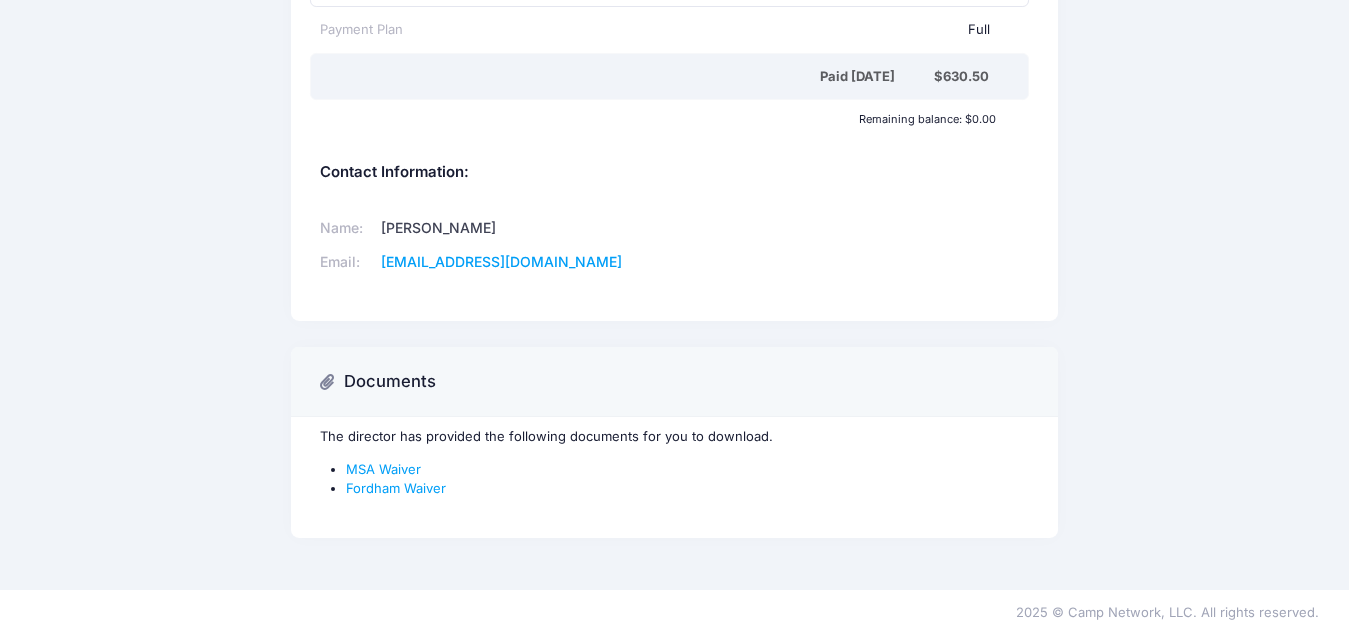 scroll, scrollTop: 0, scrollLeft: 0, axis: both 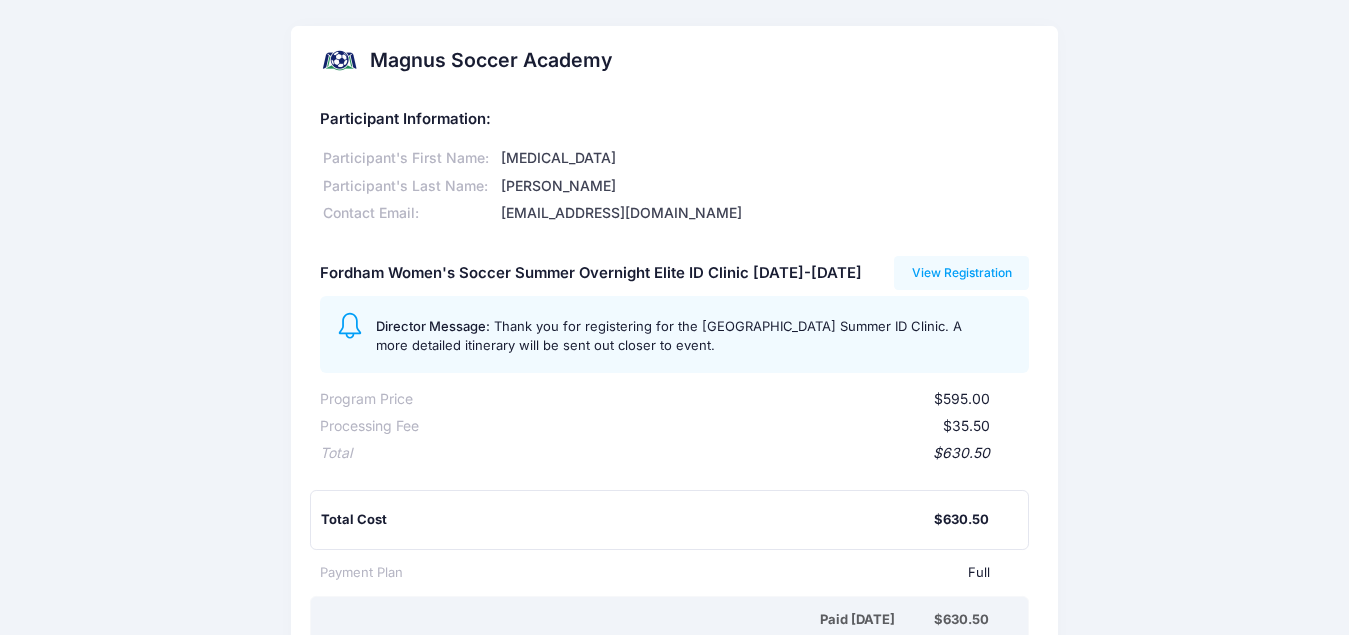 drag, startPoint x: 324, startPoint y: 274, endPoint x: 849, endPoint y: 257, distance: 525.27515 